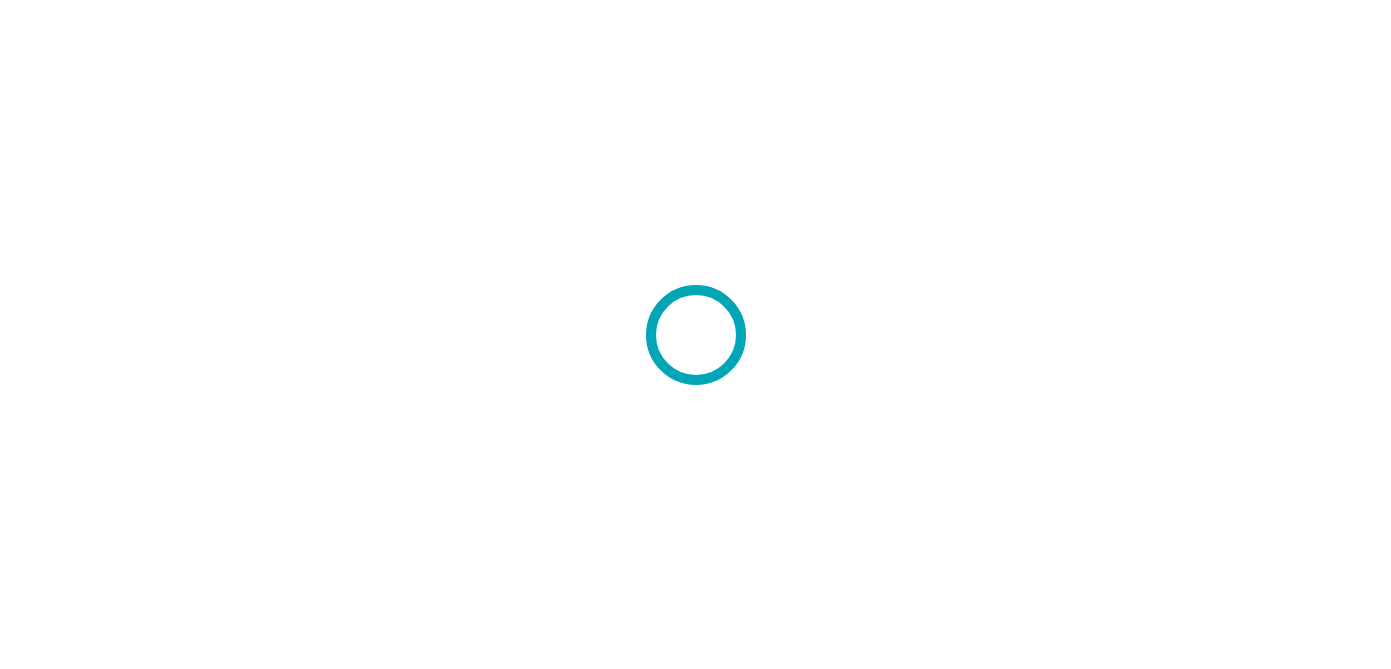 scroll, scrollTop: 0, scrollLeft: 0, axis: both 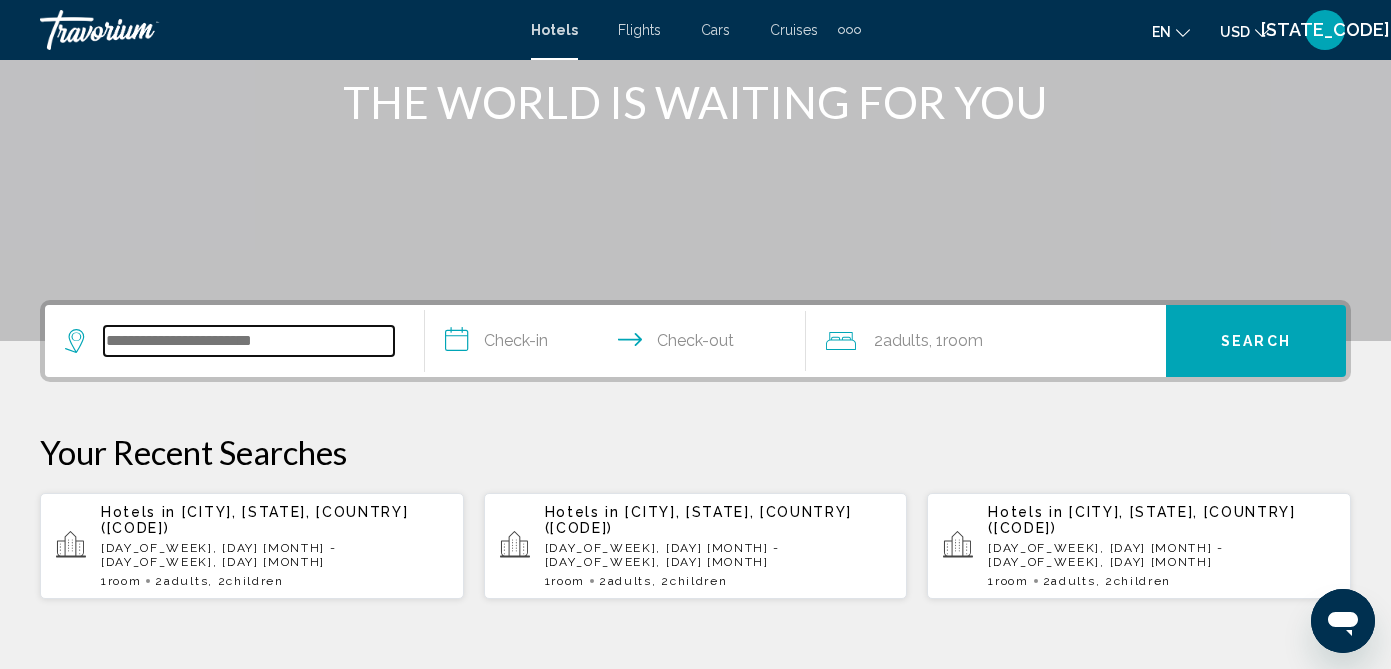click at bounding box center [249, 341] 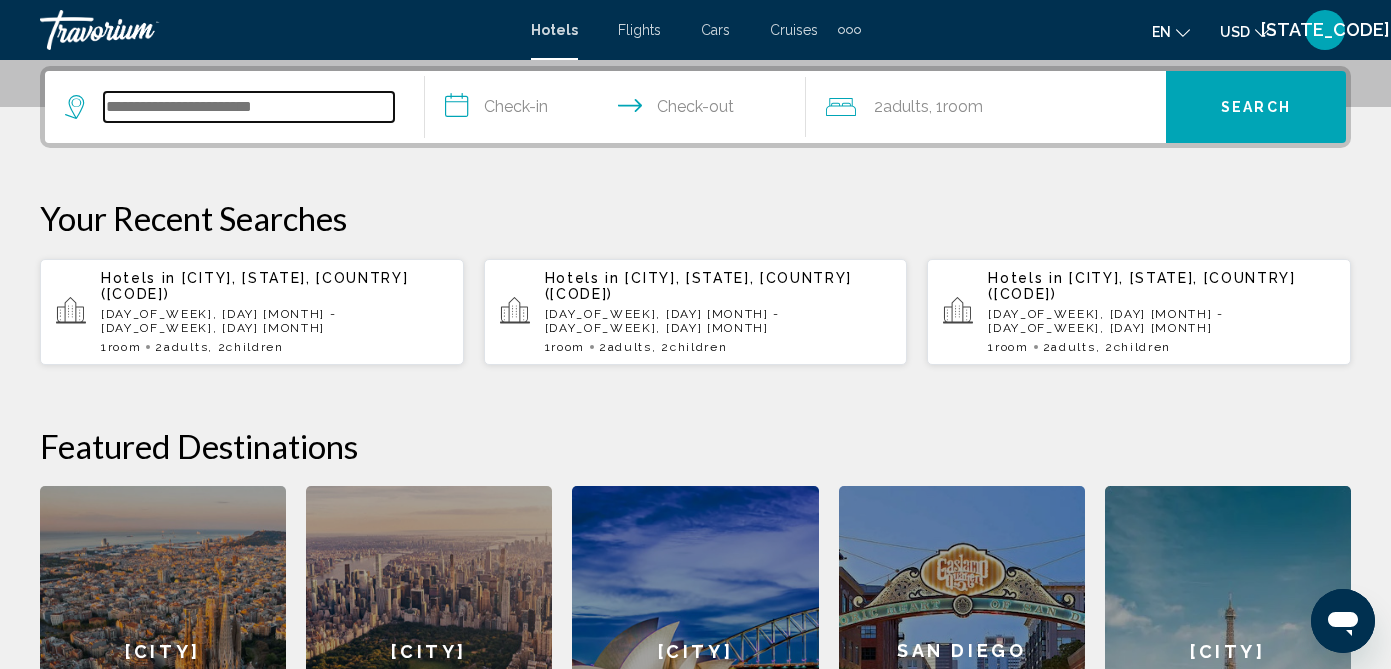 scroll, scrollTop: 494, scrollLeft: 0, axis: vertical 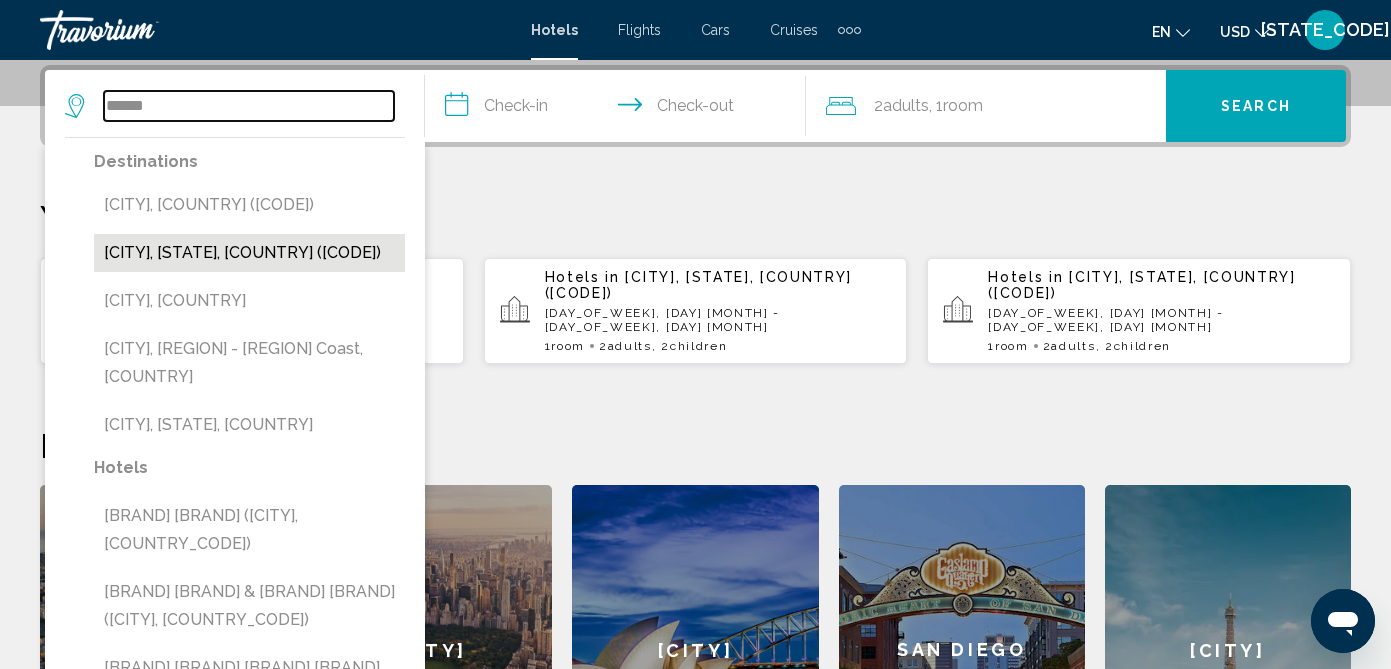 type on "******" 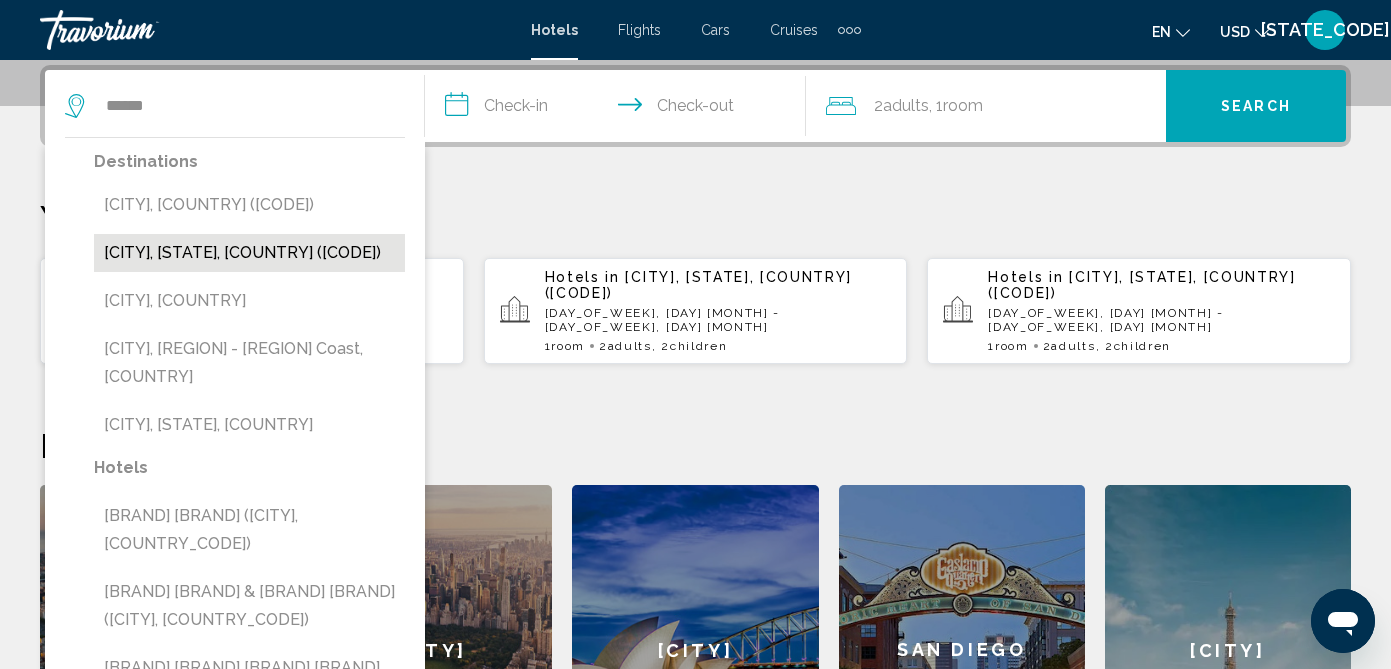 click on "[CITY], [STATE], [COUNTRY] ([AIRPORT_CODE])" at bounding box center [249, 253] 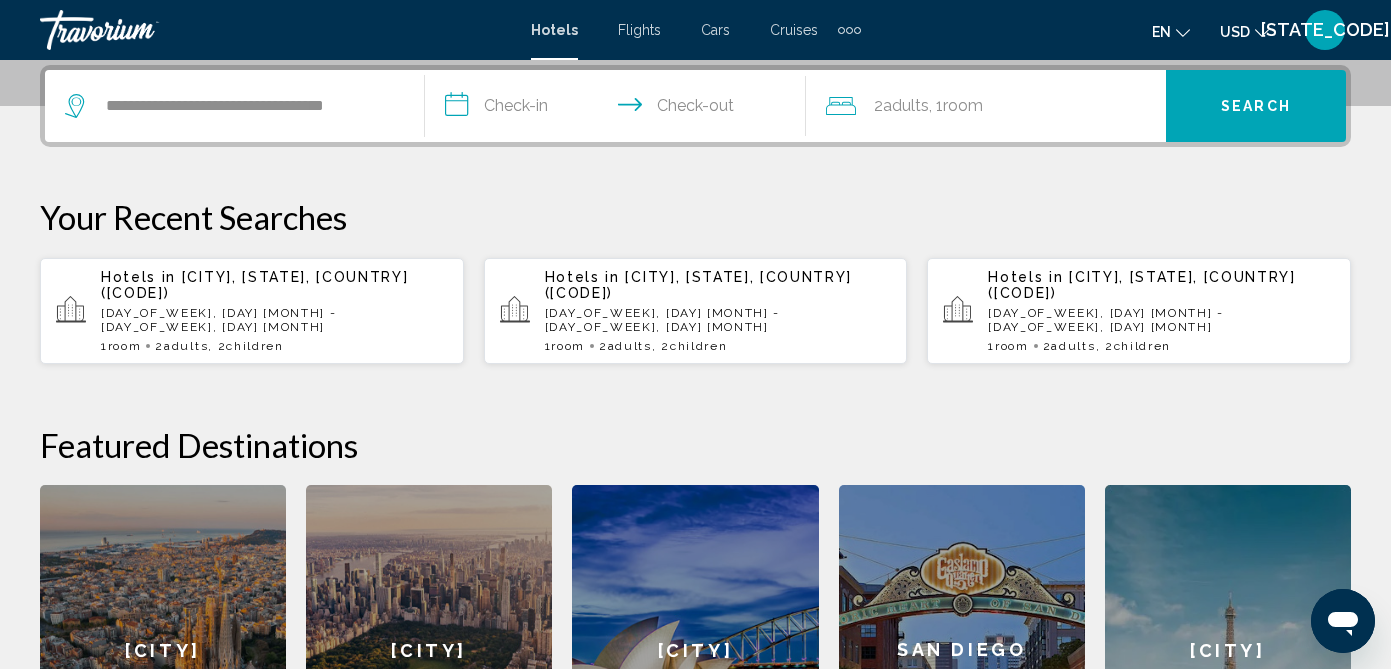 click on "**********" at bounding box center (619, 109) 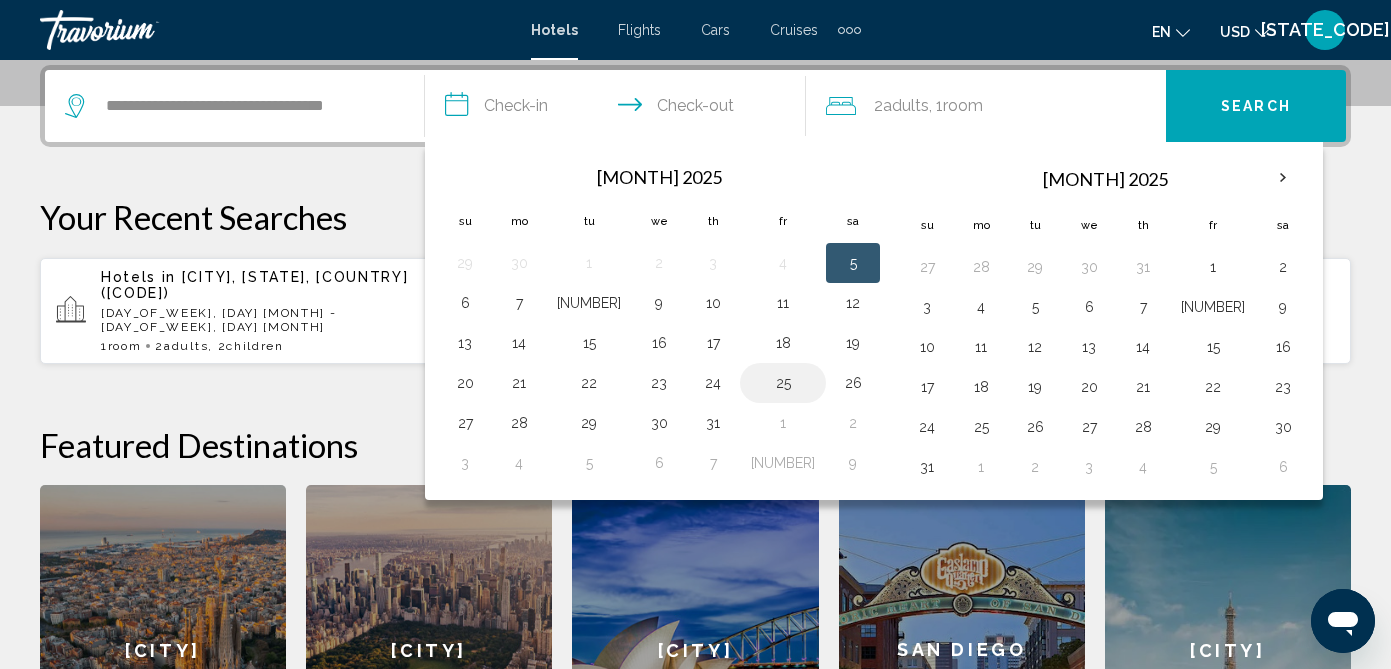 click on "25" at bounding box center [783, 383] 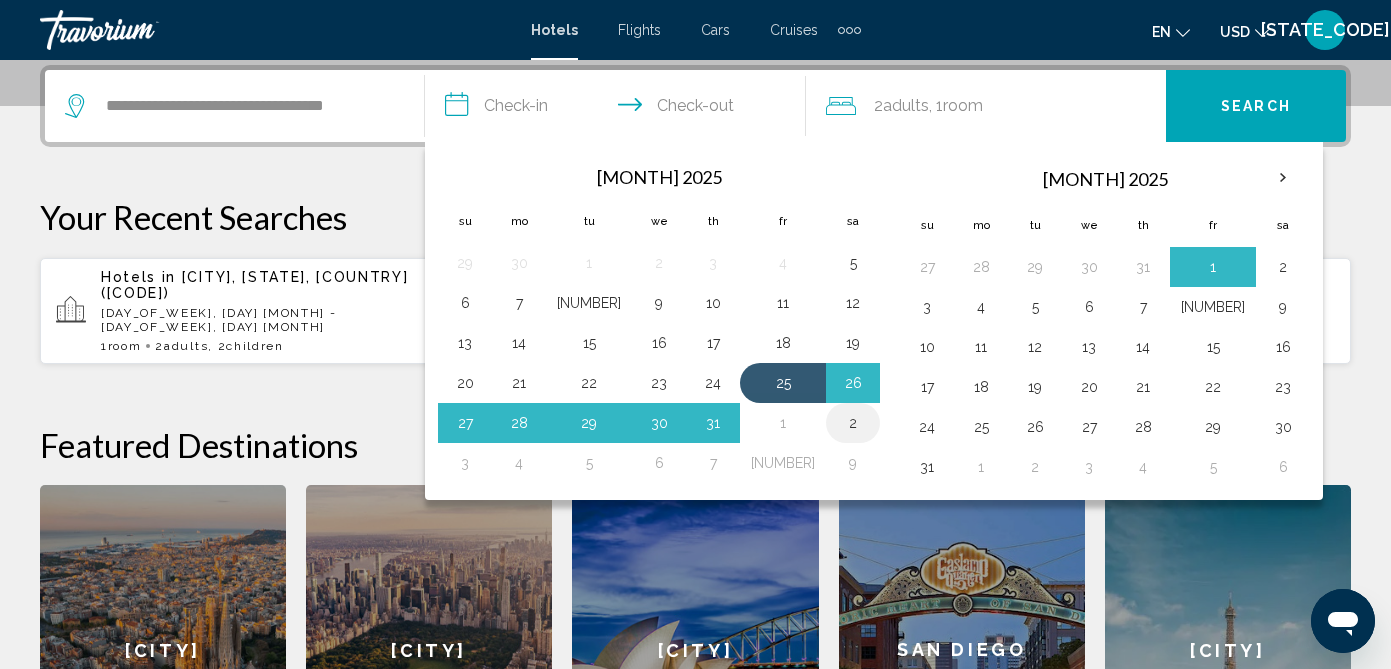click on "2" at bounding box center [853, 423] 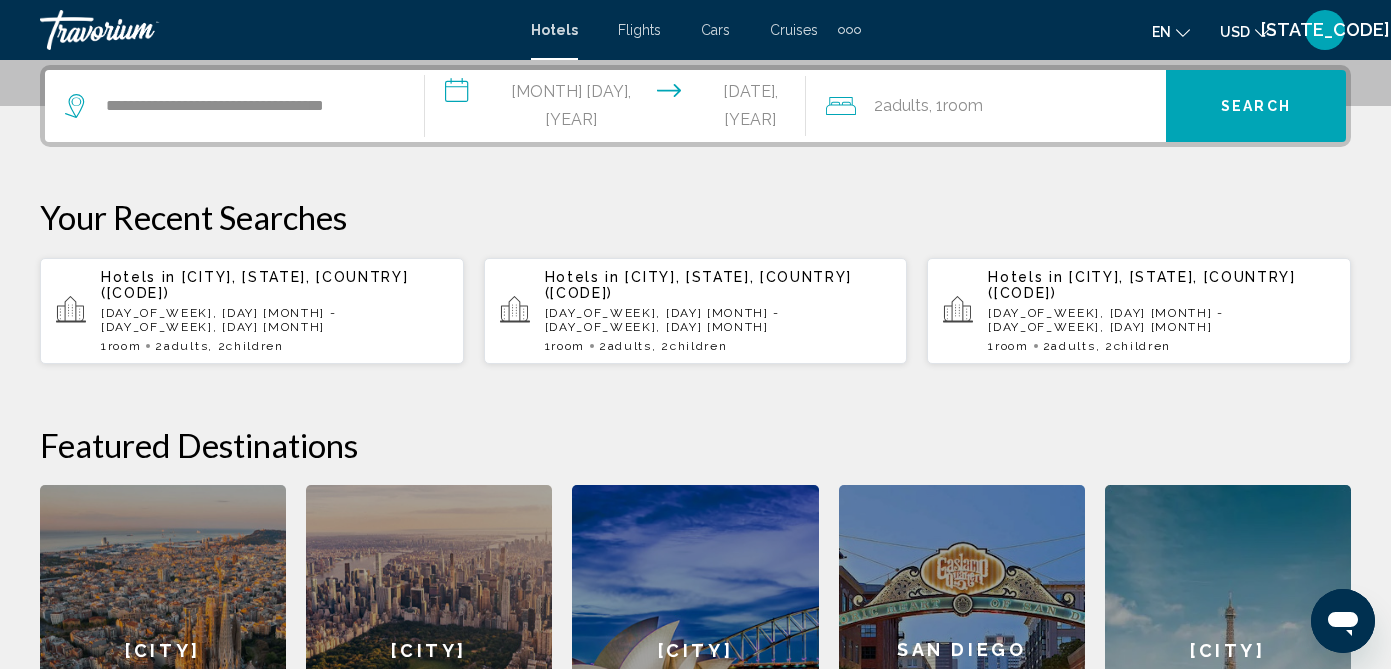 click on "**********" at bounding box center (619, 109) 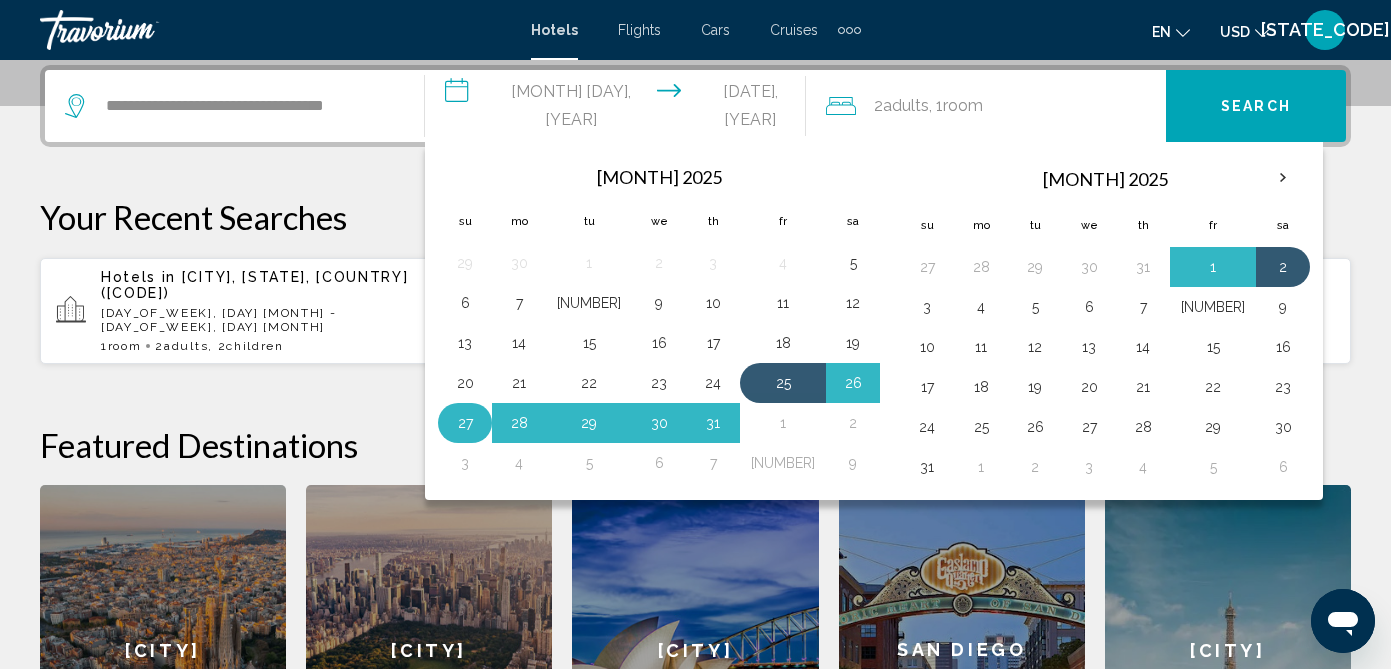 click on "27" at bounding box center [465, 423] 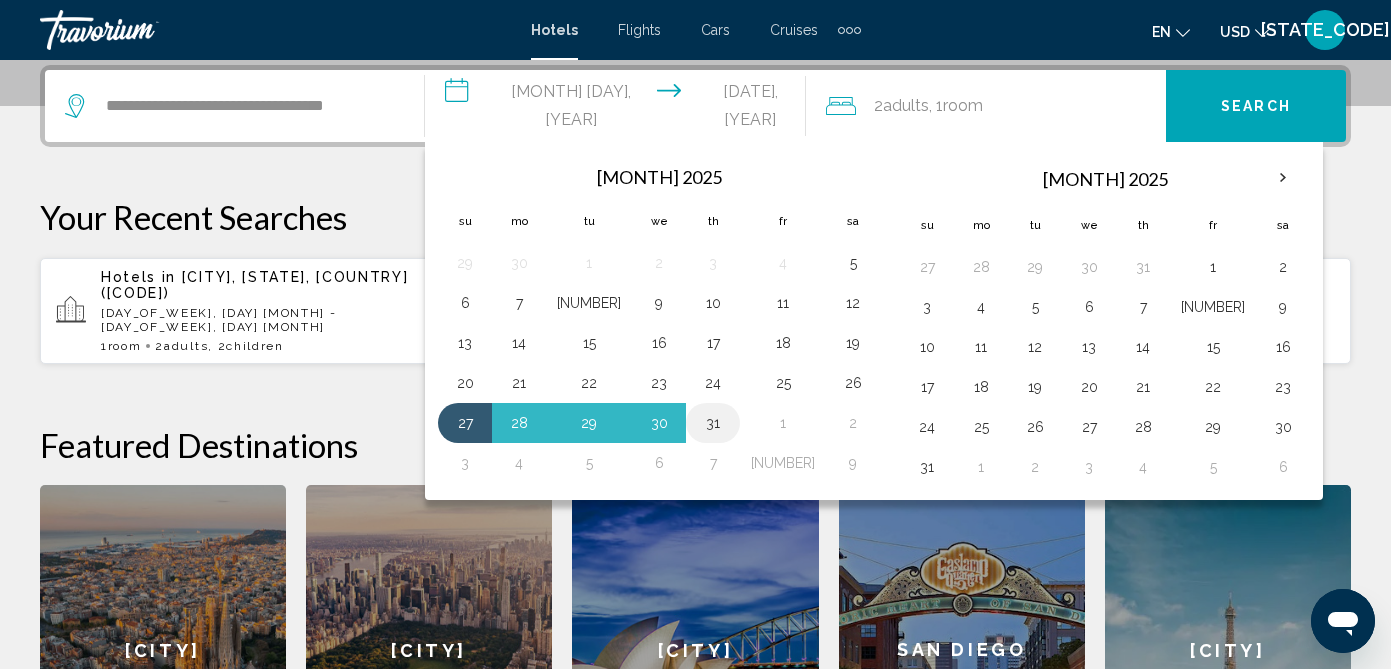 click on "31" at bounding box center [713, 423] 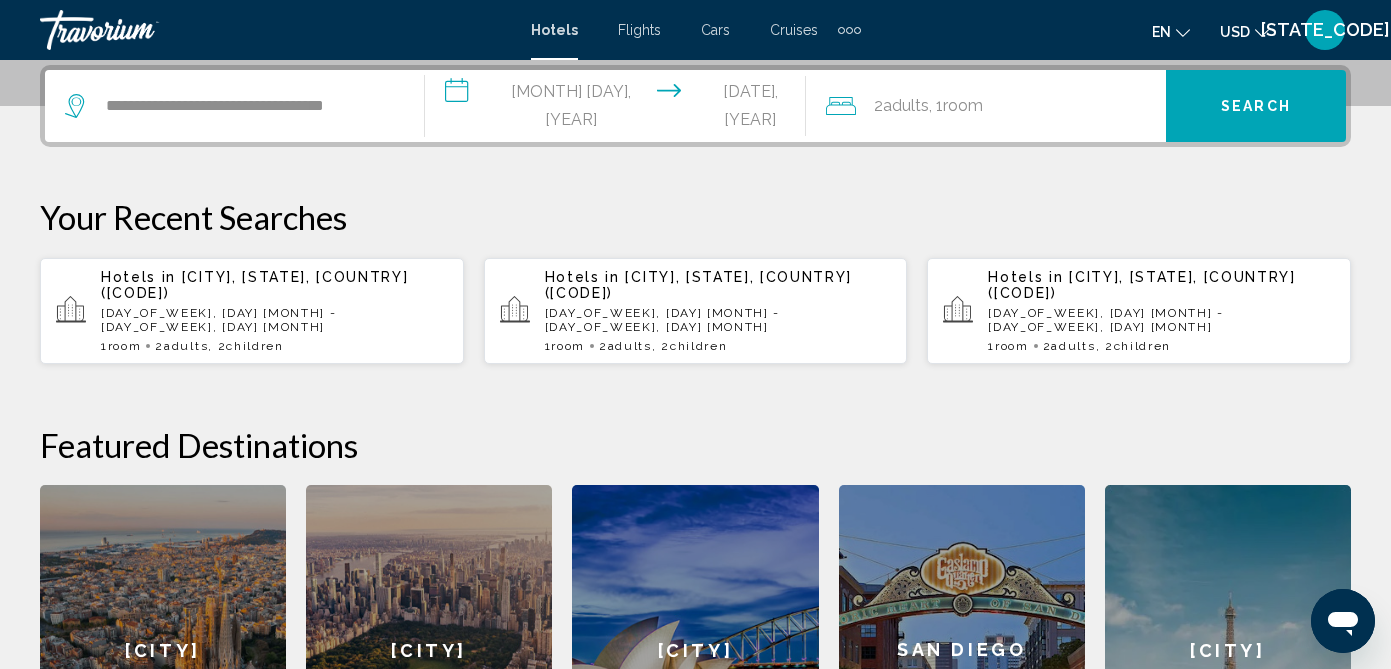 click on "2  Adult Adults , 1  Room rooms" at bounding box center (996, 106) 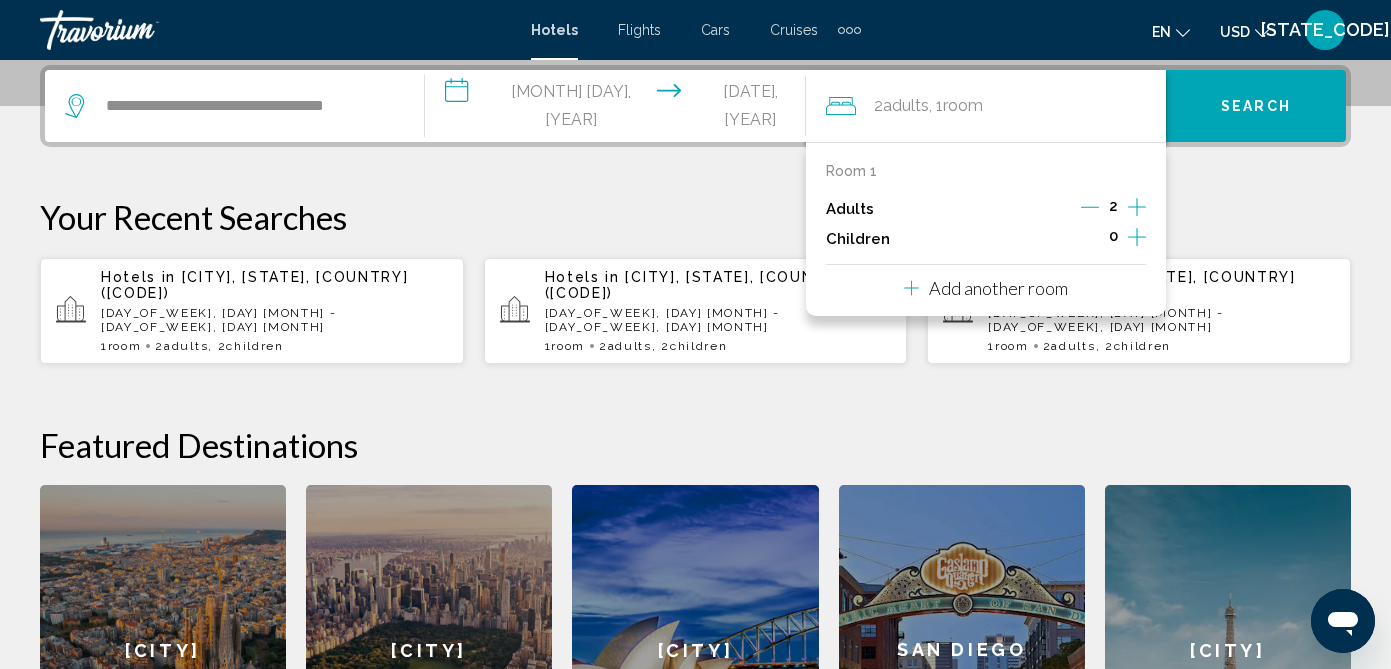 click at bounding box center [1137, 237] 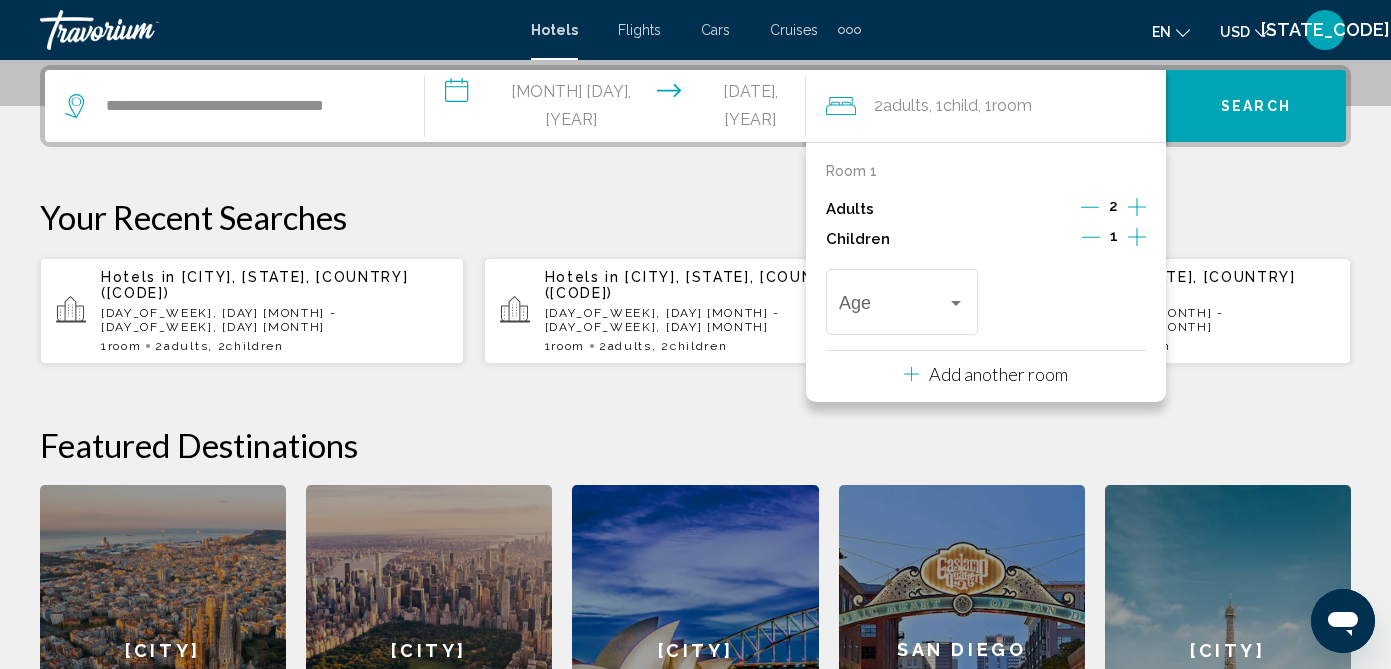 click at bounding box center (1137, 237) 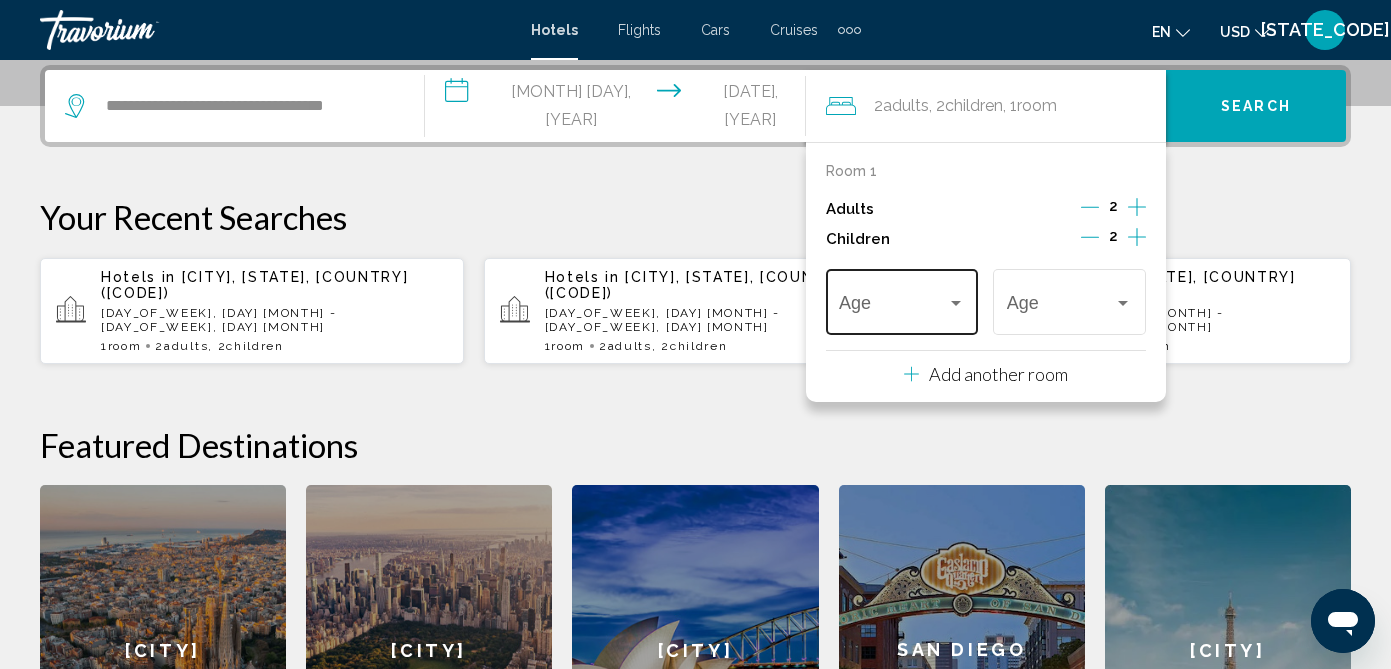 click on "Age" at bounding box center [902, 299] 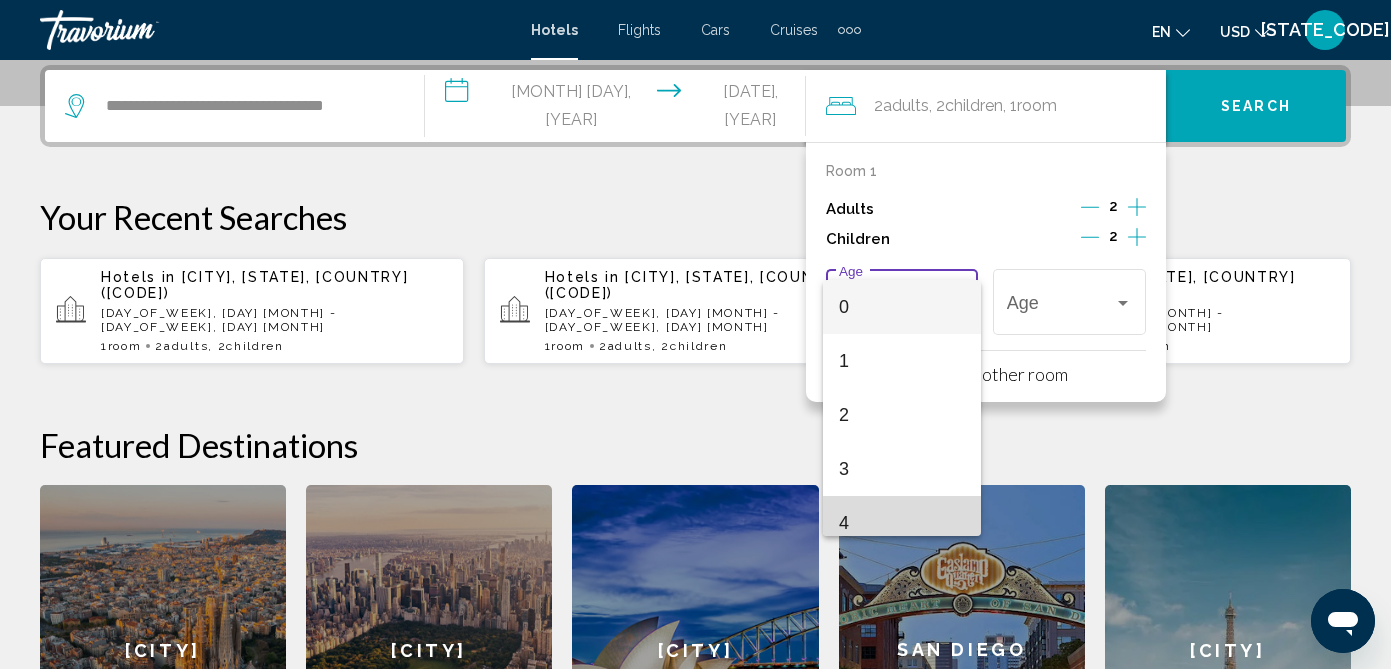 click on "4" at bounding box center (902, 523) 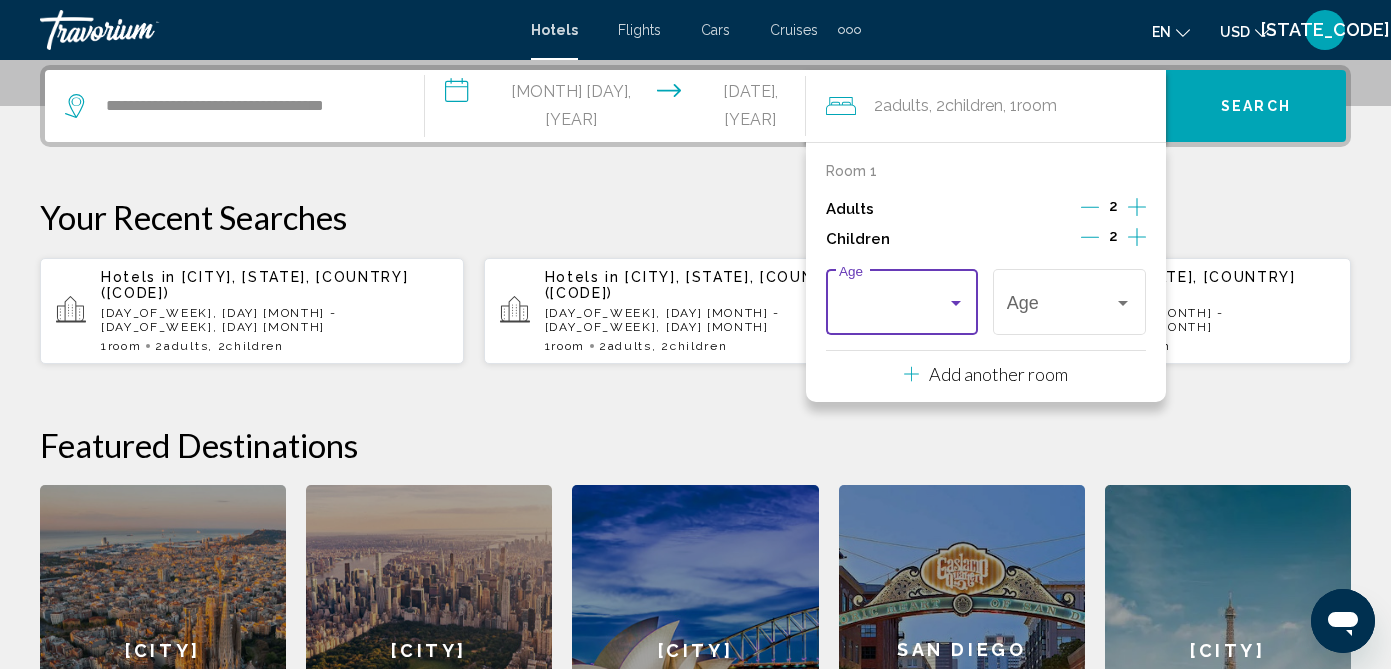 scroll, scrollTop: 14, scrollLeft: 0, axis: vertical 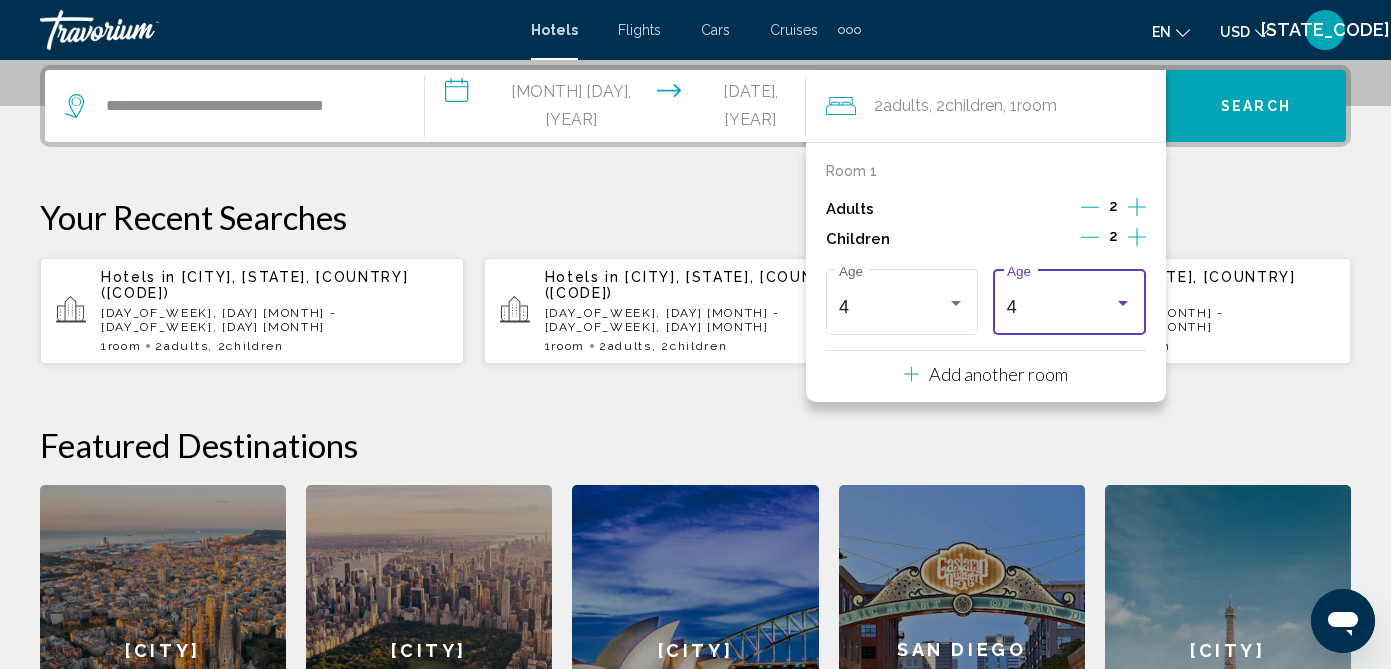 click at bounding box center [1123, 303] 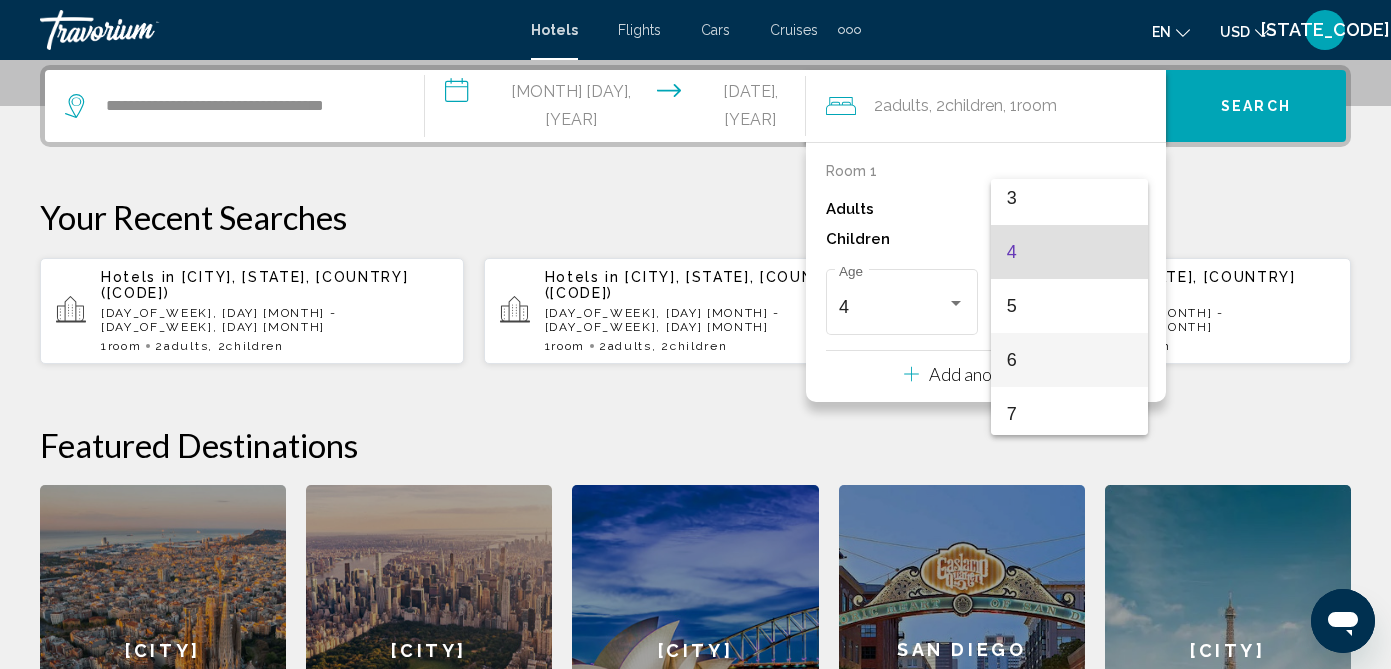 scroll, scrollTop: 174, scrollLeft: 0, axis: vertical 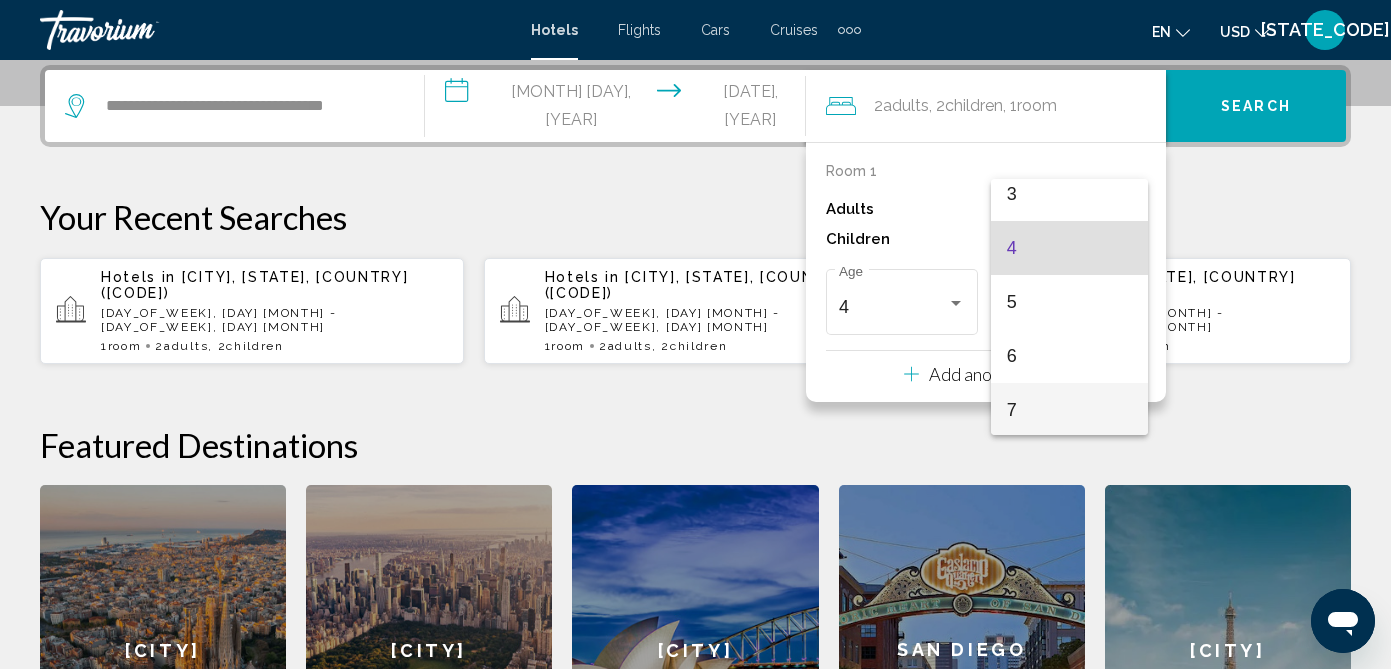 click on "7" at bounding box center (1070, 410) 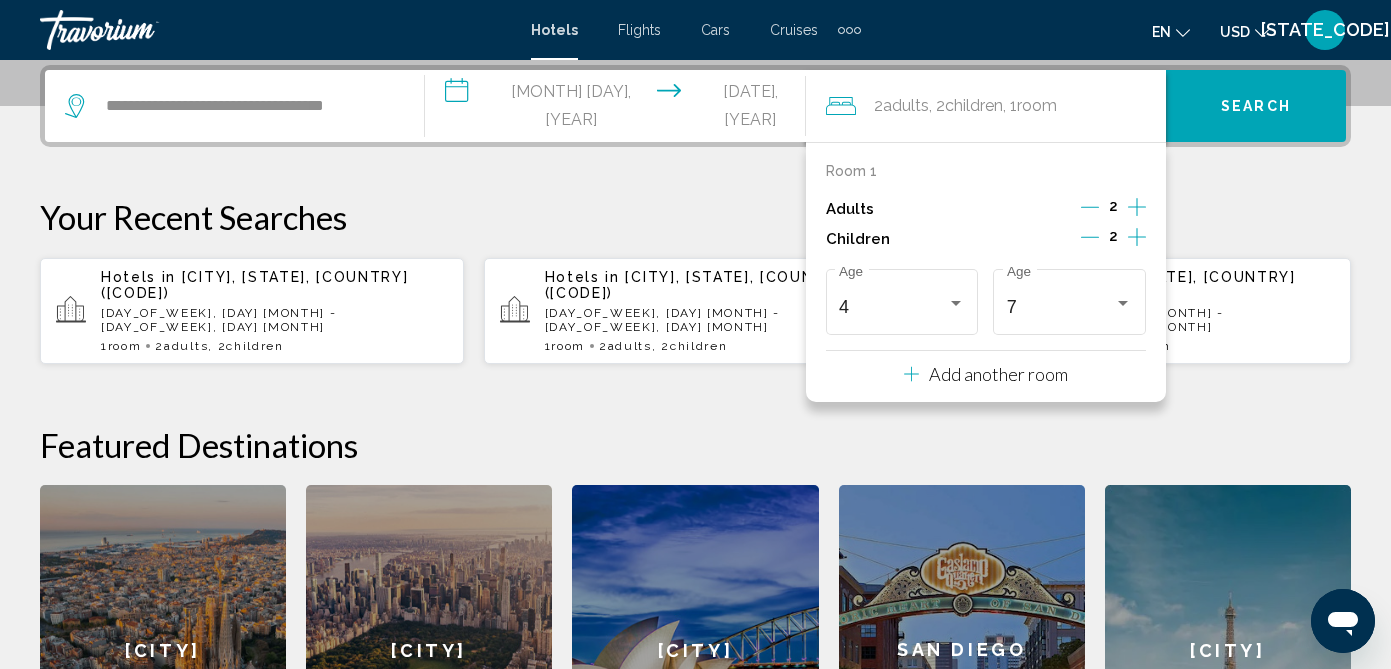 click on "**********" at bounding box center [695, 440] 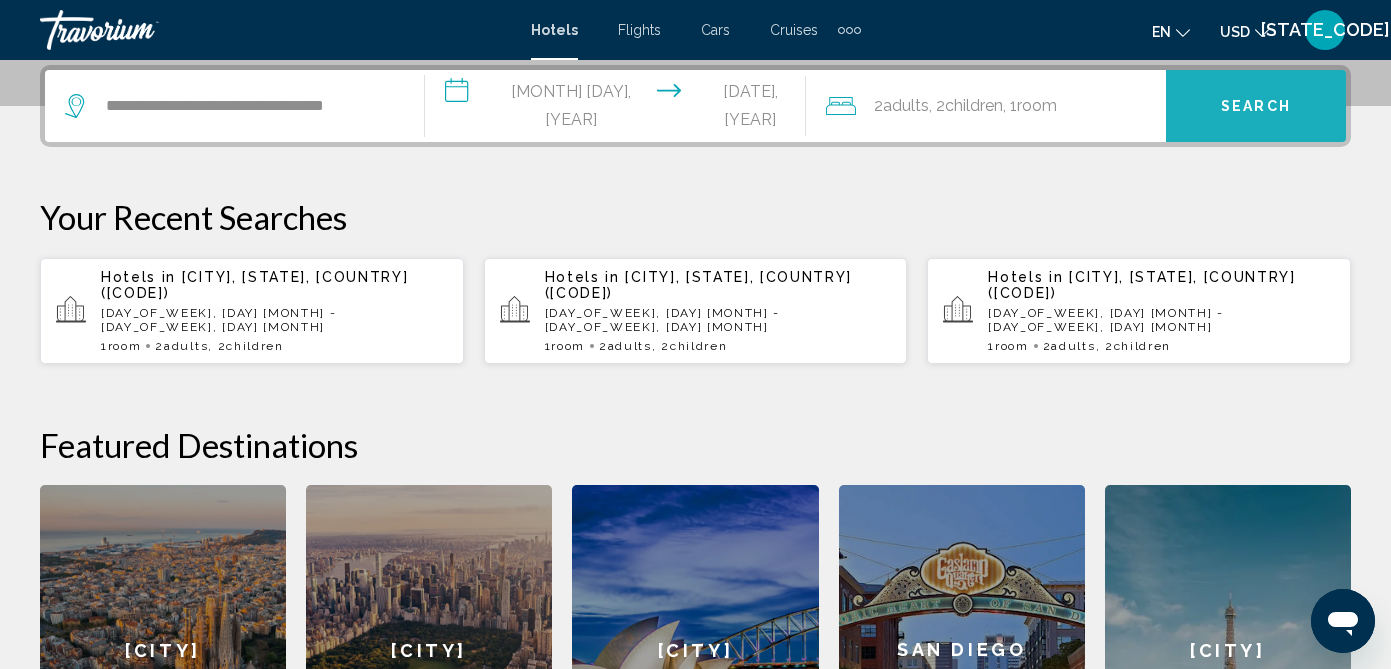 click on "Search" at bounding box center (1256, 107) 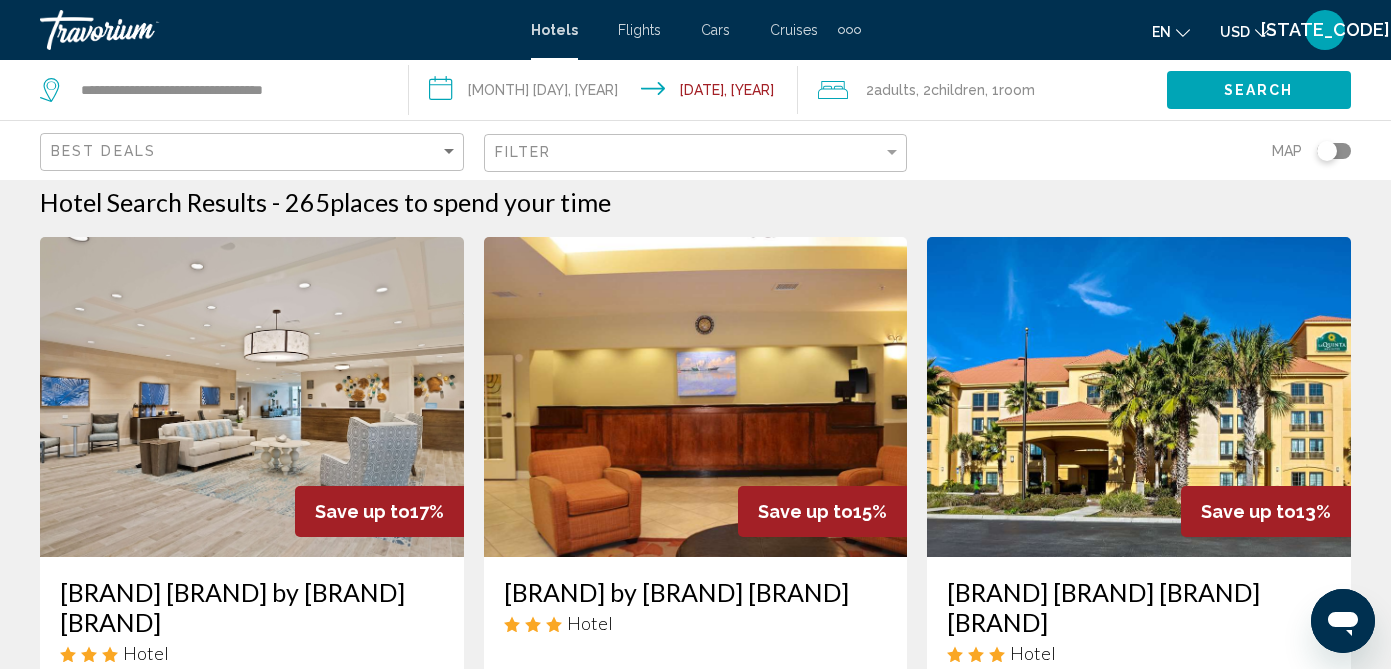 scroll, scrollTop: 0, scrollLeft: 0, axis: both 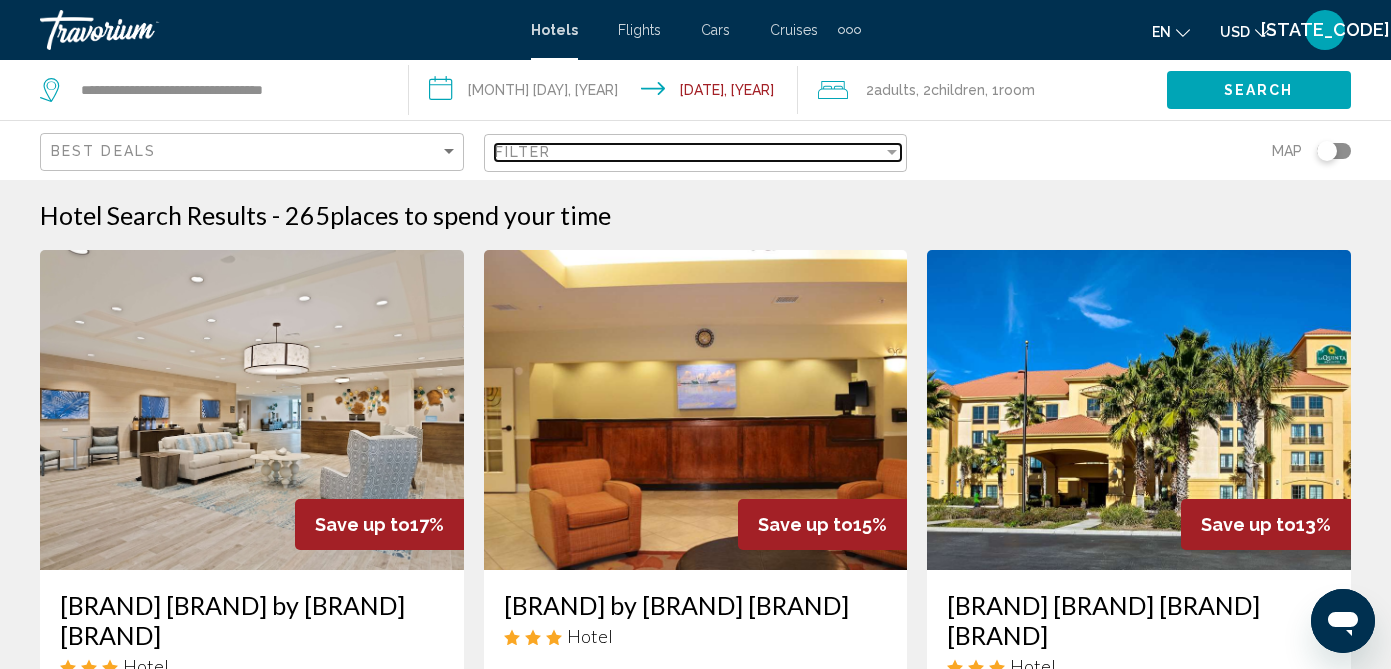 click at bounding box center [892, 152] 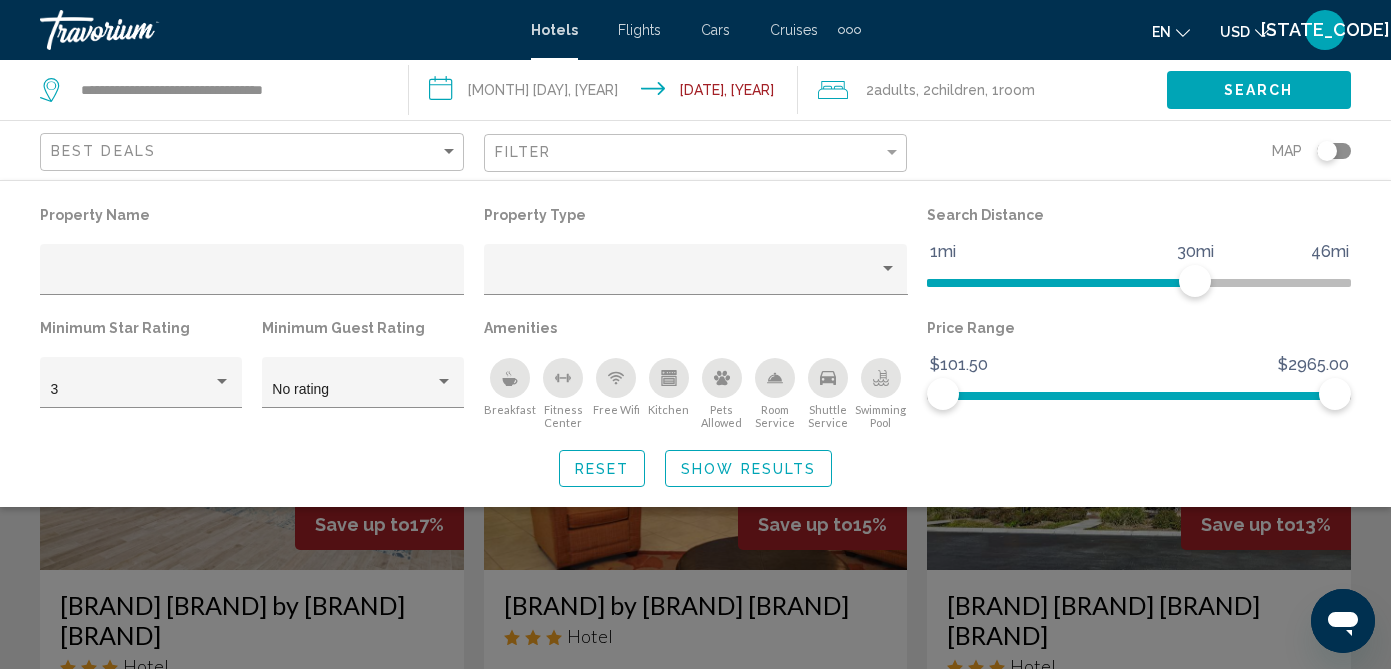 click at bounding box center (669, 378) 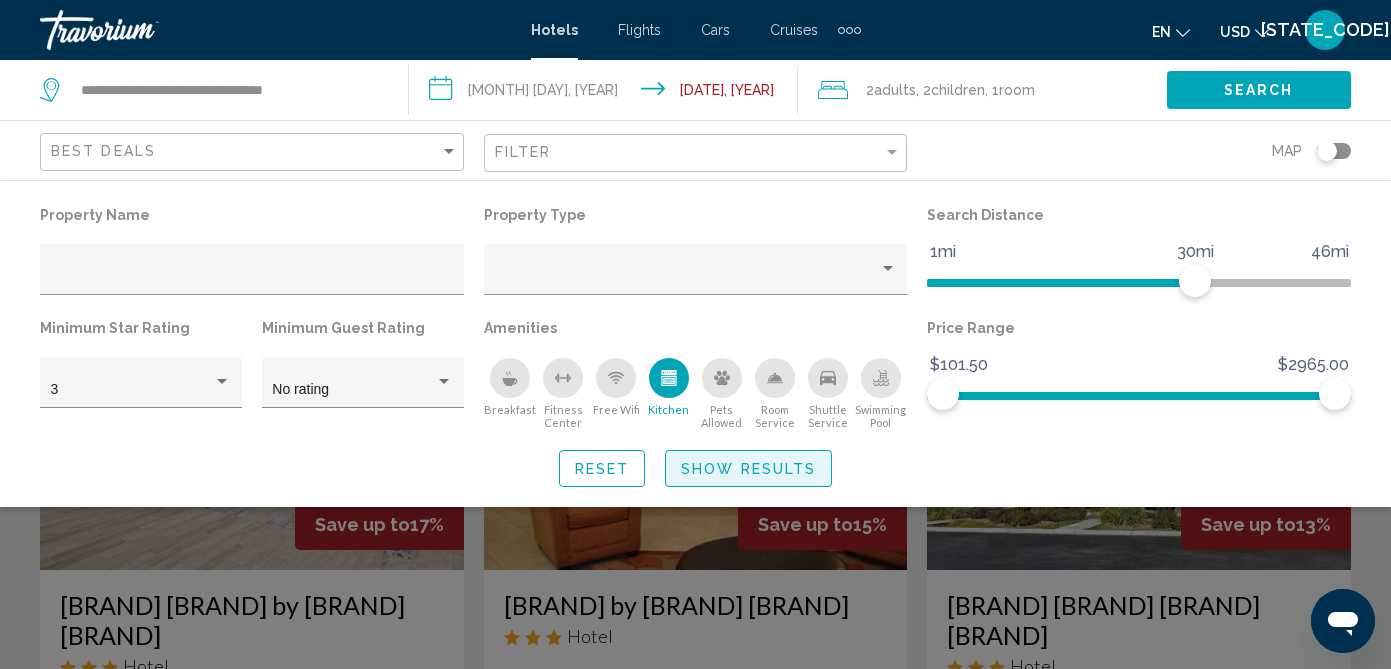 click on "Show Results" at bounding box center [748, 469] 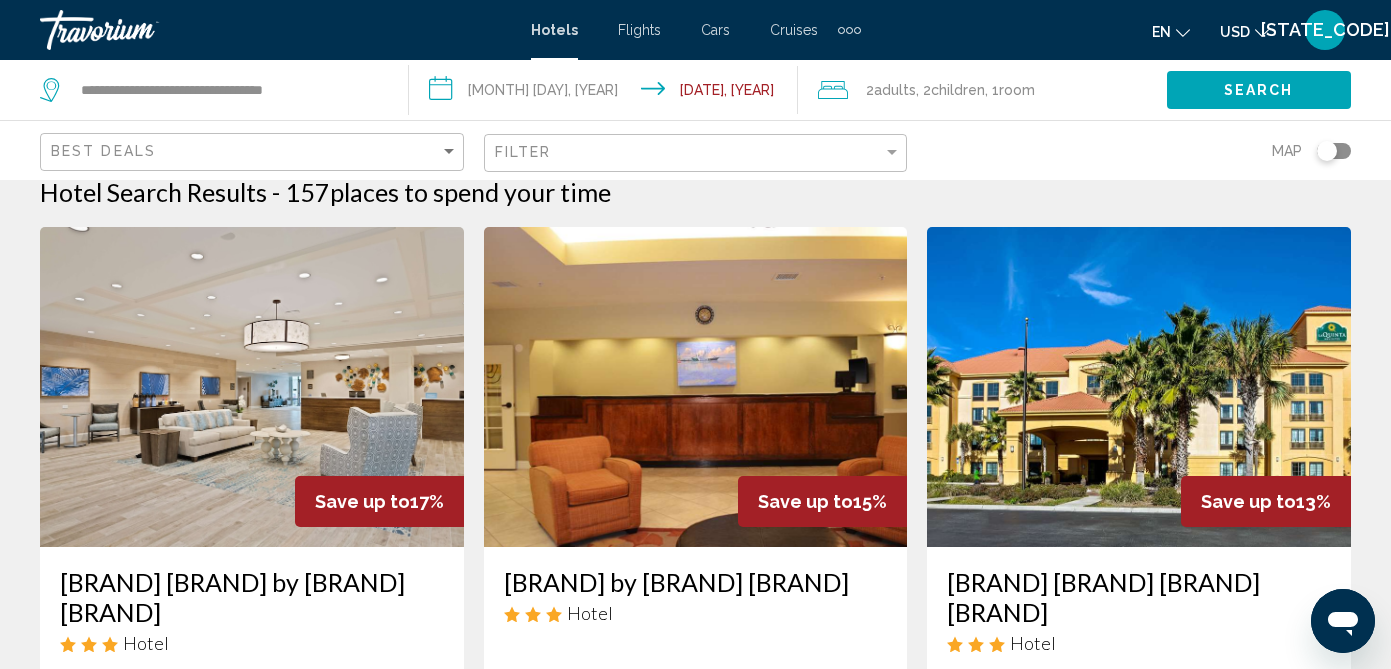 scroll, scrollTop: 0, scrollLeft: 0, axis: both 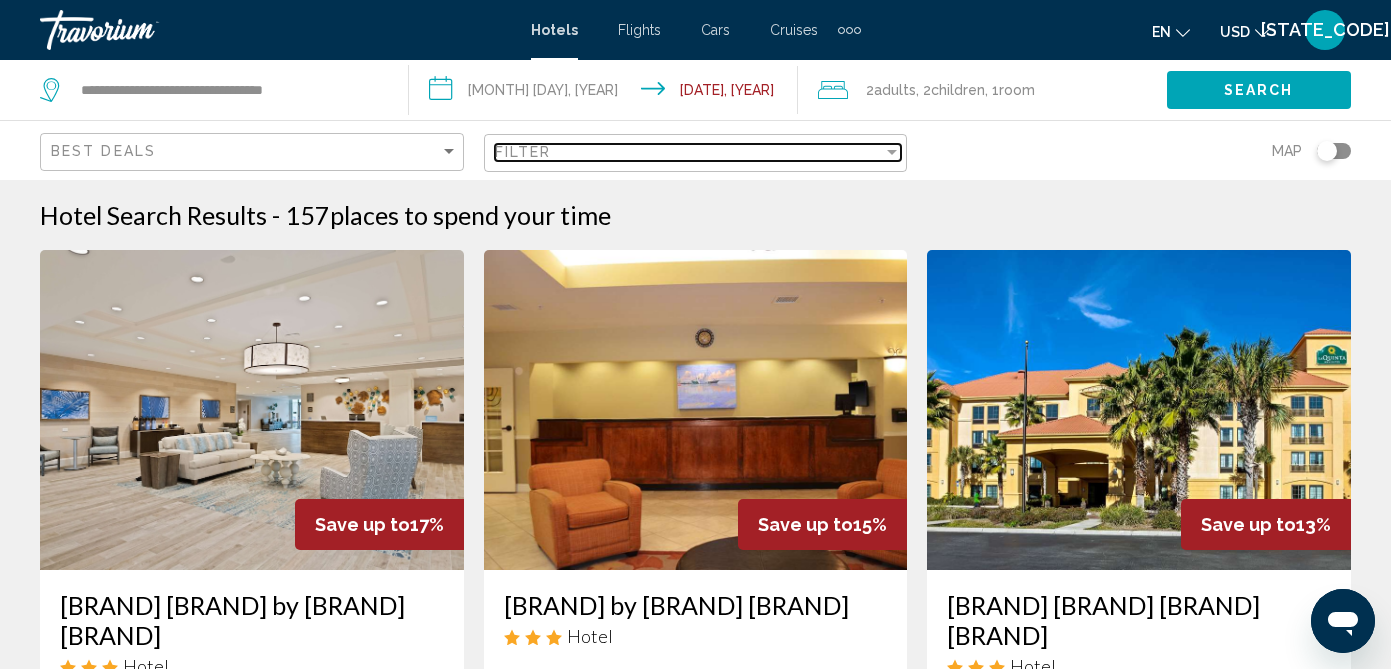 click at bounding box center (892, 152) 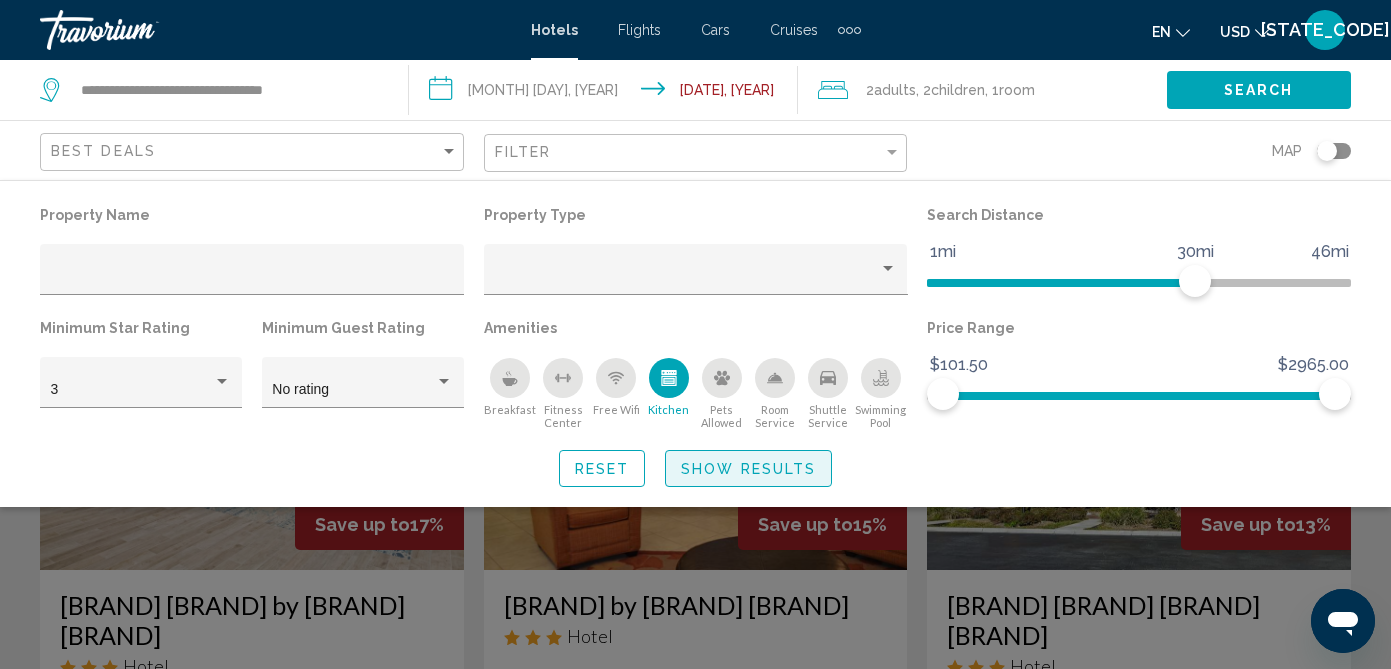 click on "Show Results" at bounding box center [748, 469] 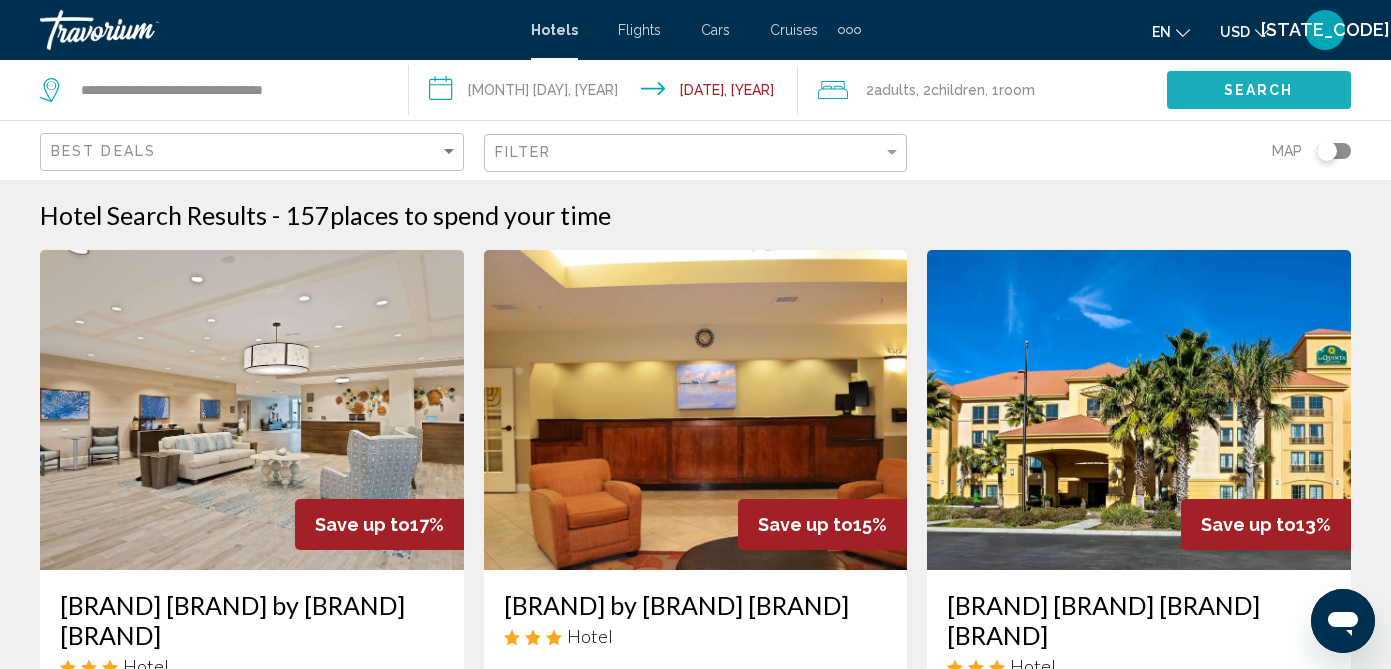click on "Search" at bounding box center (1259, 89) 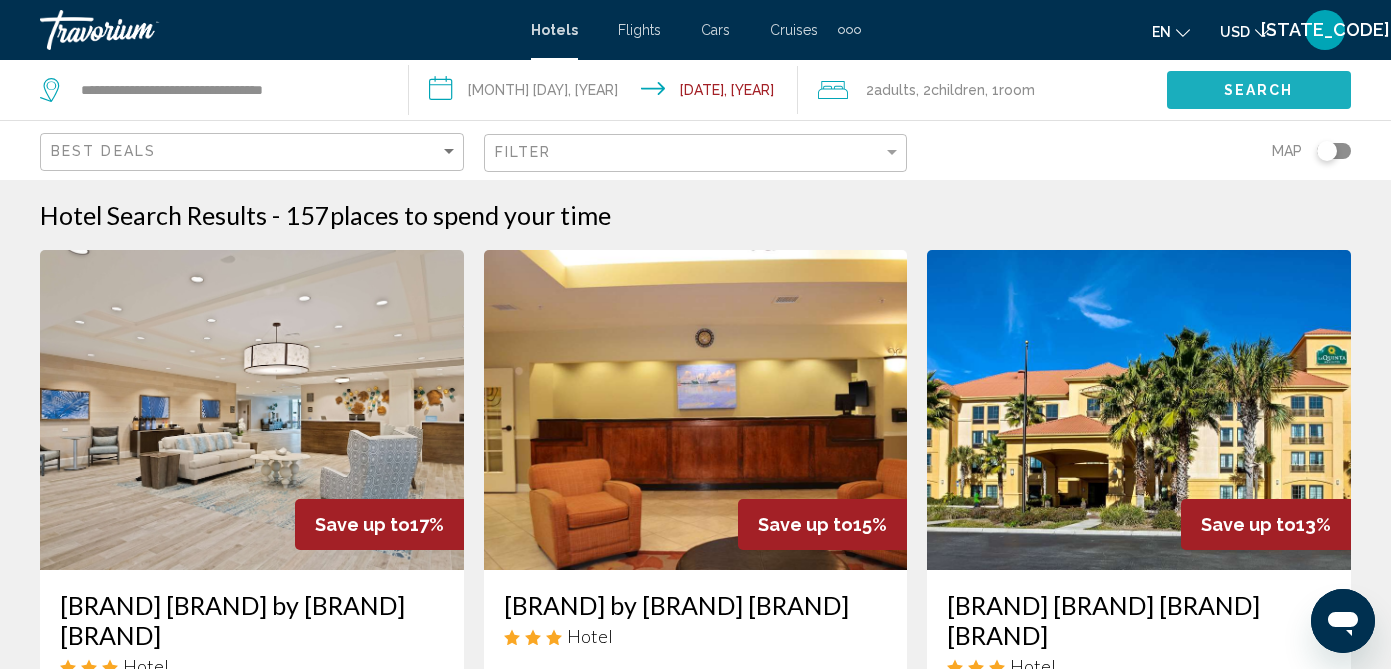 click on "Search" at bounding box center [1259, 89] 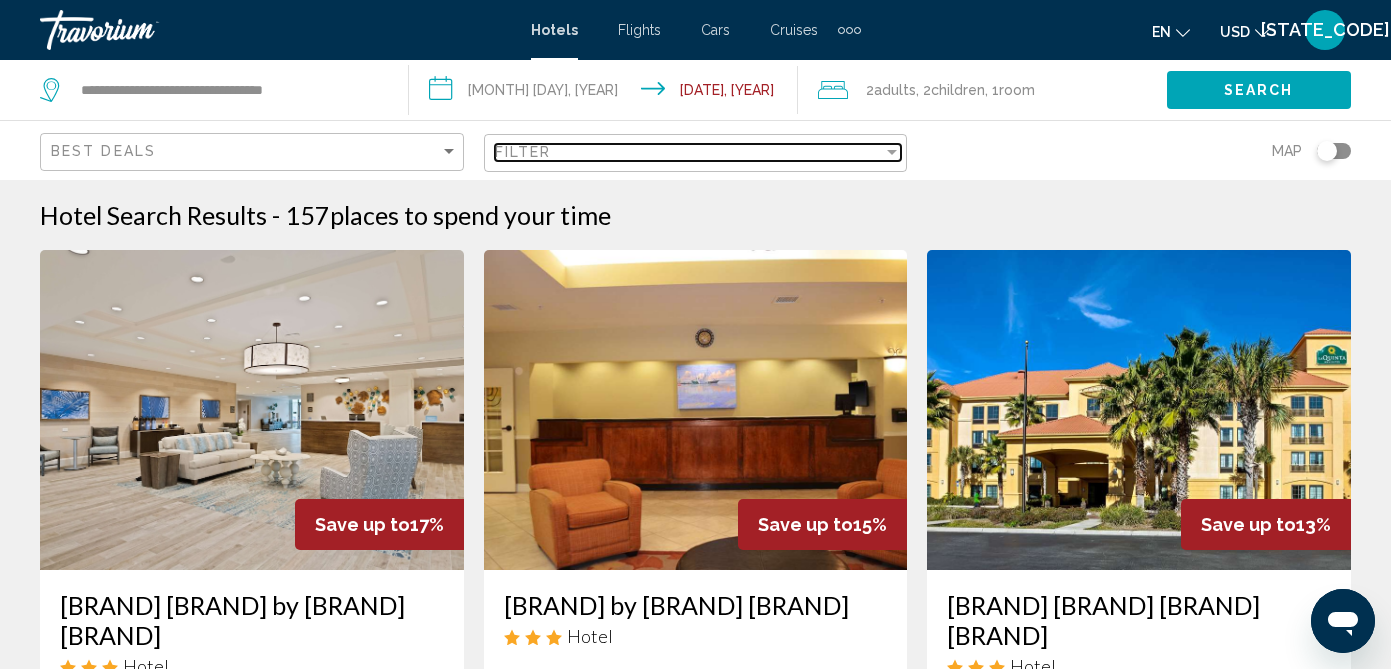 click at bounding box center (892, 152) 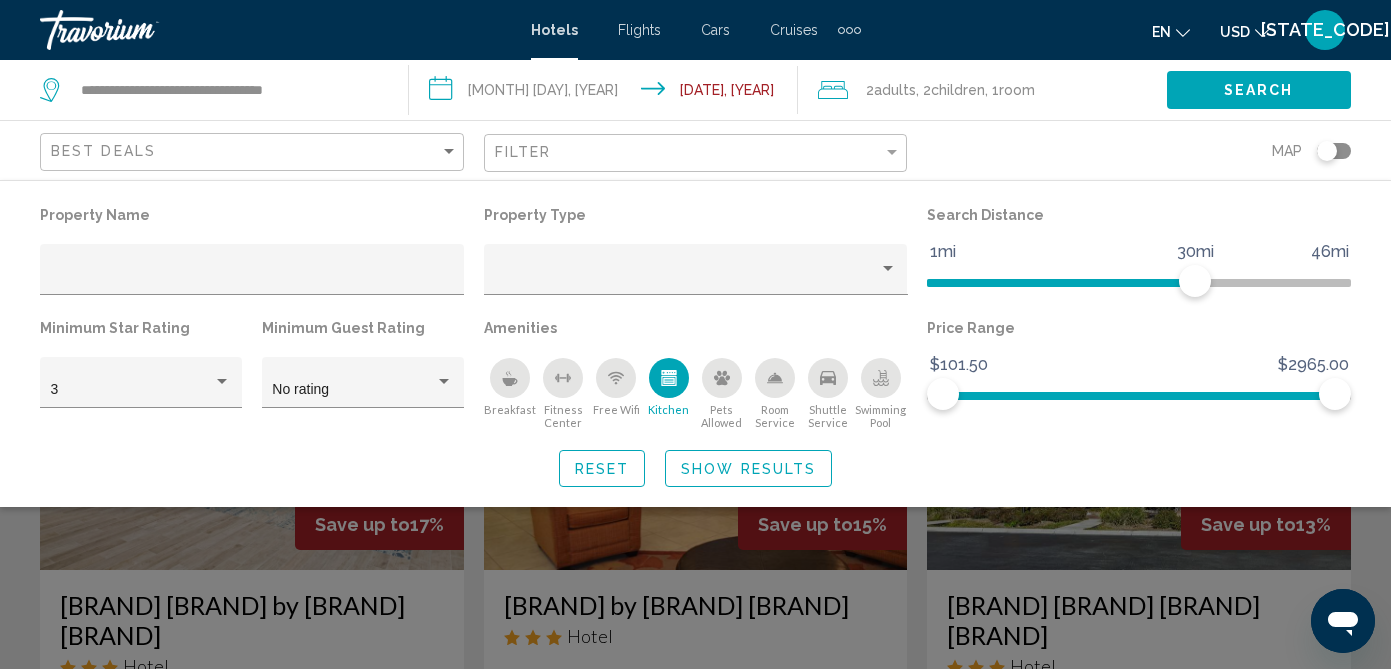 click at bounding box center (510, 378) 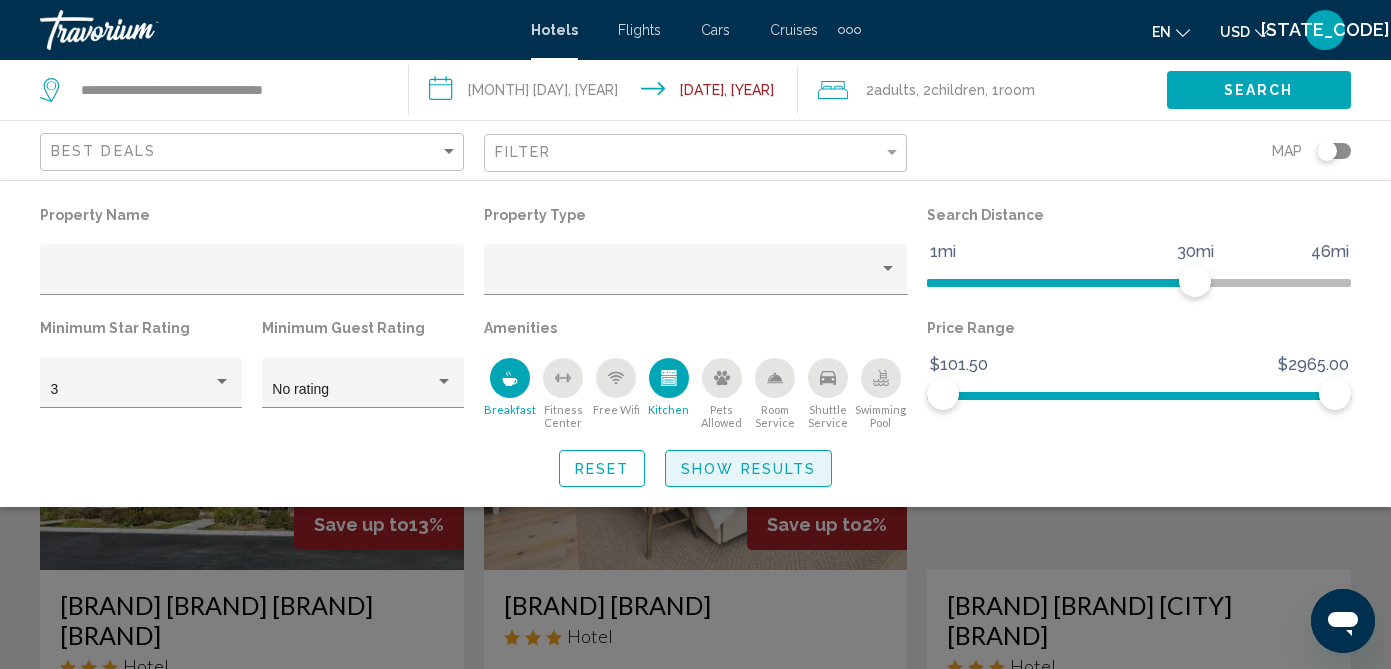 click on "Show Results" at bounding box center (748, 469) 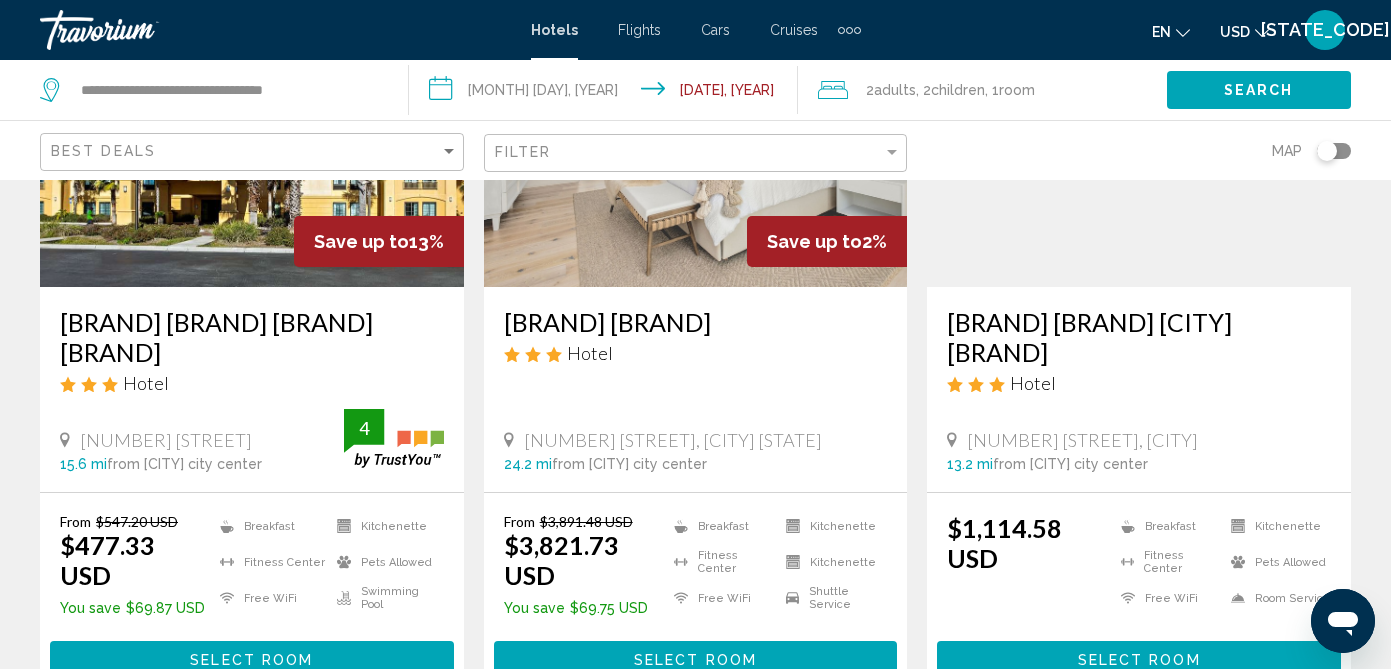 scroll, scrollTop: 262, scrollLeft: 0, axis: vertical 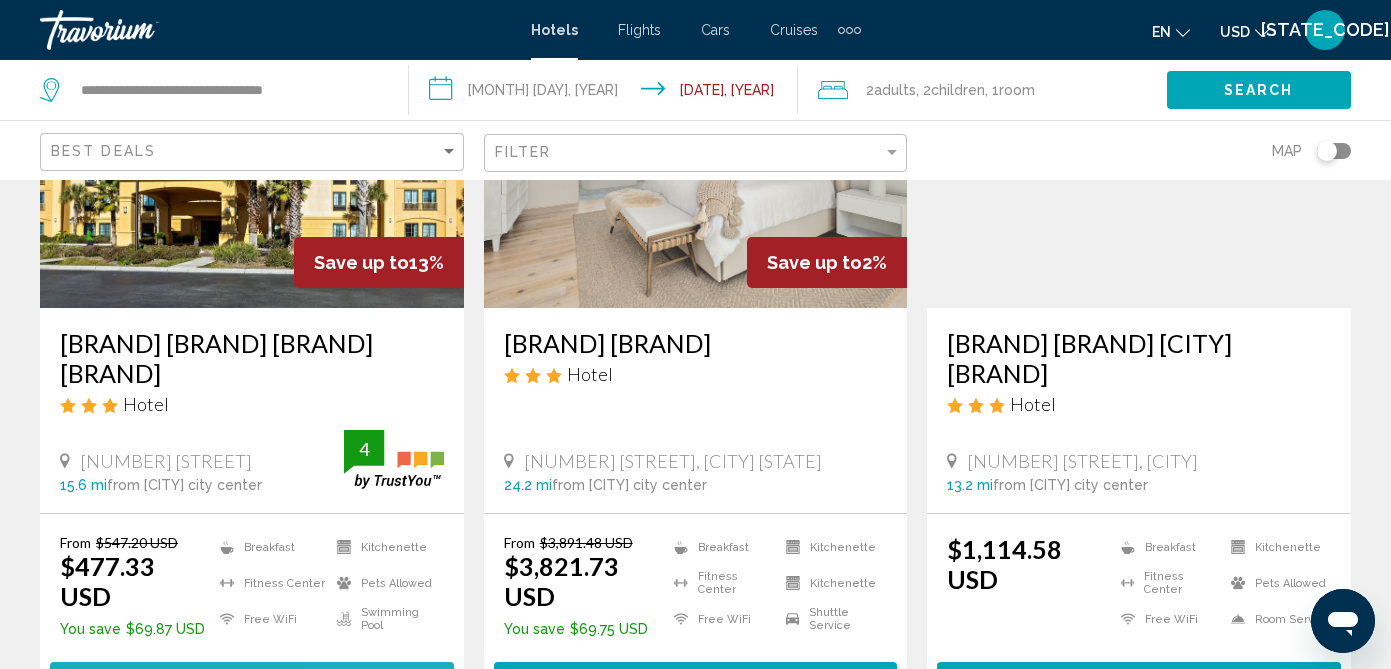 click on "Select Room" at bounding box center (252, 680) 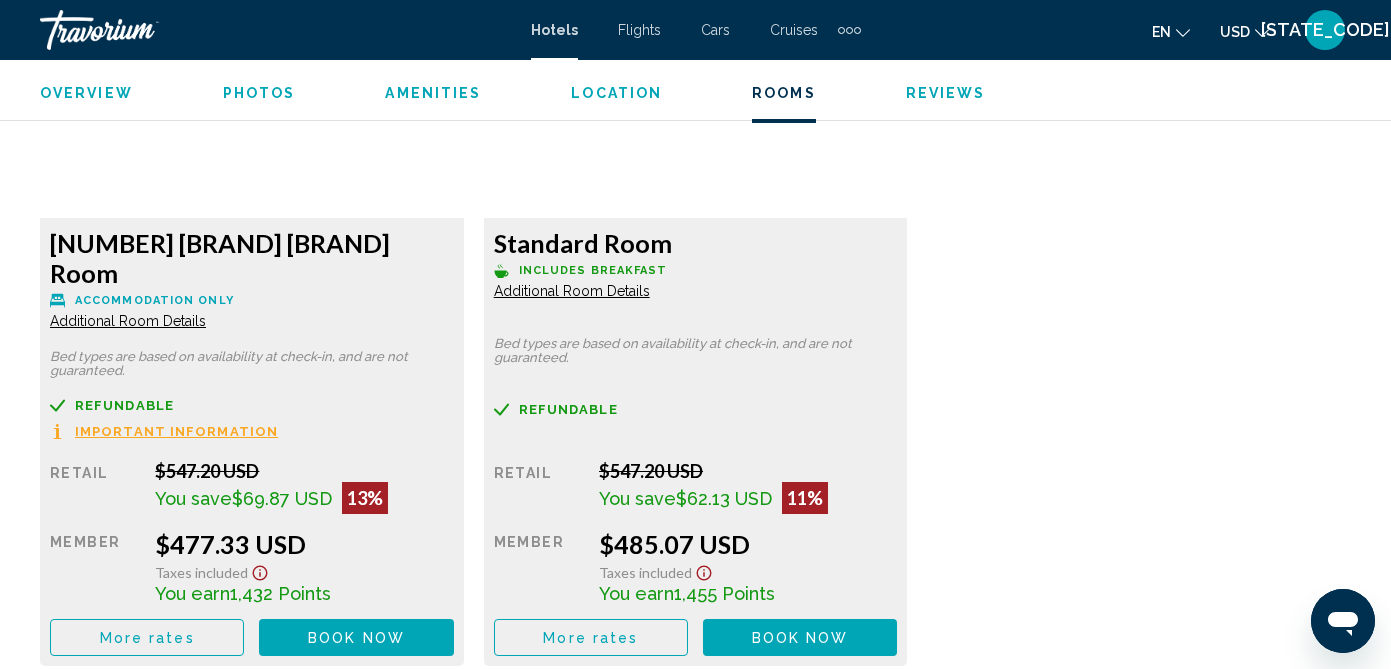 scroll, scrollTop: 3225, scrollLeft: 0, axis: vertical 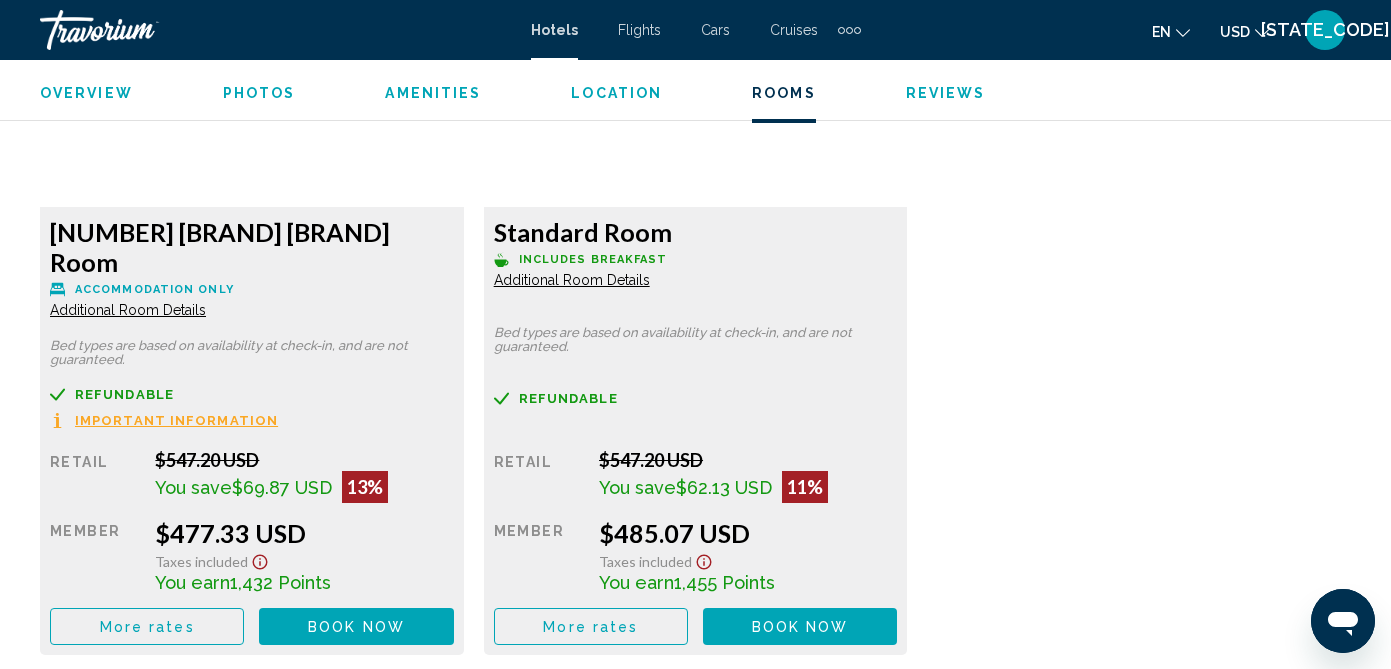 click on "Additional Room Details" at bounding box center (128, 310) 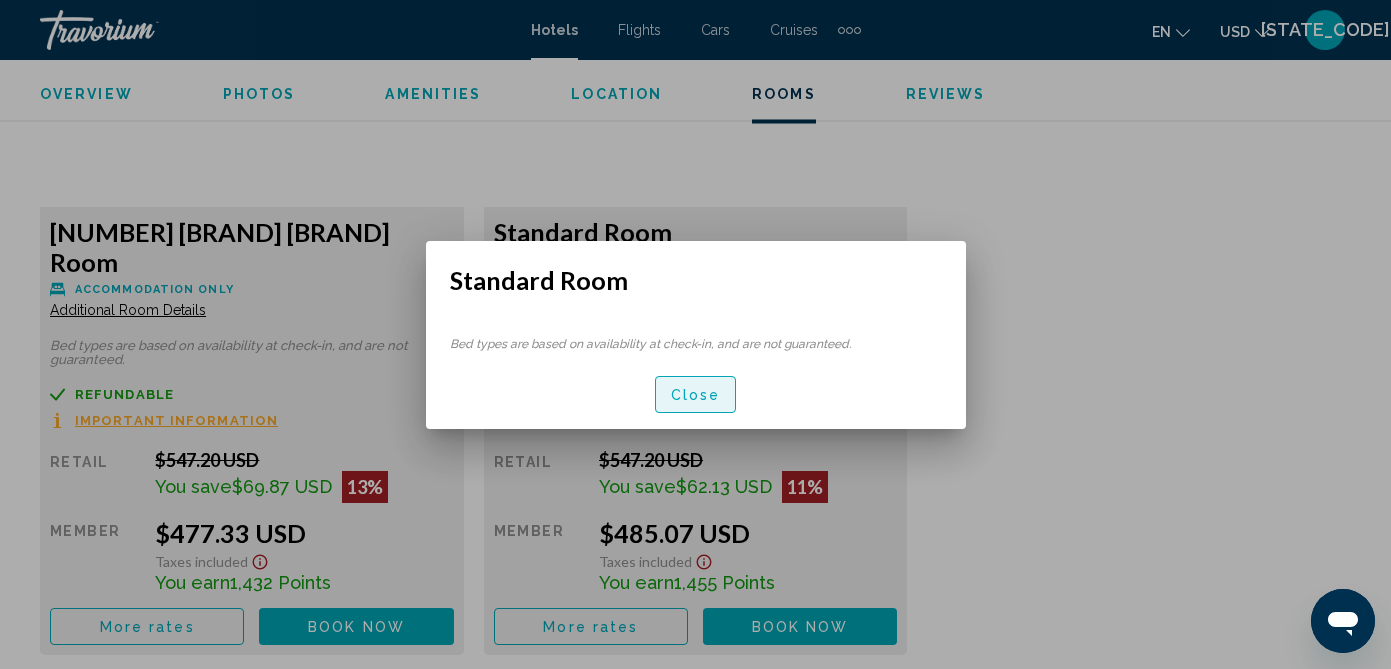 click on "Close" at bounding box center [696, 395] 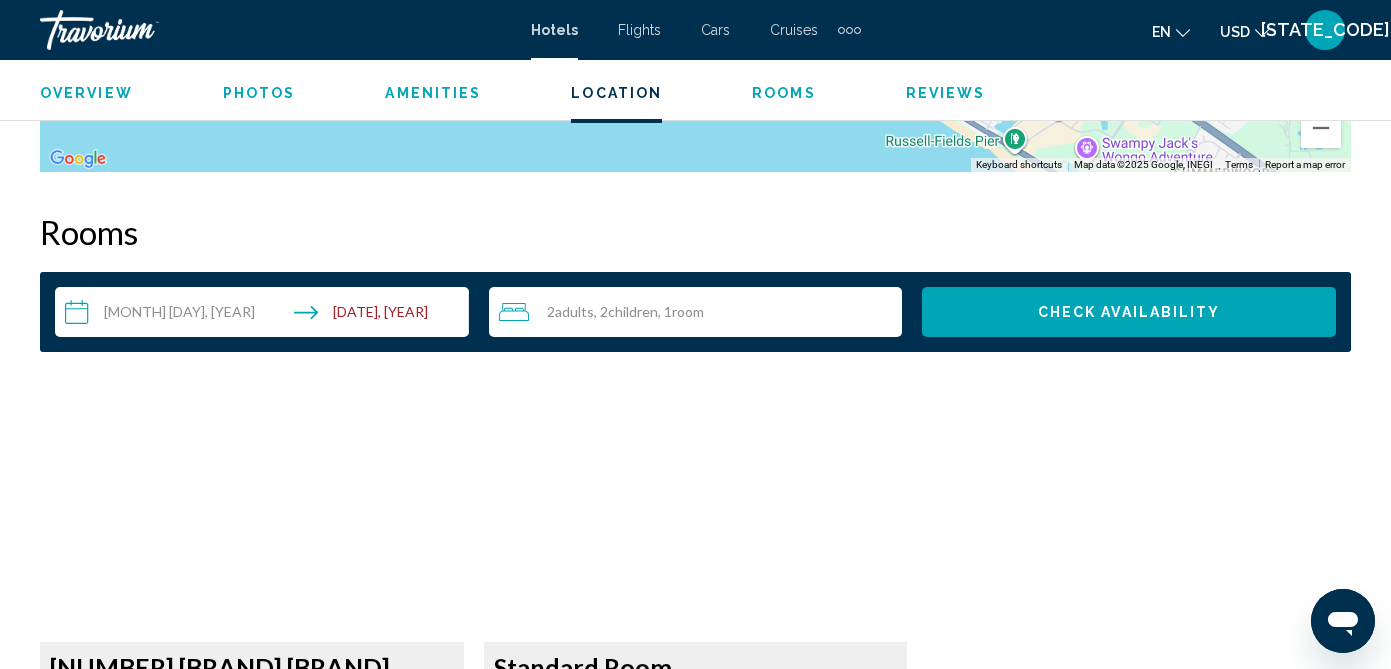 scroll, scrollTop: 2751, scrollLeft: 0, axis: vertical 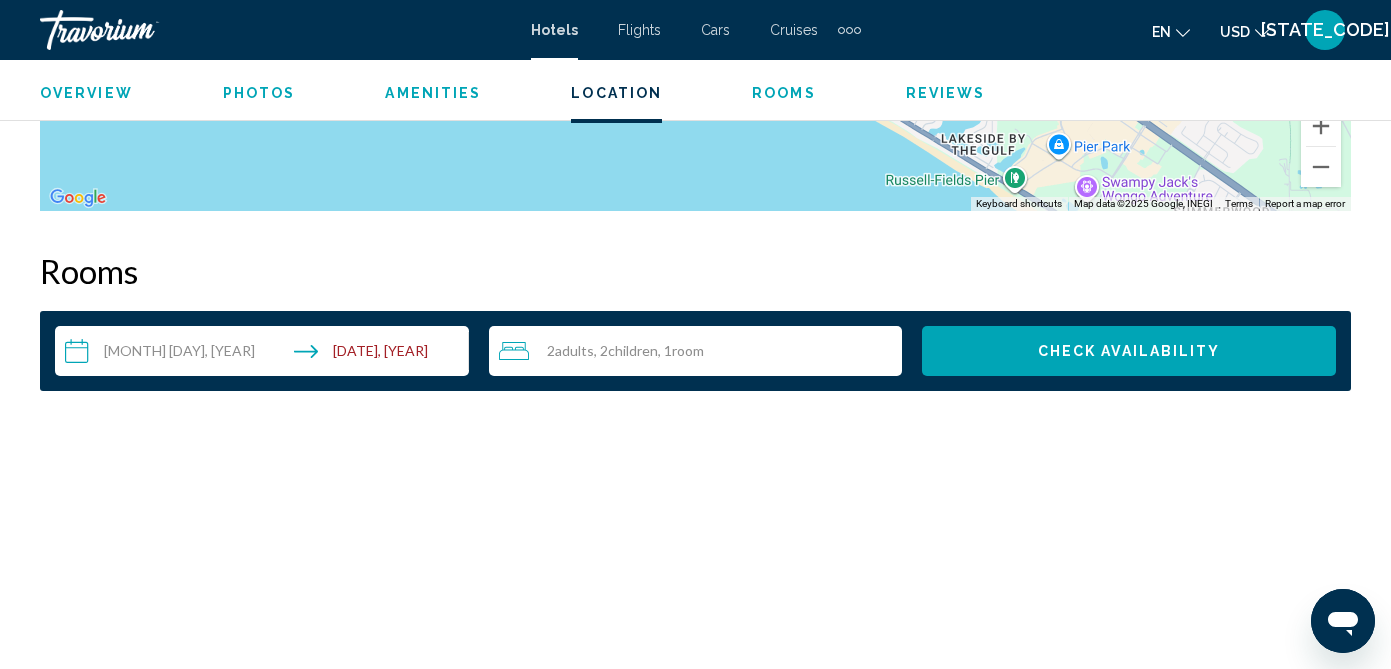 click on "**********" at bounding box center (266, 354) 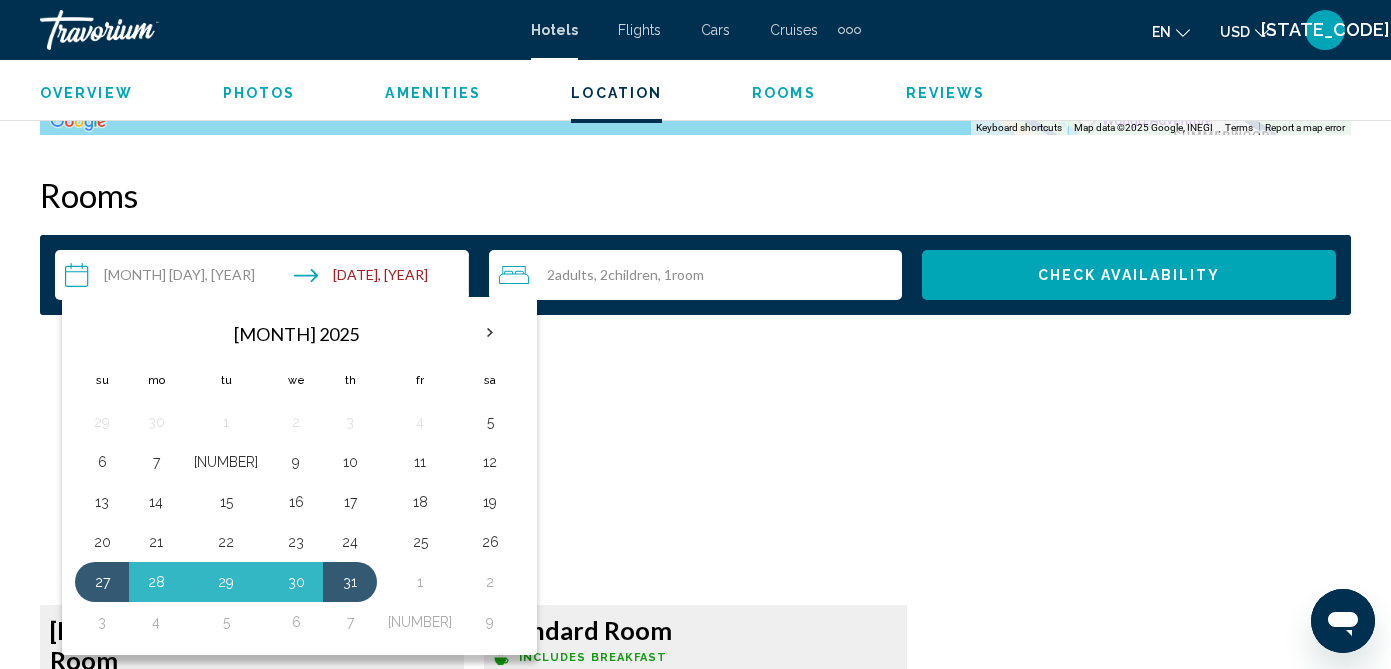 scroll, scrollTop: 2837, scrollLeft: 0, axis: vertical 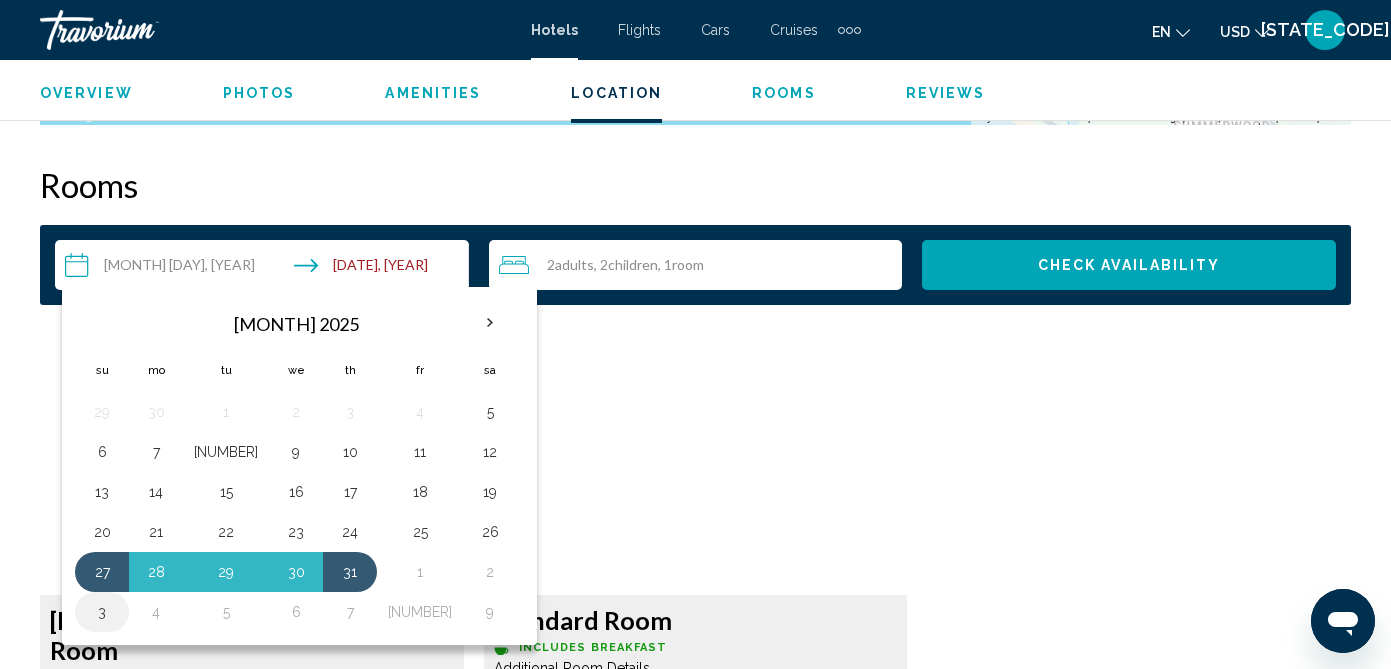 click on "3" at bounding box center (102, 612) 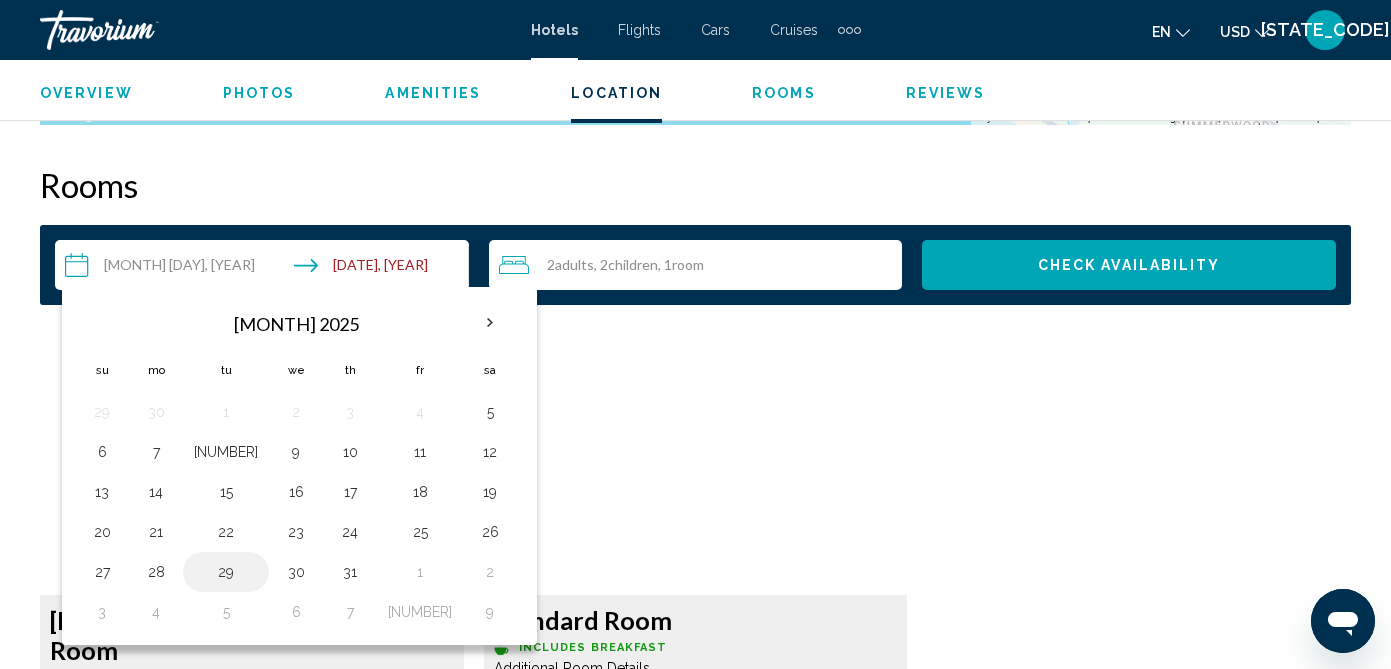 click on "29" at bounding box center [226, 572] 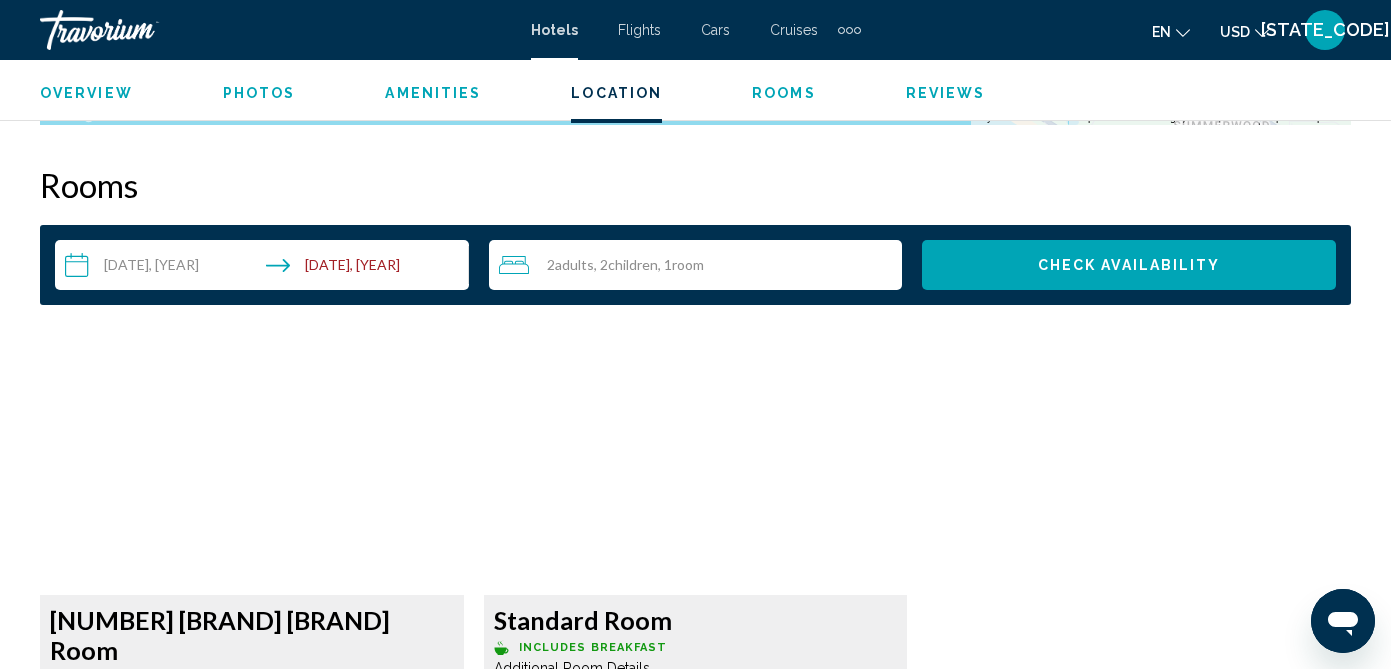 scroll, scrollTop: 2888, scrollLeft: 0, axis: vertical 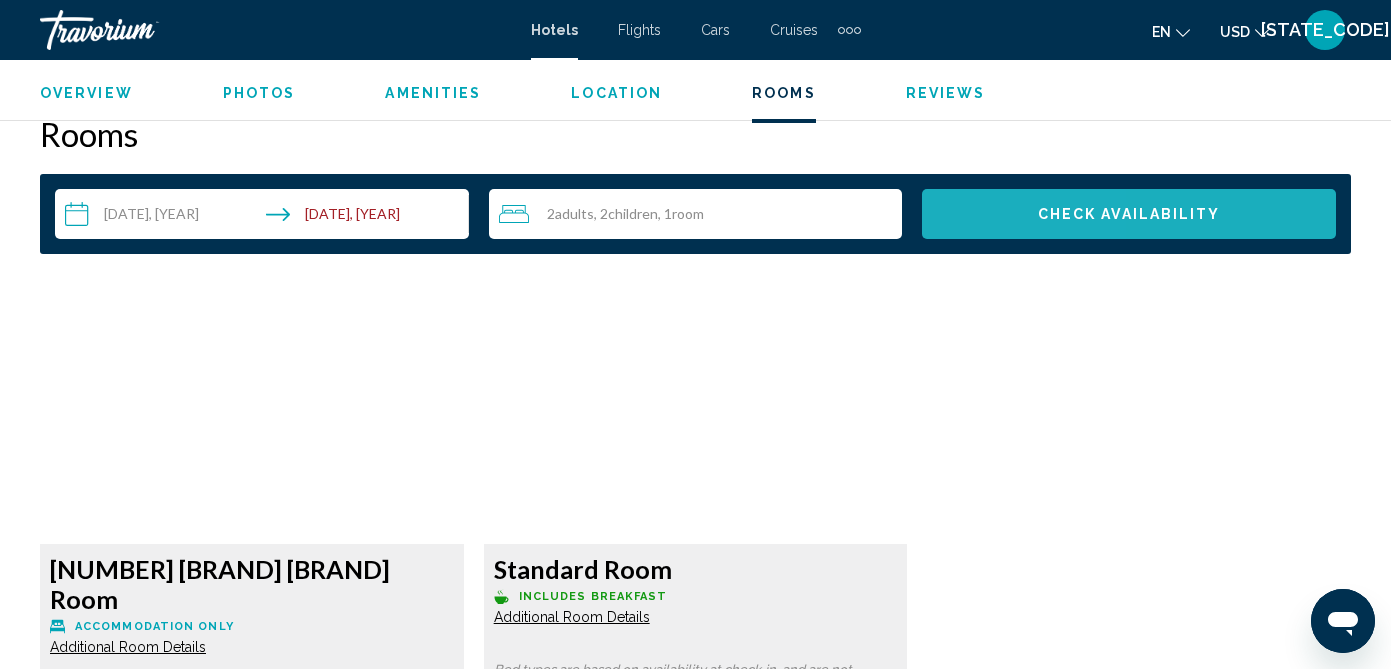 click on "Check Availability" at bounding box center [1129, 214] 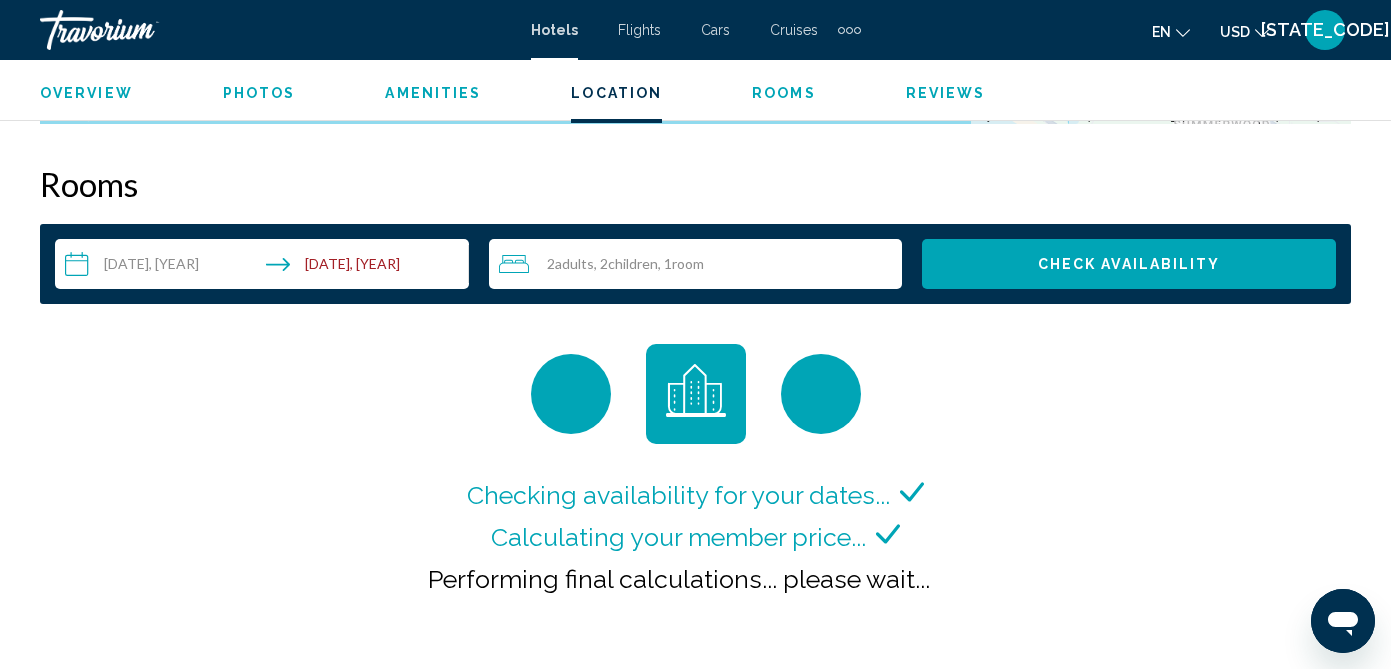scroll, scrollTop: 2798, scrollLeft: 0, axis: vertical 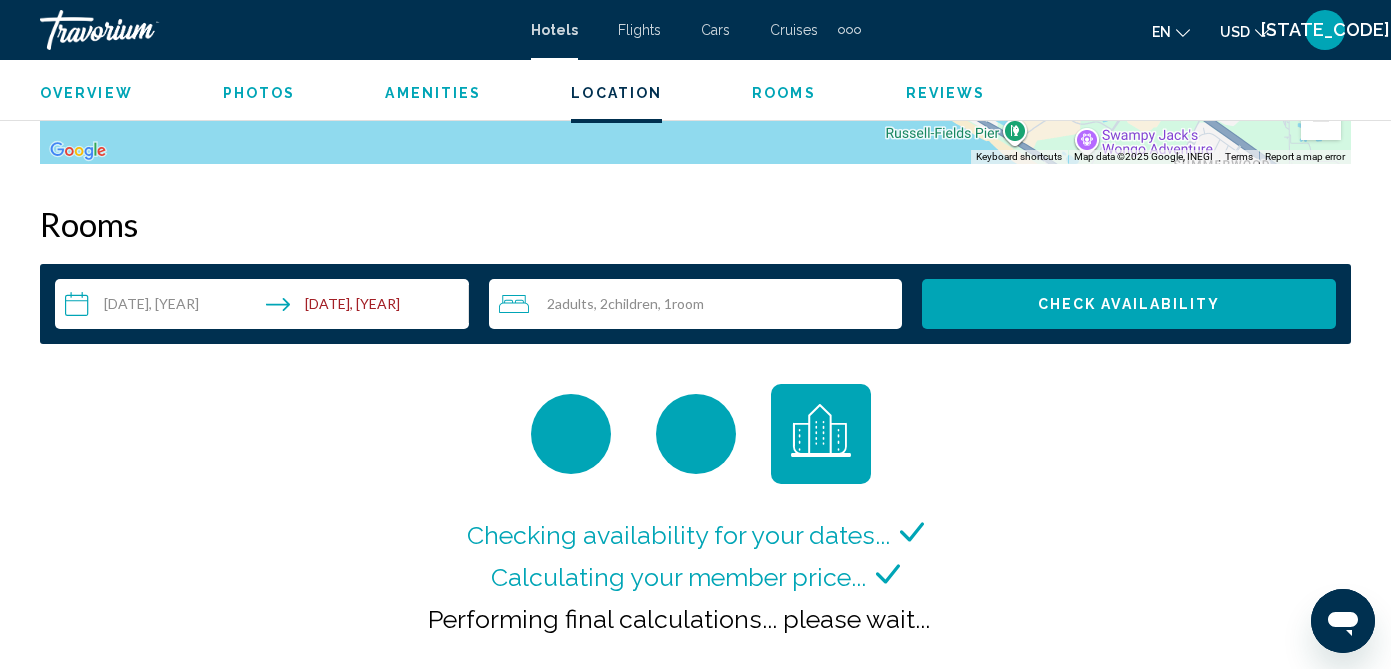 click on "**********" at bounding box center (266, 307) 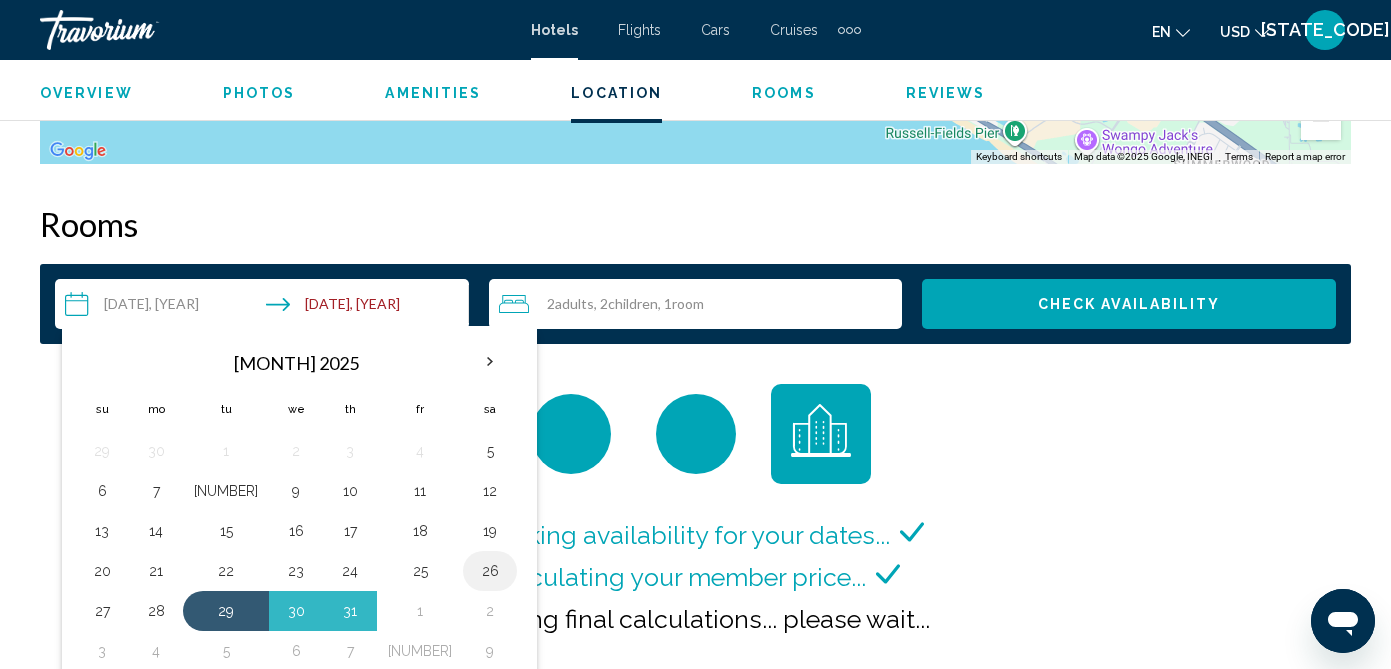 click on "26" at bounding box center [490, 571] 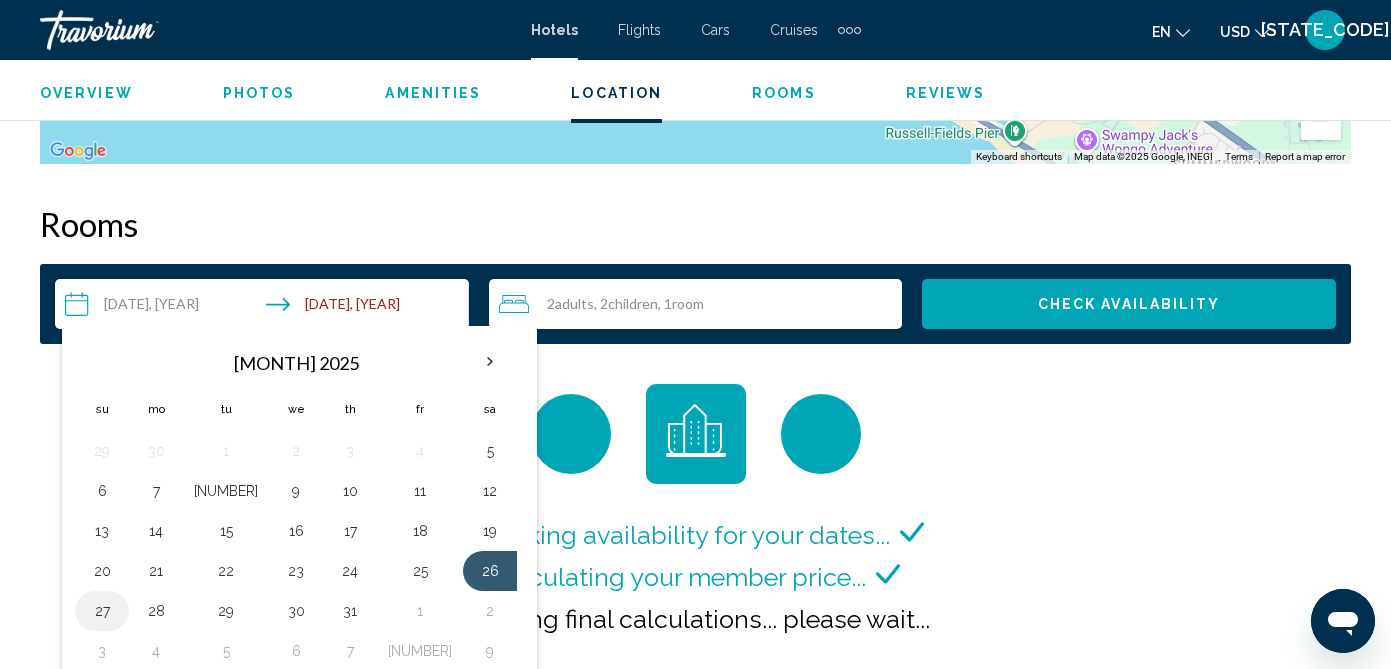 click on "27" at bounding box center (102, 611) 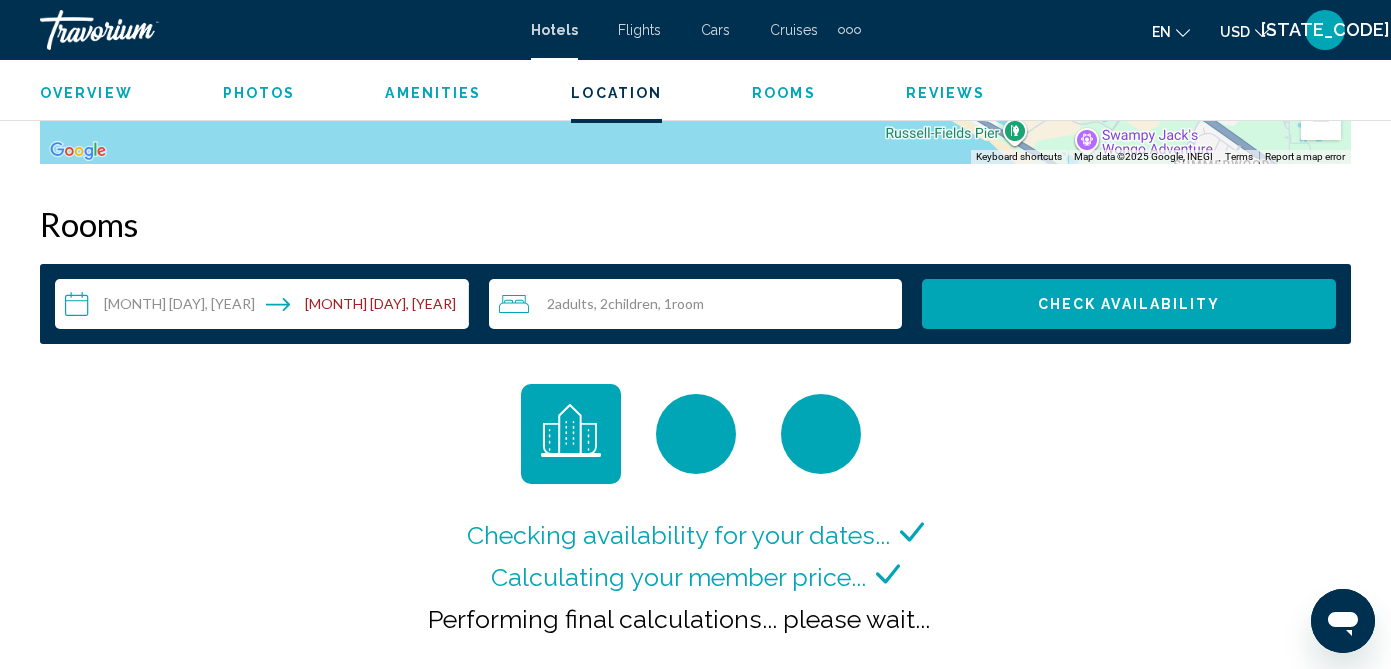 click on "**********" at bounding box center [266, 307] 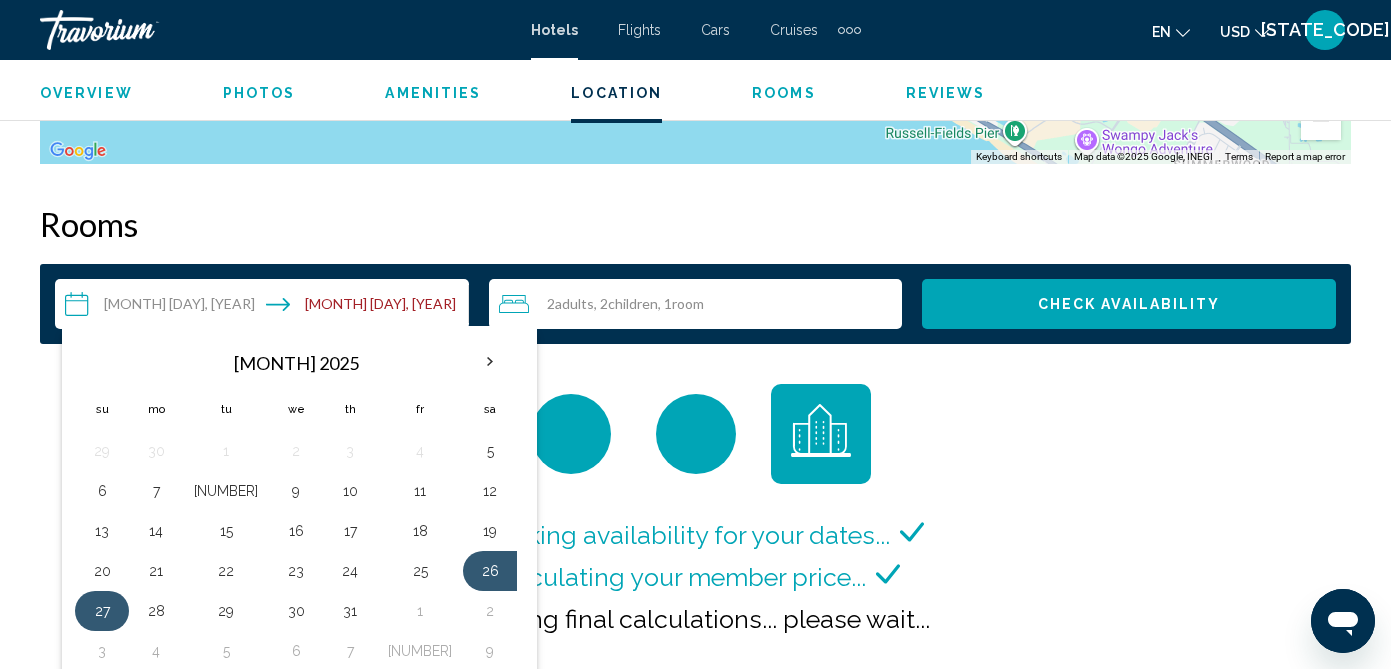 click on "27" at bounding box center (102, 611) 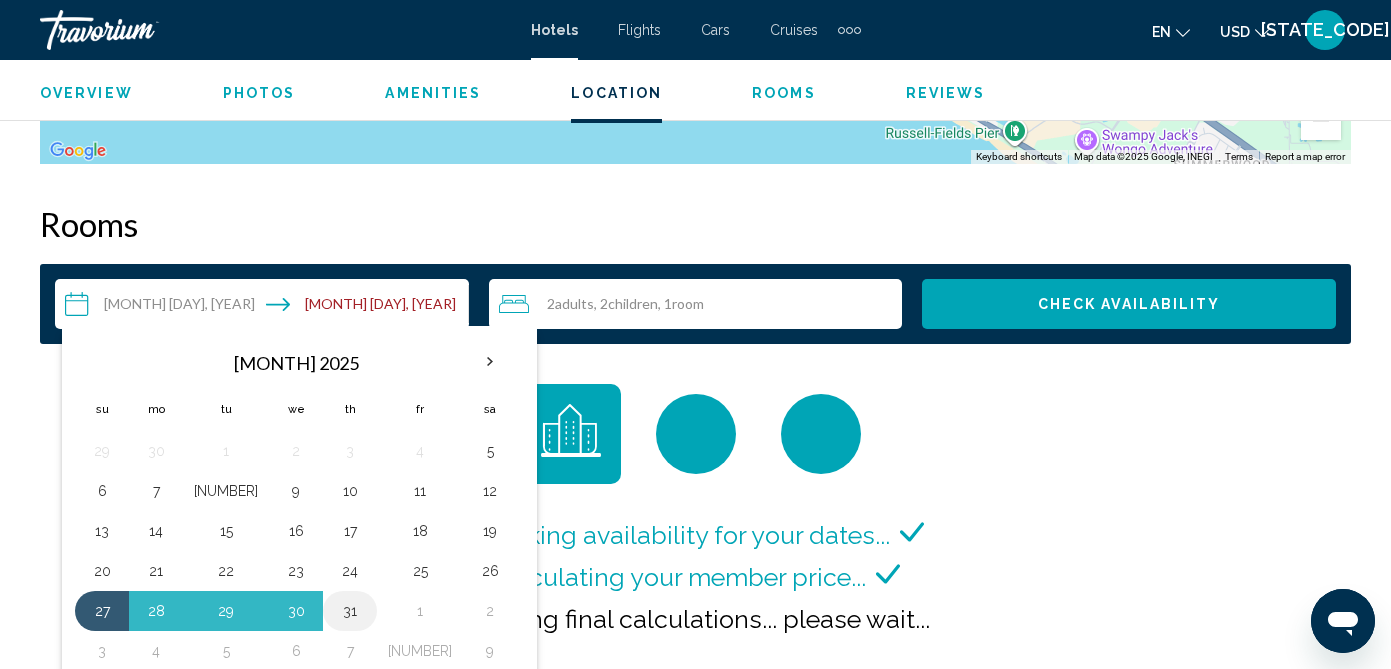 type 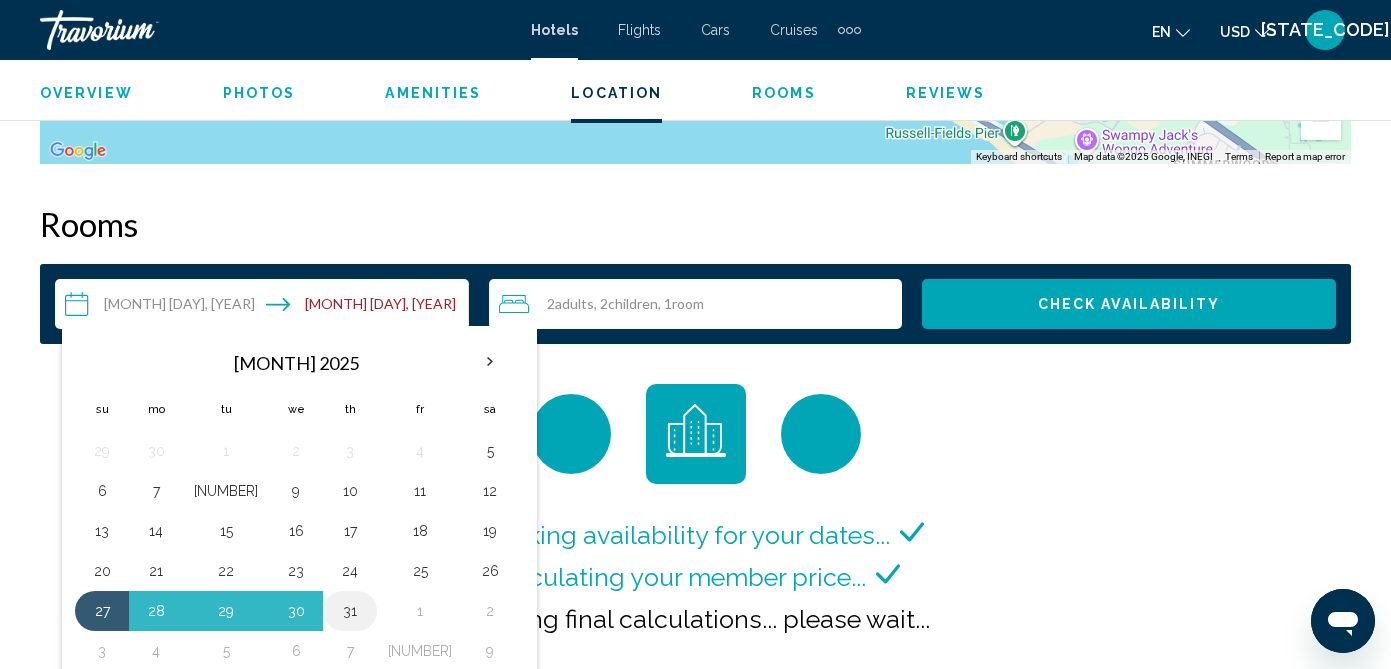 click on "31" at bounding box center [350, 611] 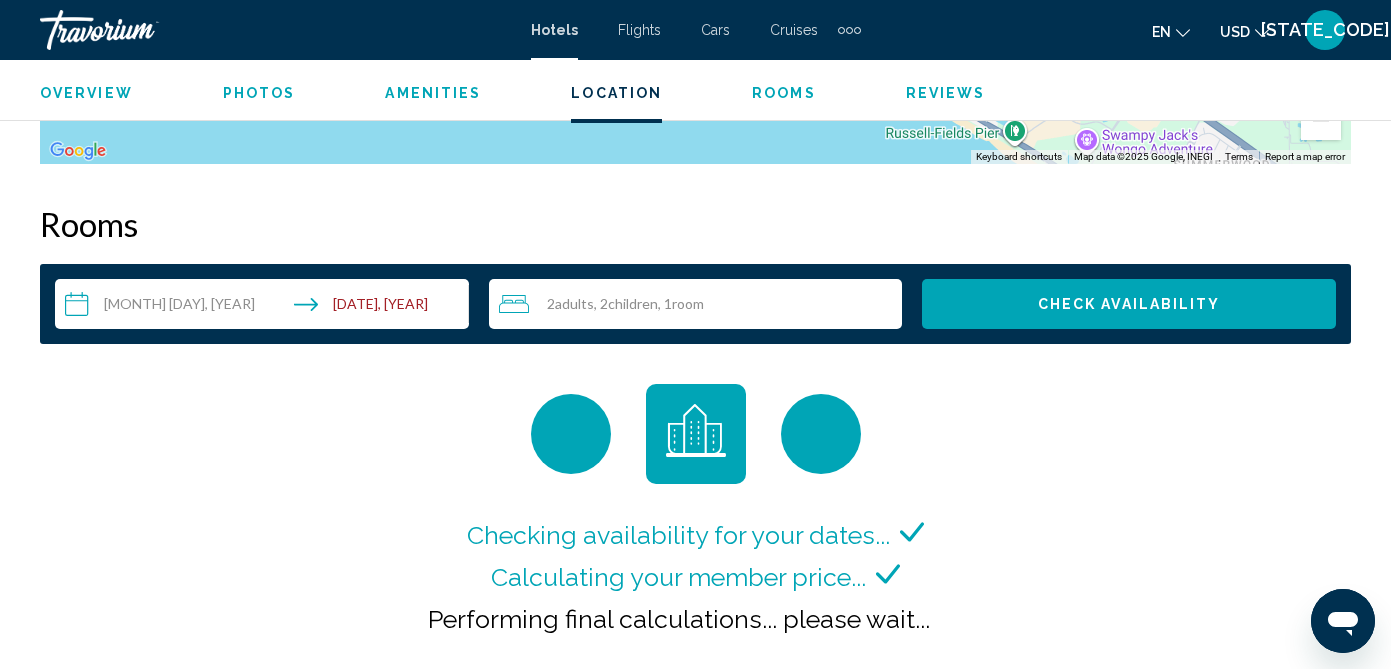 type 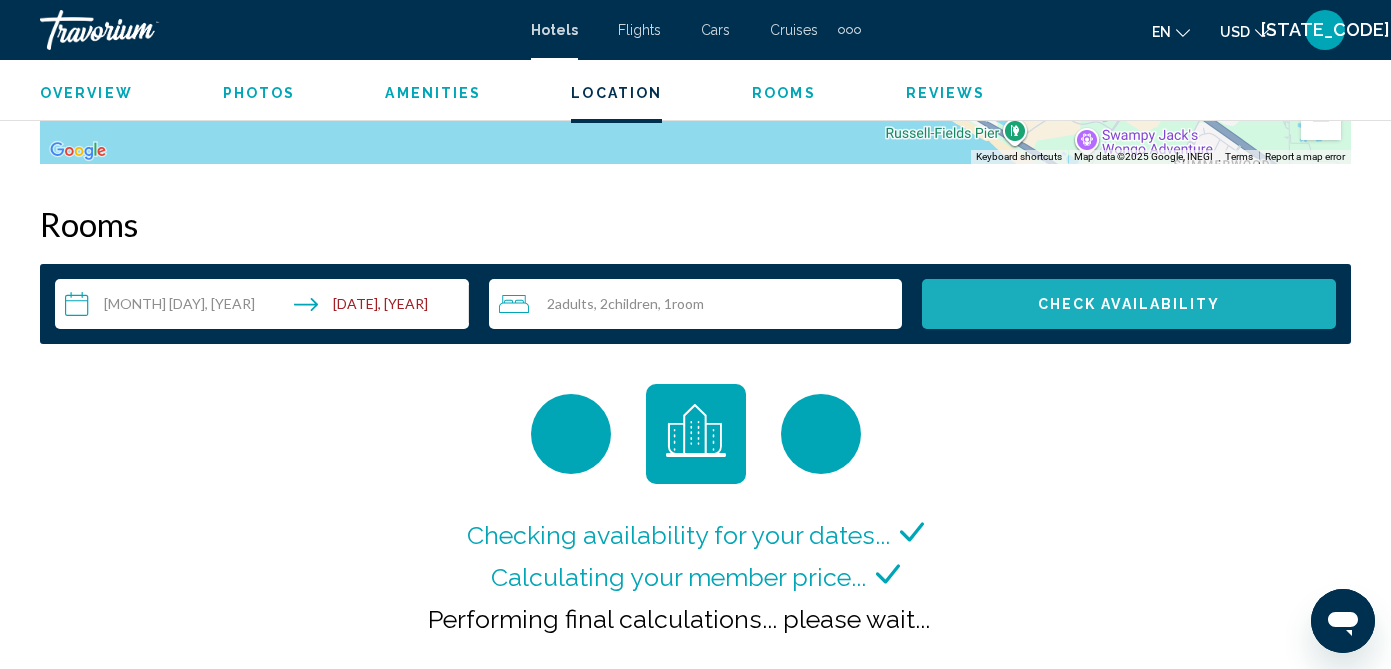 click on "Check Availability" at bounding box center (1129, 305) 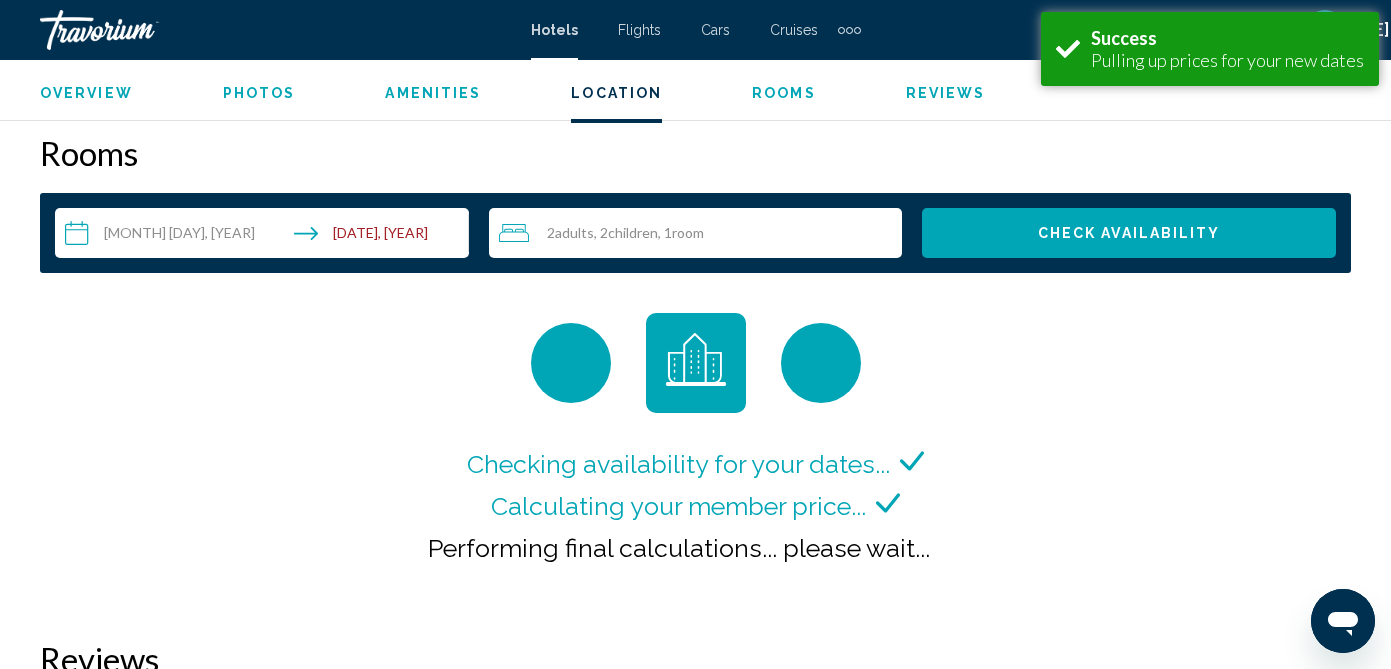 scroll, scrollTop: 2881, scrollLeft: 0, axis: vertical 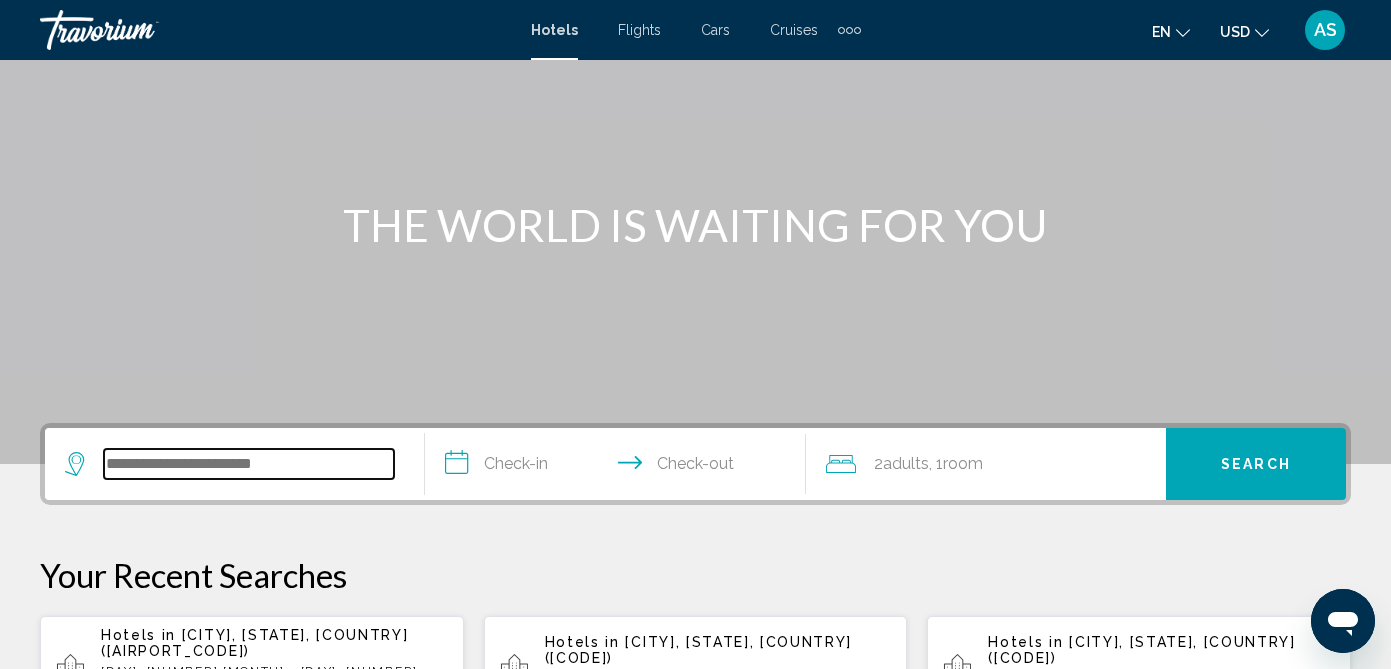 click at bounding box center [249, 464] 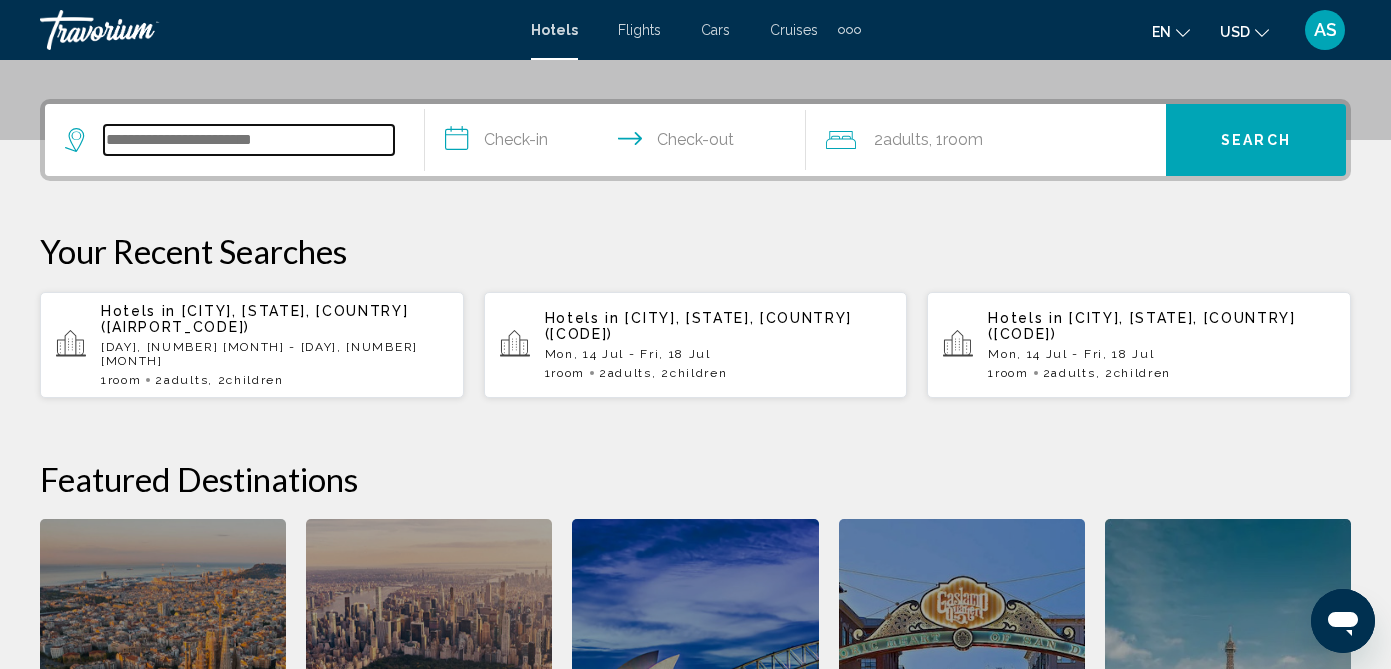 scroll, scrollTop: 494, scrollLeft: 0, axis: vertical 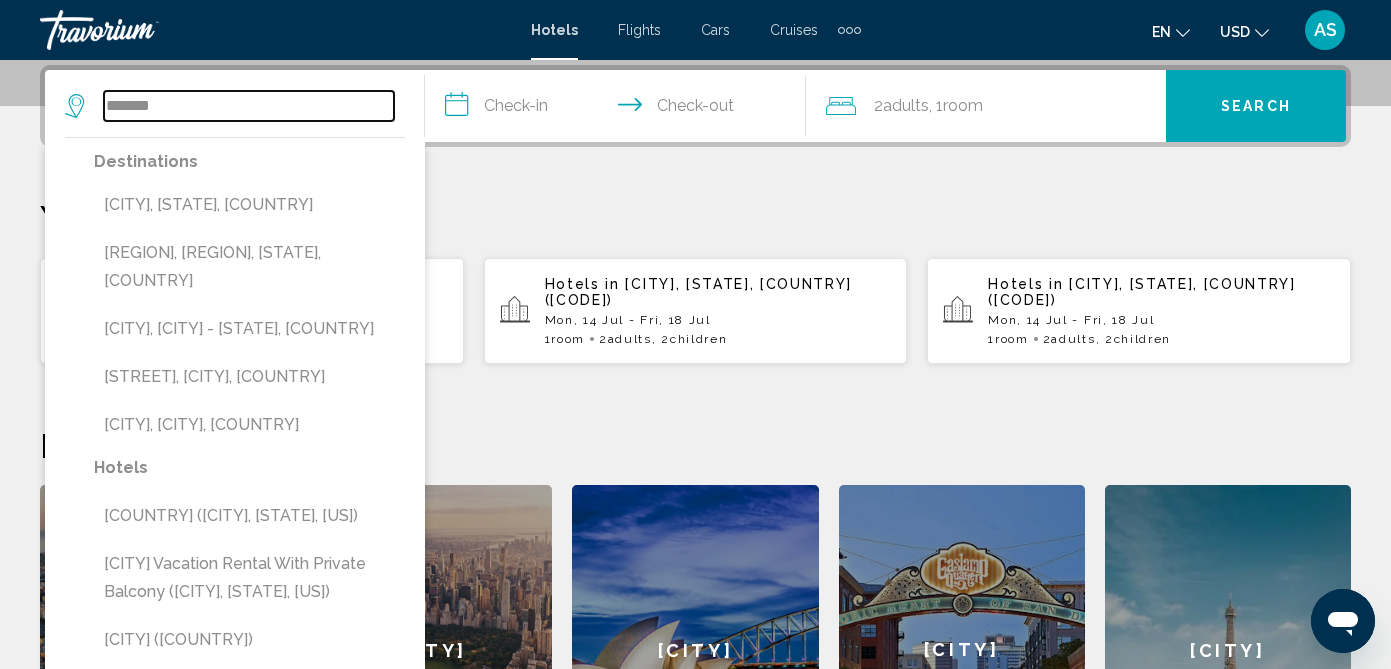 type on "*******" 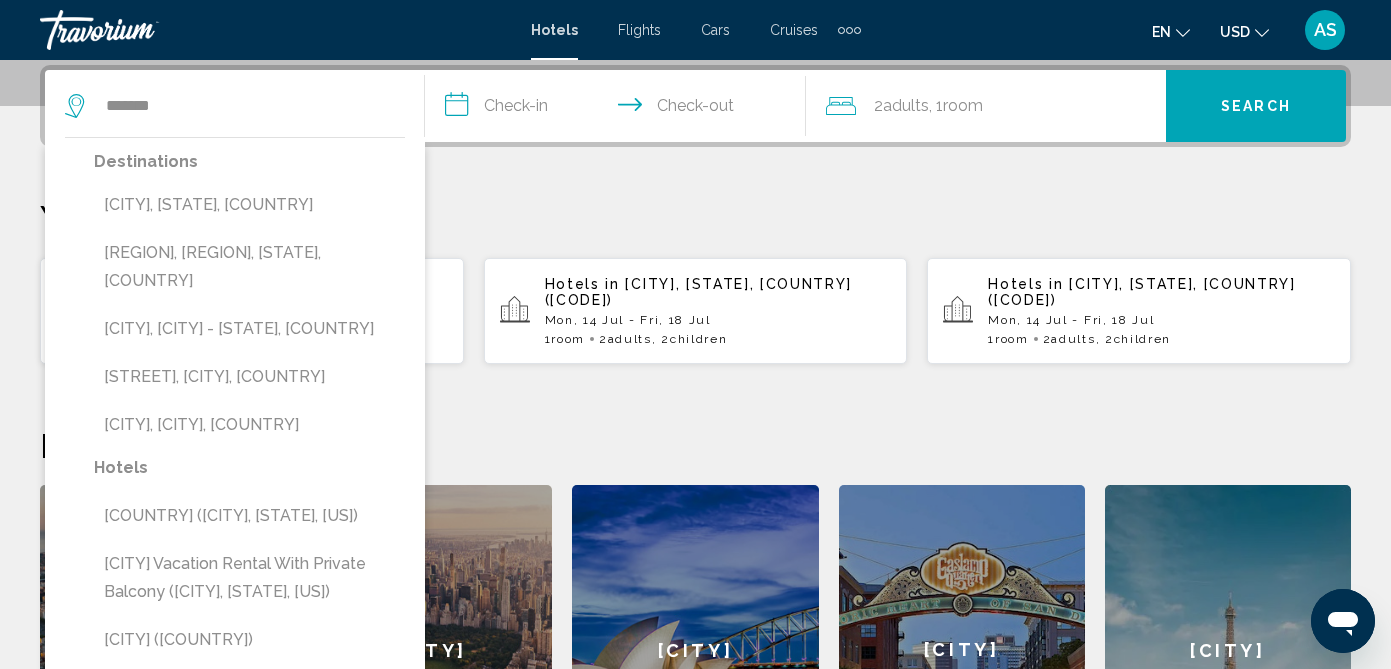 click on "**********" at bounding box center (619, 109) 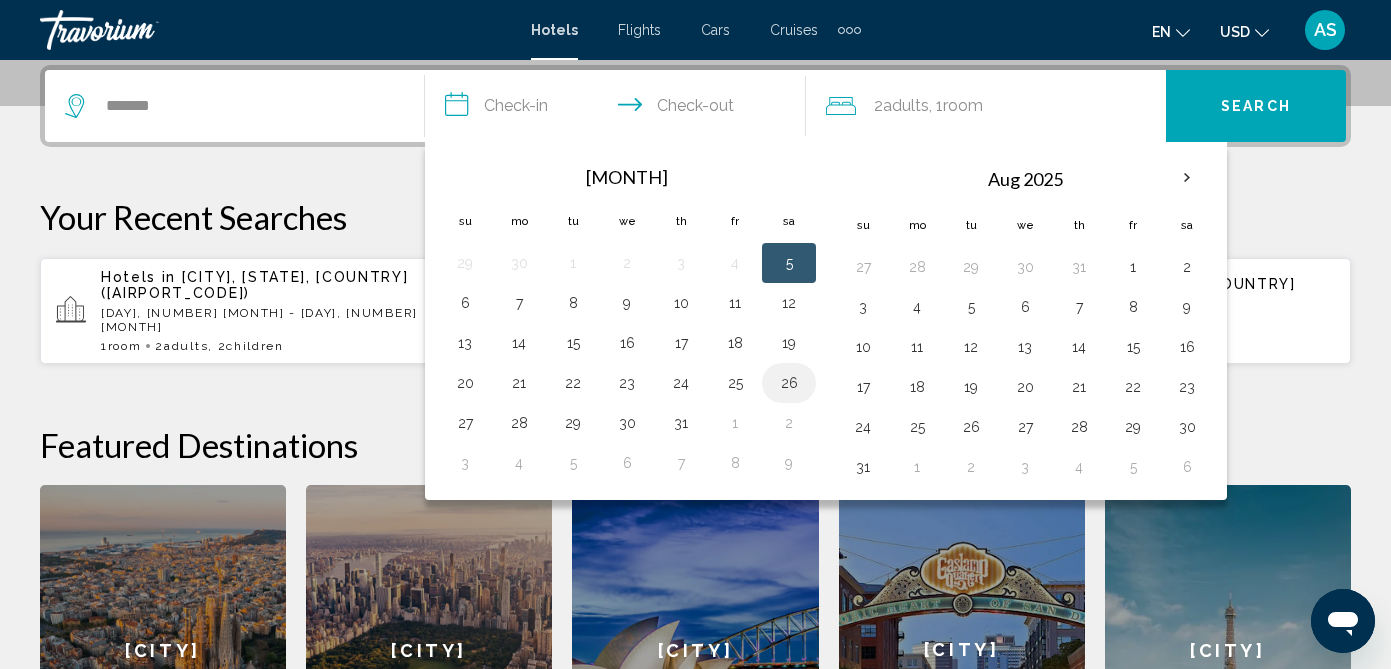click on "26" at bounding box center [789, 383] 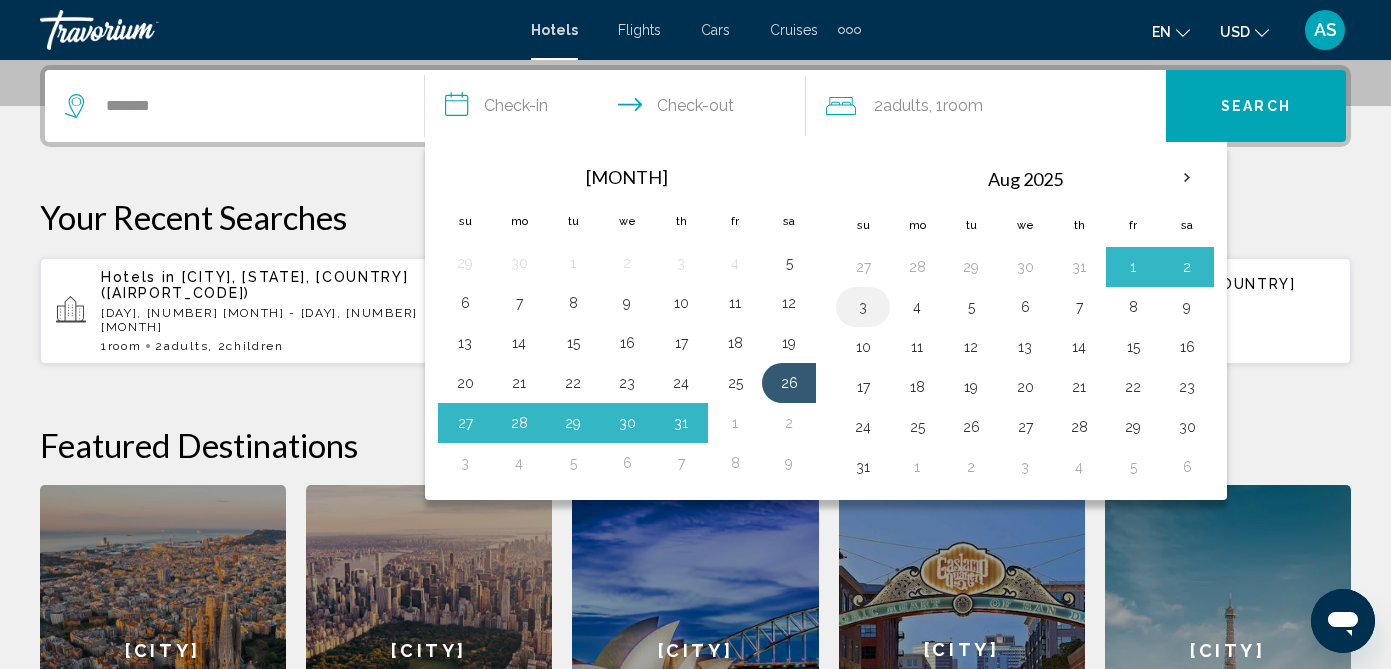 click on "3" at bounding box center (863, 307) 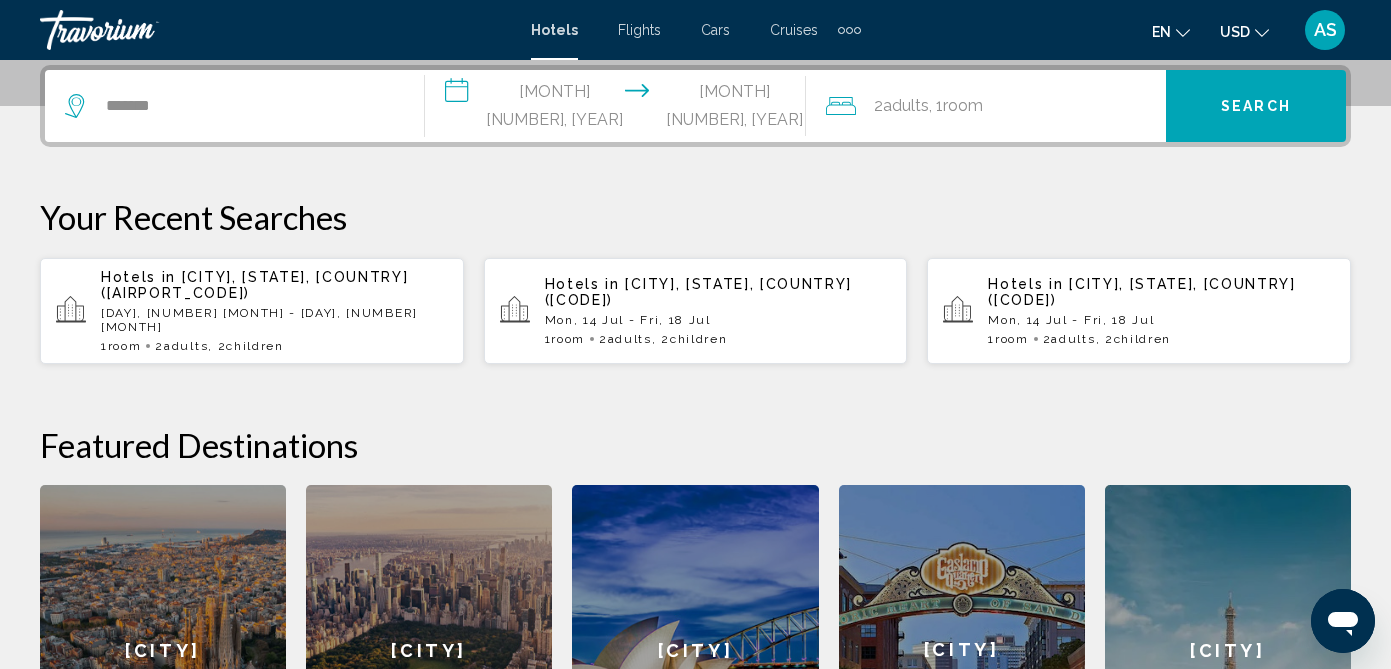 click on "2  Adult Adults , 1  Room rooms" at bounding box center (996, 106) 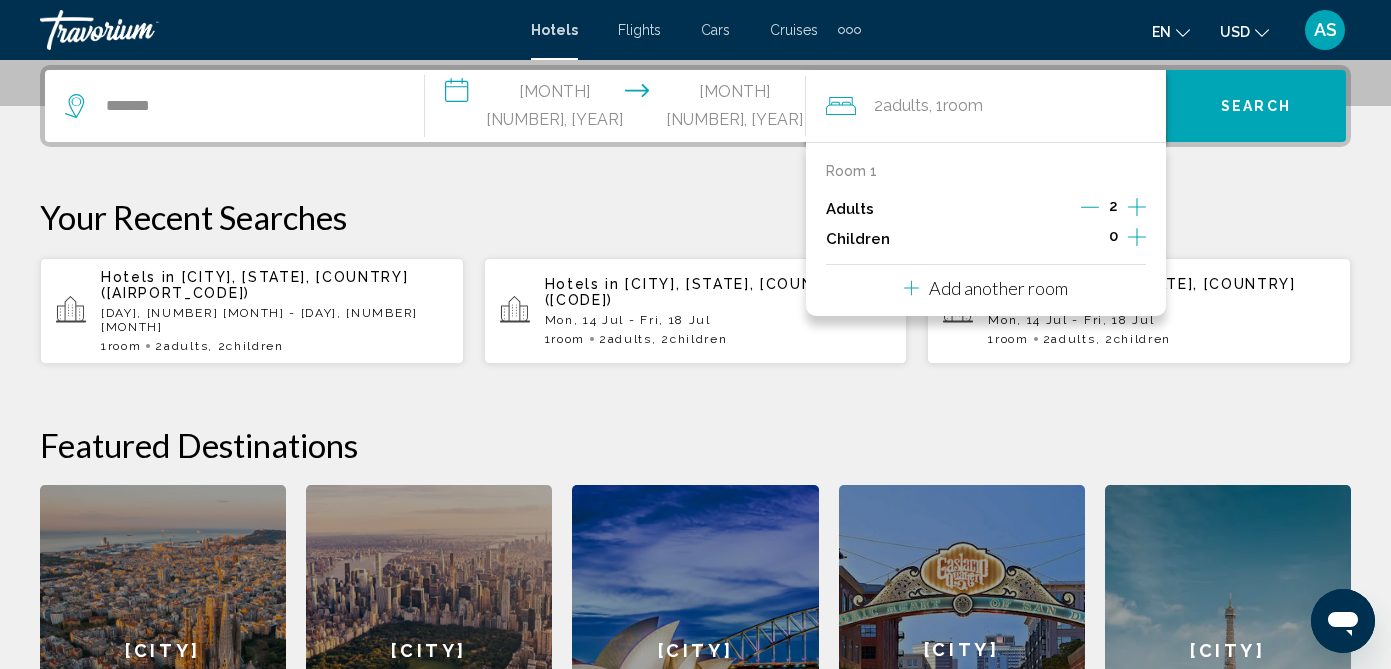 click at bounding box center [1137, 237] 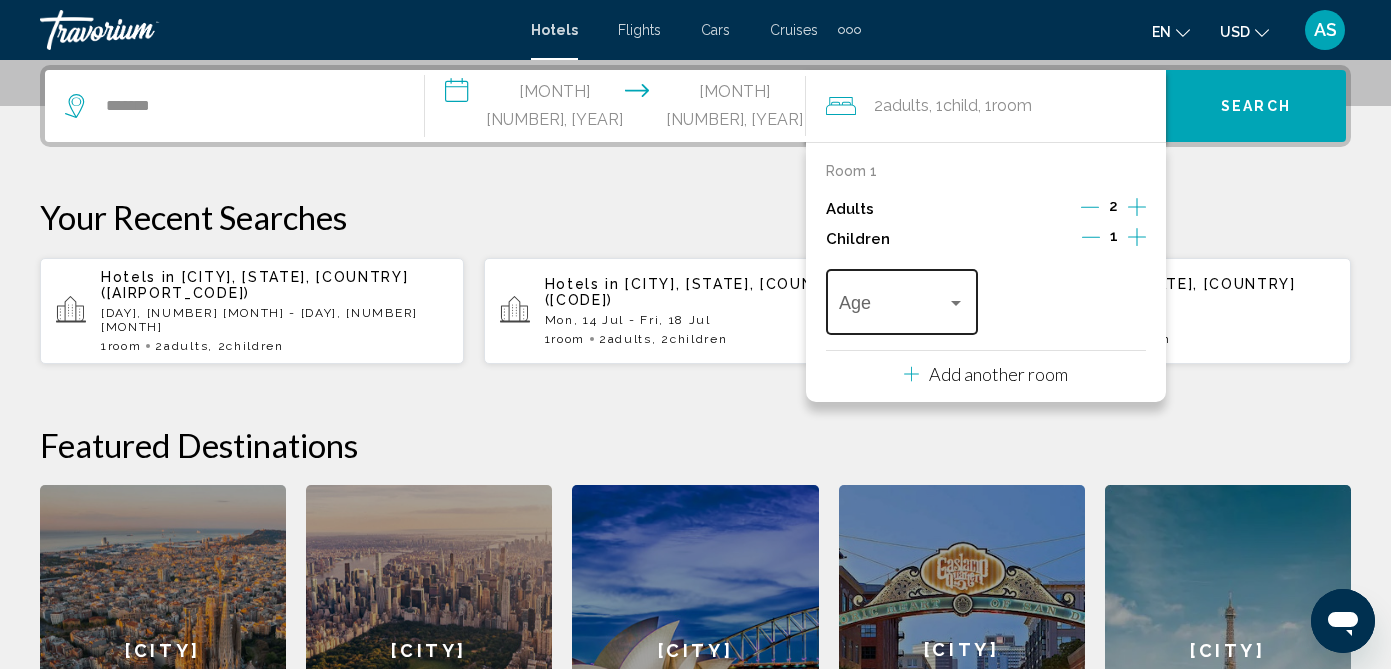 click at bounding box center (956, 303) 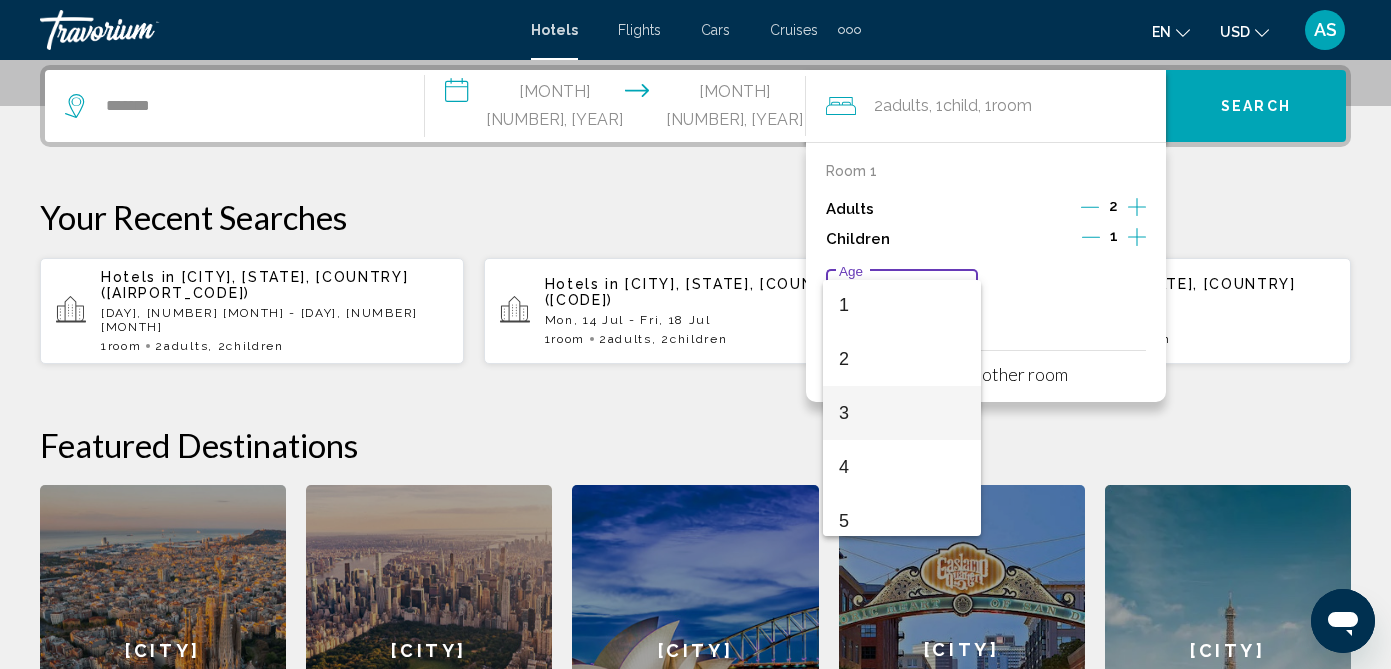 scroll, scrollTop: 58, scrollLeft: 0, axis: vertical 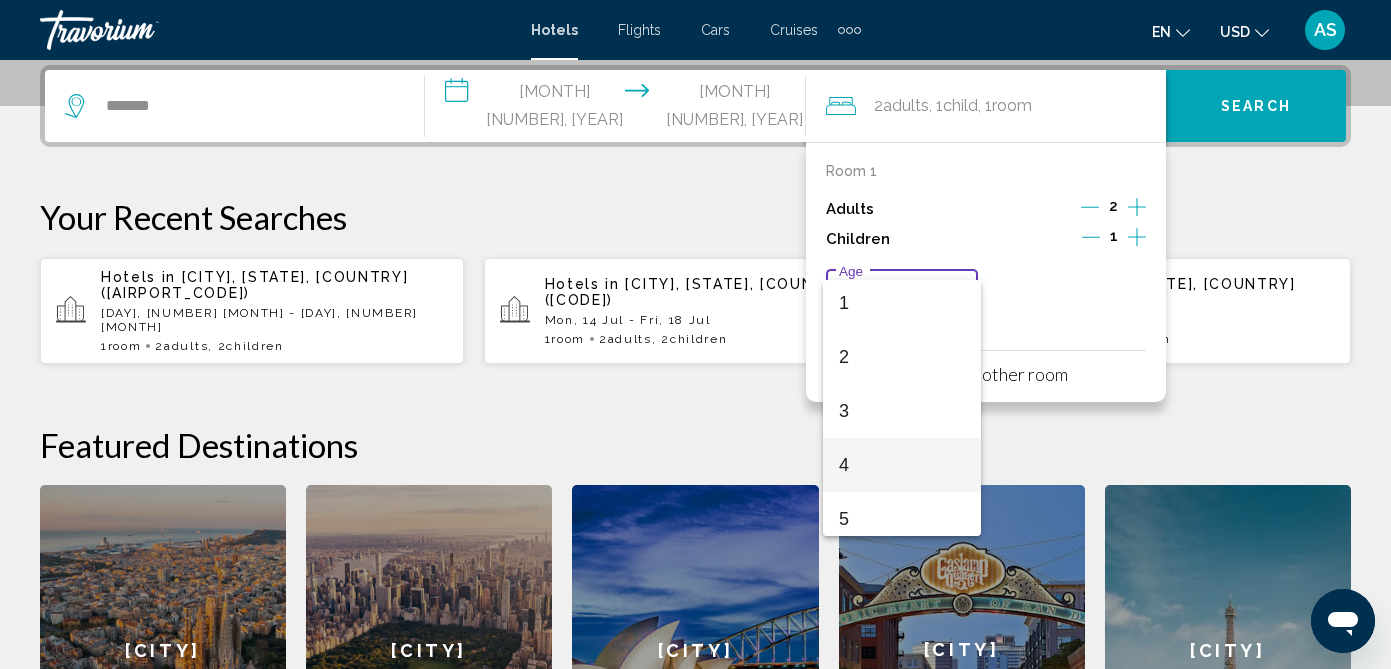 click on "4" at bounding box center [902, 465] 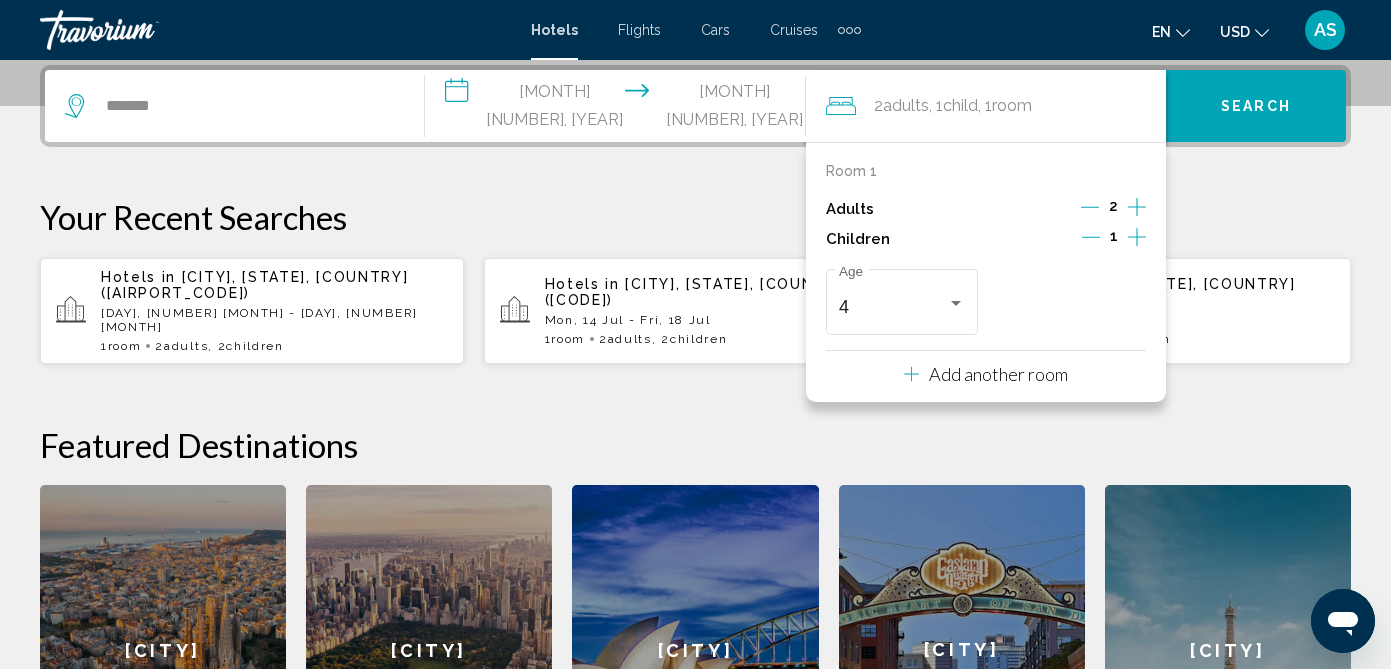 click at bounding box center [1137, 237] 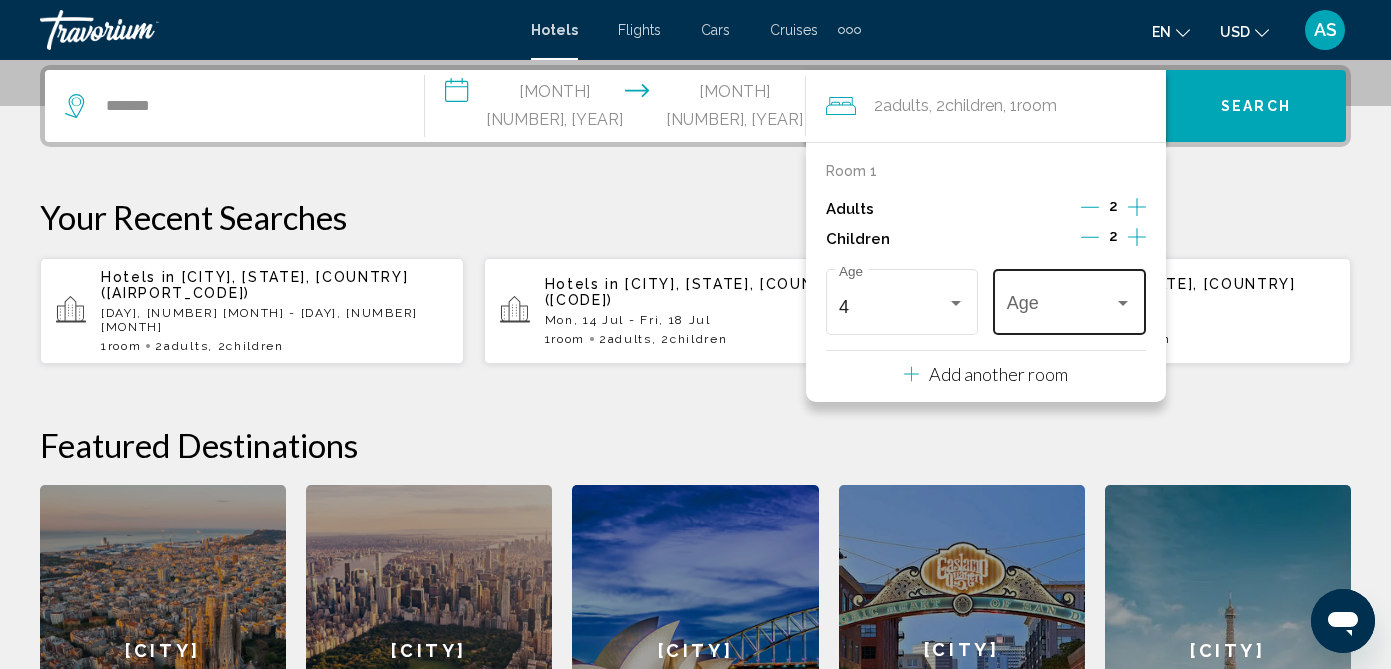 click at bounding box center [1123, 303] 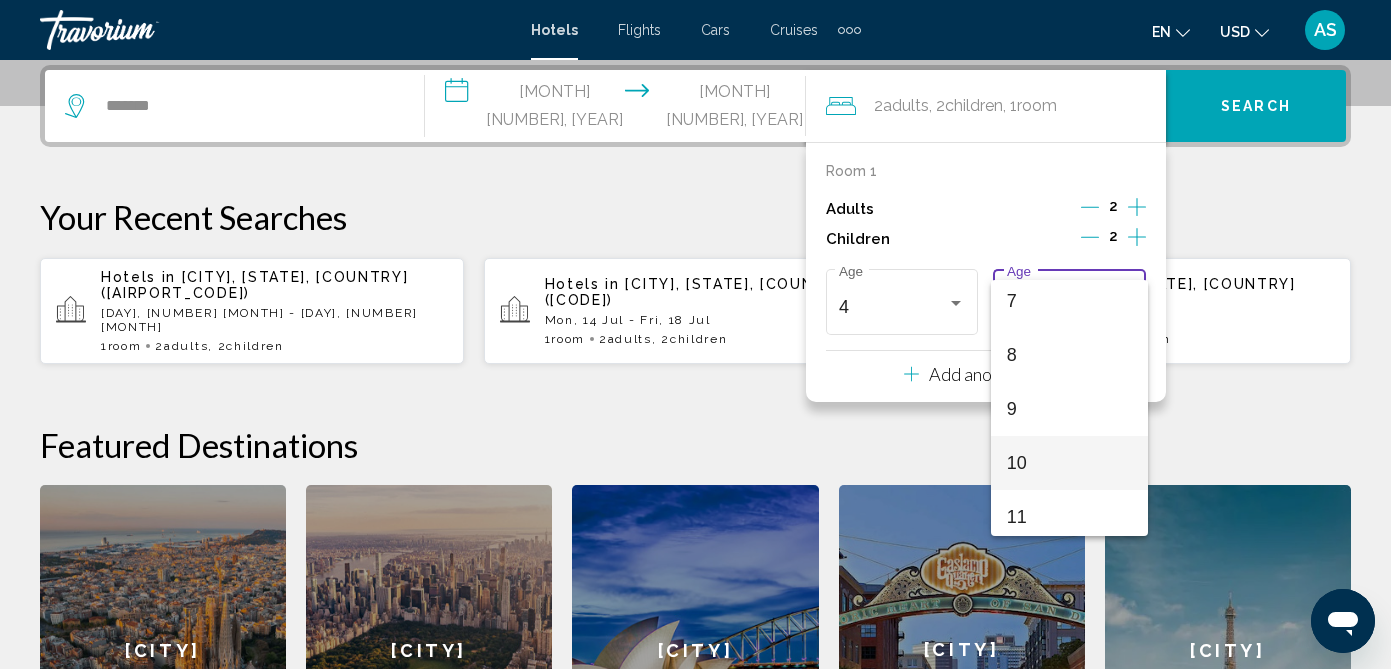 scroll, scrollTop: 361, scrollLeft: 0, axis: vertical 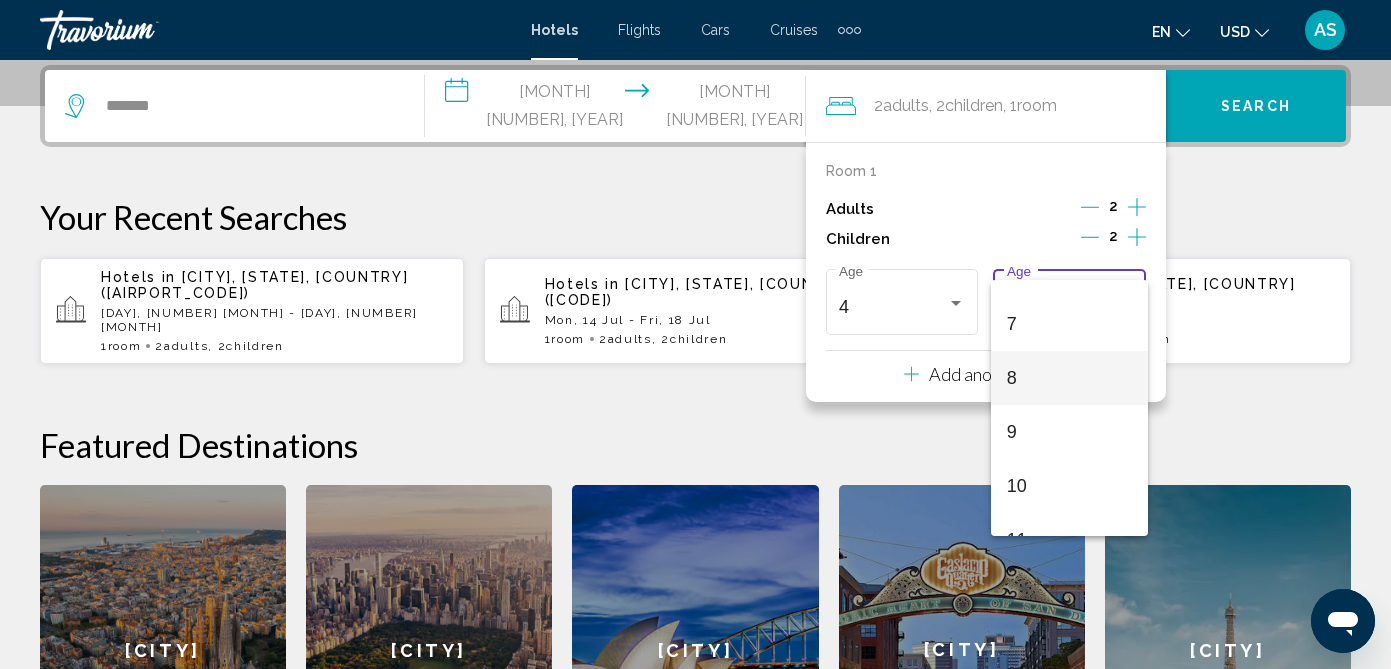click on "8" at bounding box center [1070, 378] 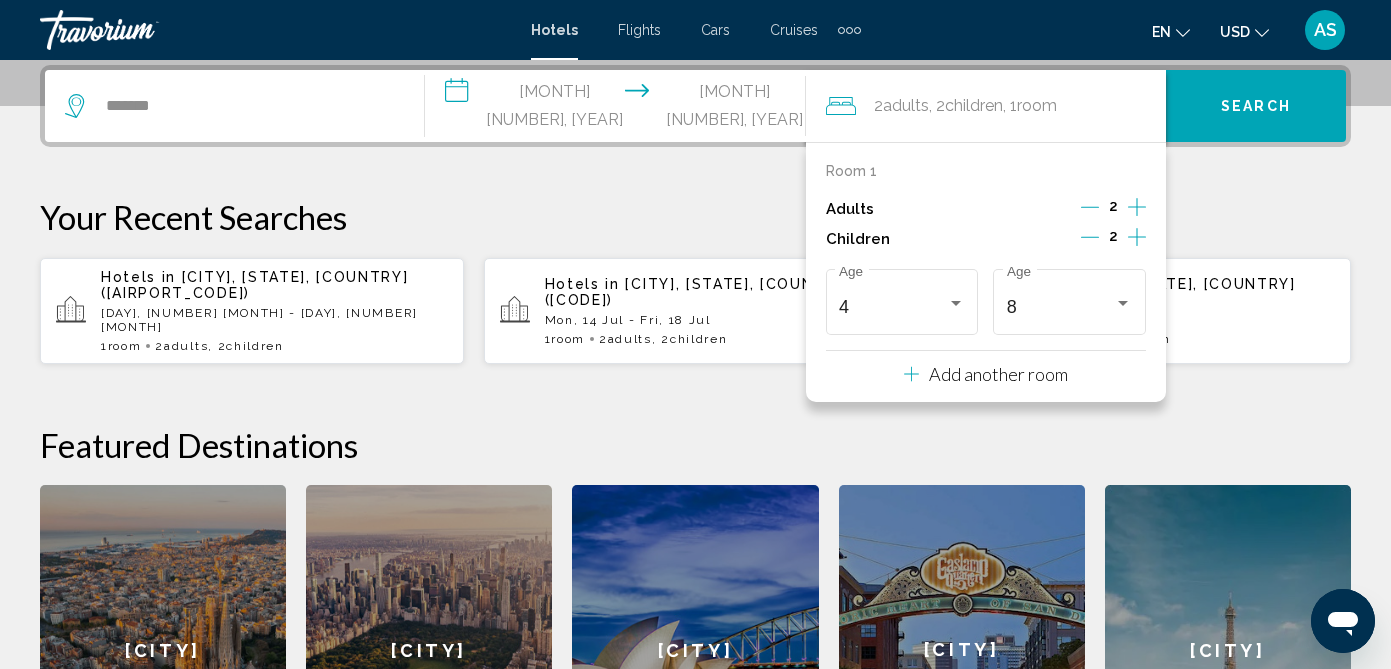 click on "**********" at bounding box center (695, 440) 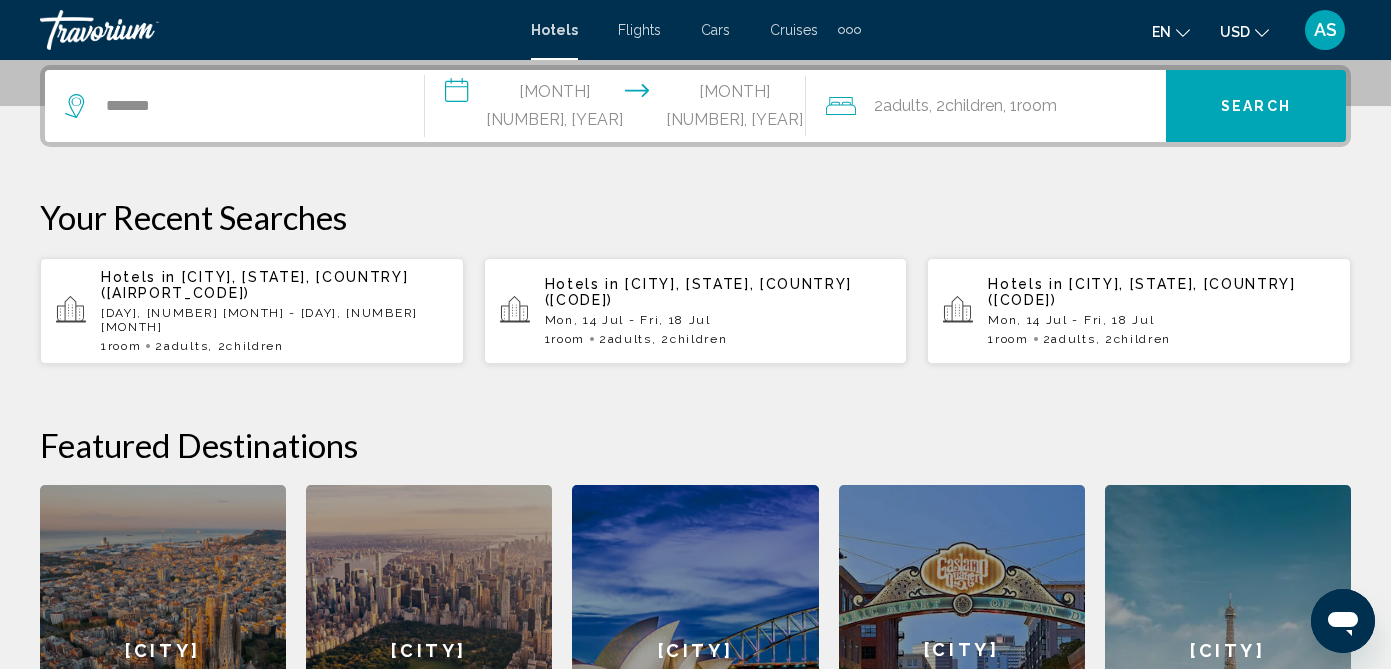 click on "Search" at bounding box center (1256, 107) 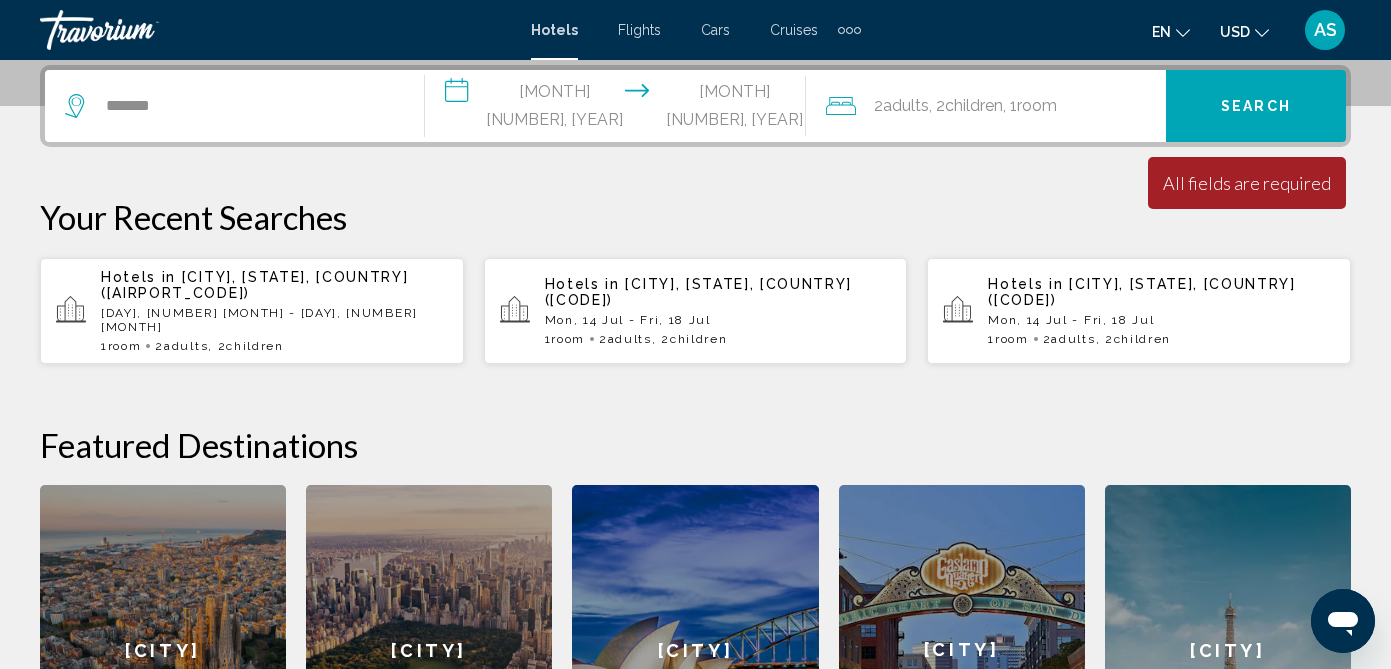 click on "[NUMBER] [BRAND] [BRAND], [NUMBER] [BRAND] [BRAND], [NUMBER] [BRAND] [BRAND]" at bounding box center (996, 106) 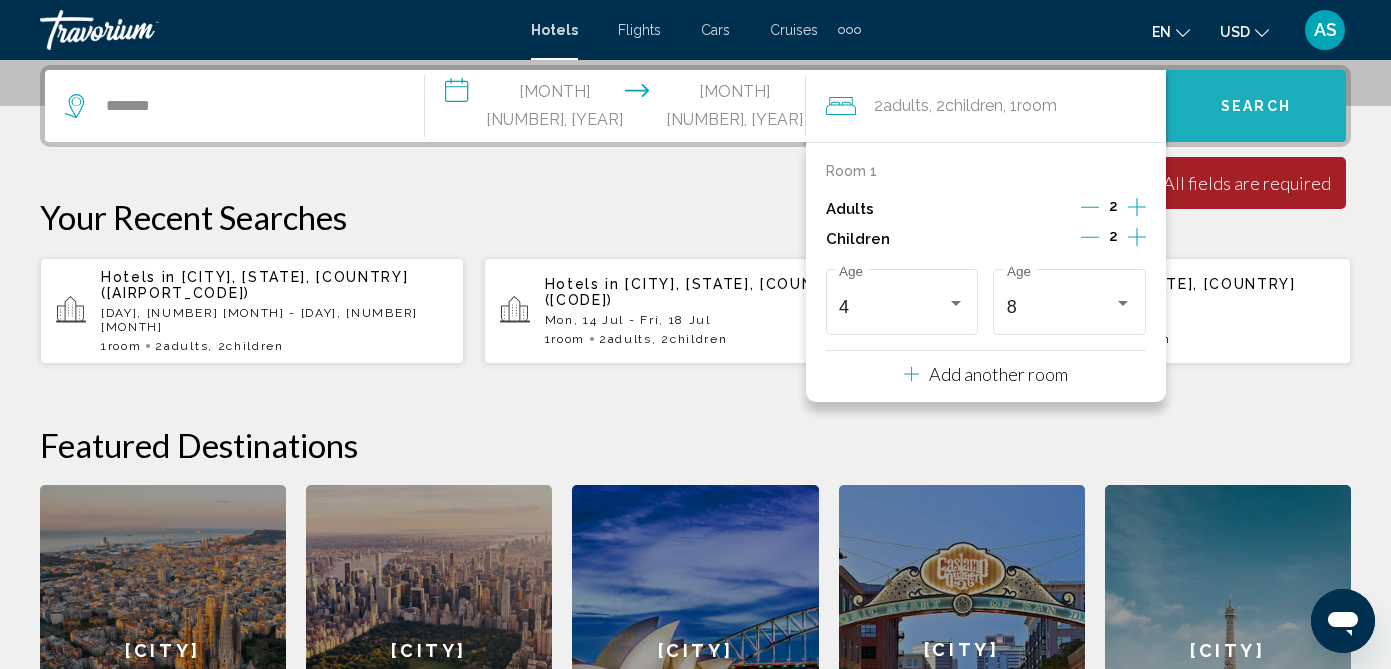 click on "Search" at bounding box center (1256, 106) 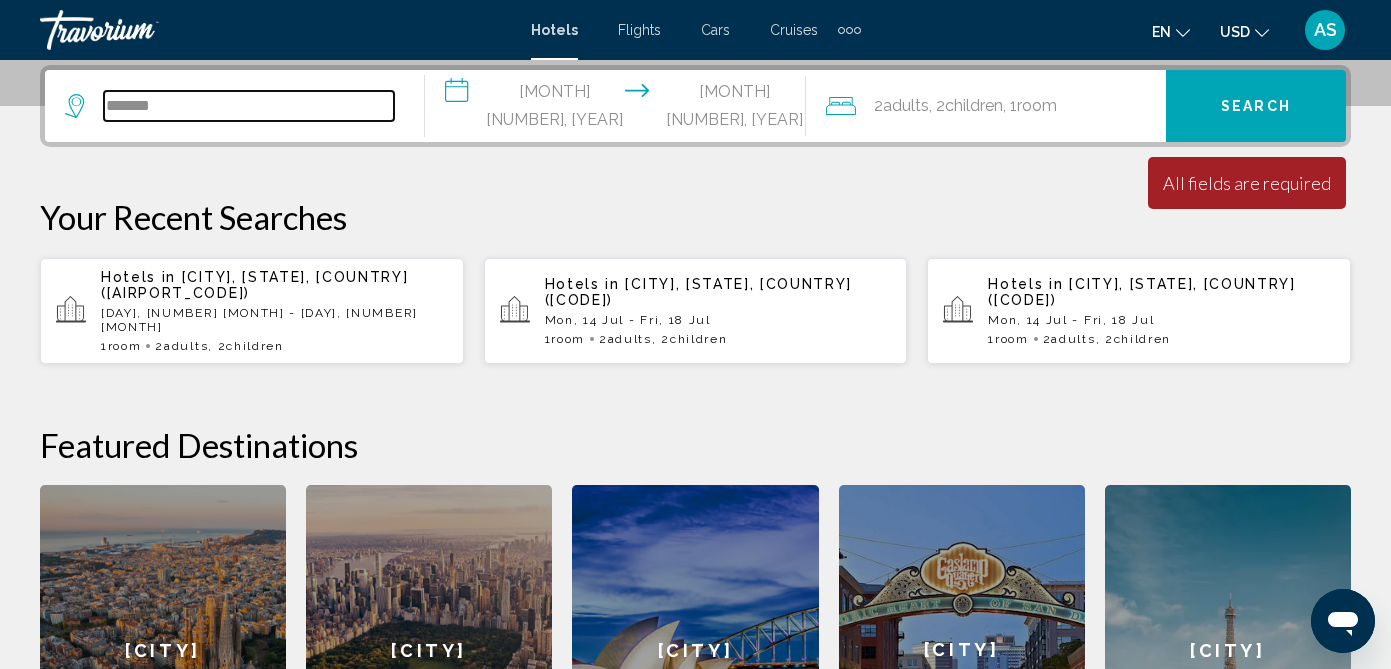 click on "*******" at bounding box center [249, 106] 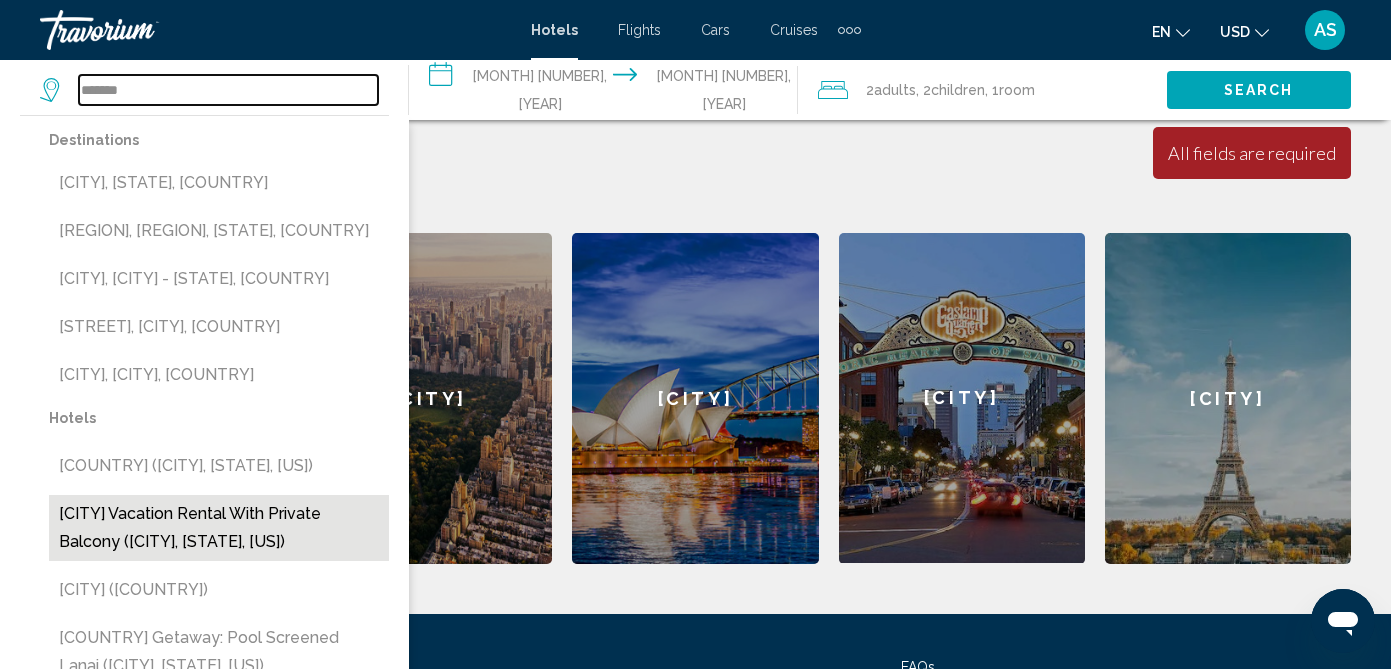 scroll, scrollTop: 748, scrollLeft: 0, axis: vertical 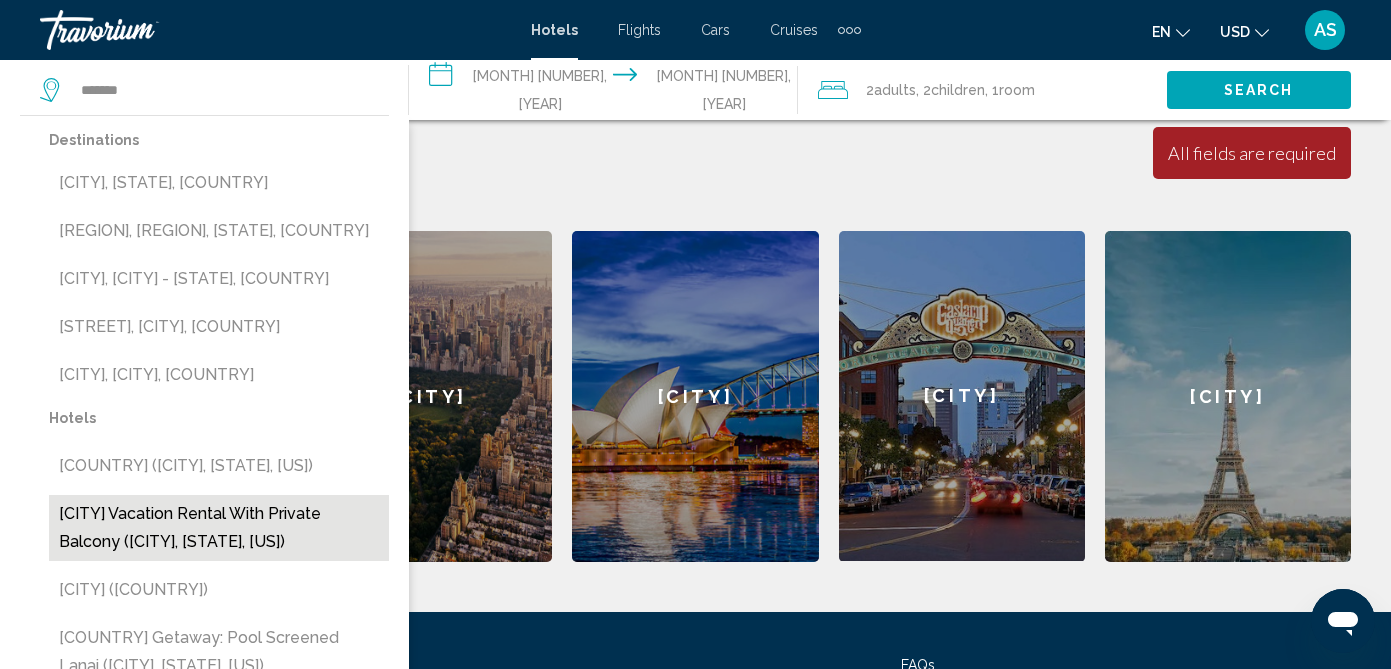click on "[CITY] Vacation Rental with Private Balcony ([CITY], [STATE], [US])" at bounding box center (219, 231) 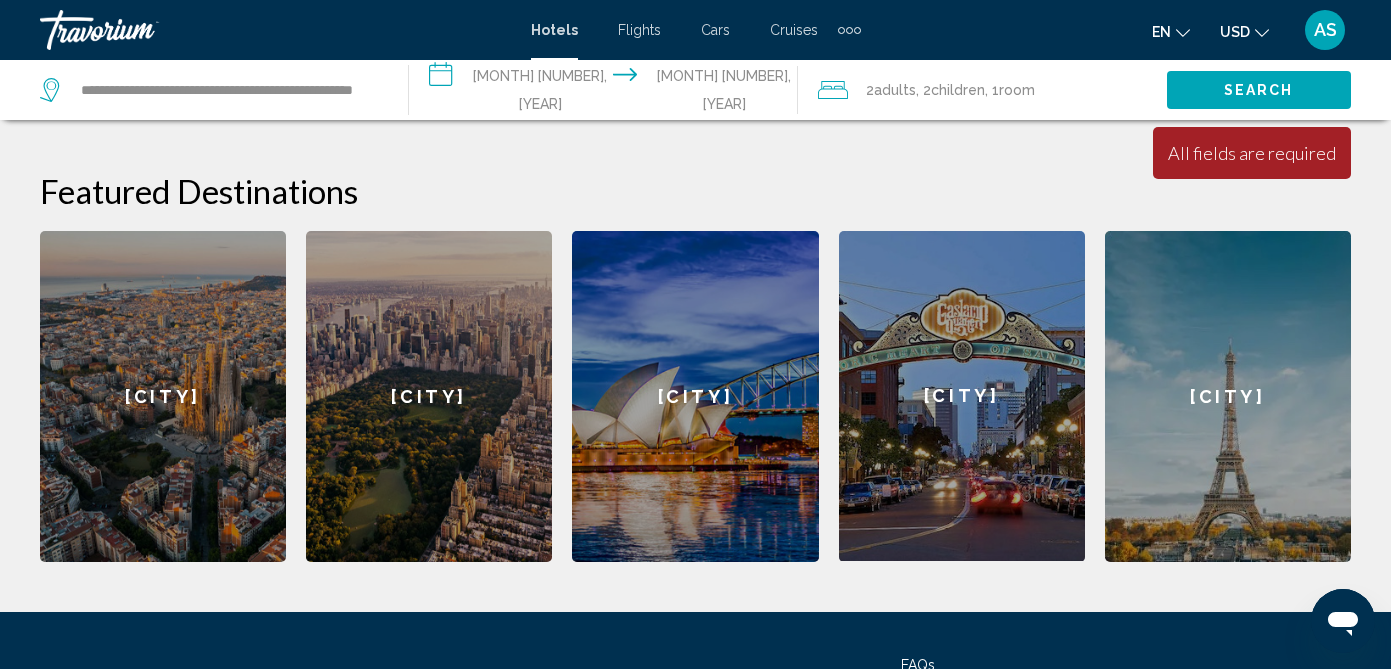 click on "Search" at bounding box center [1259, 89] 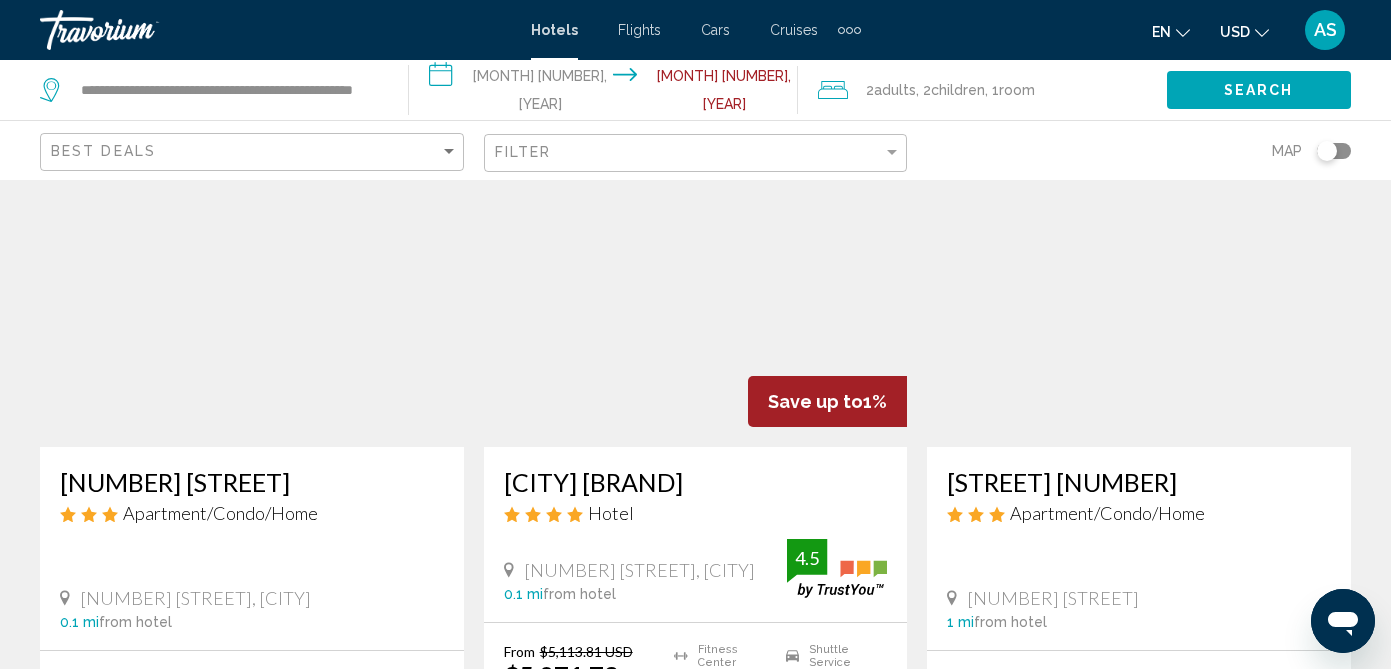 scroll, scrollTop: 0, scrollLeft: 0, axis: both 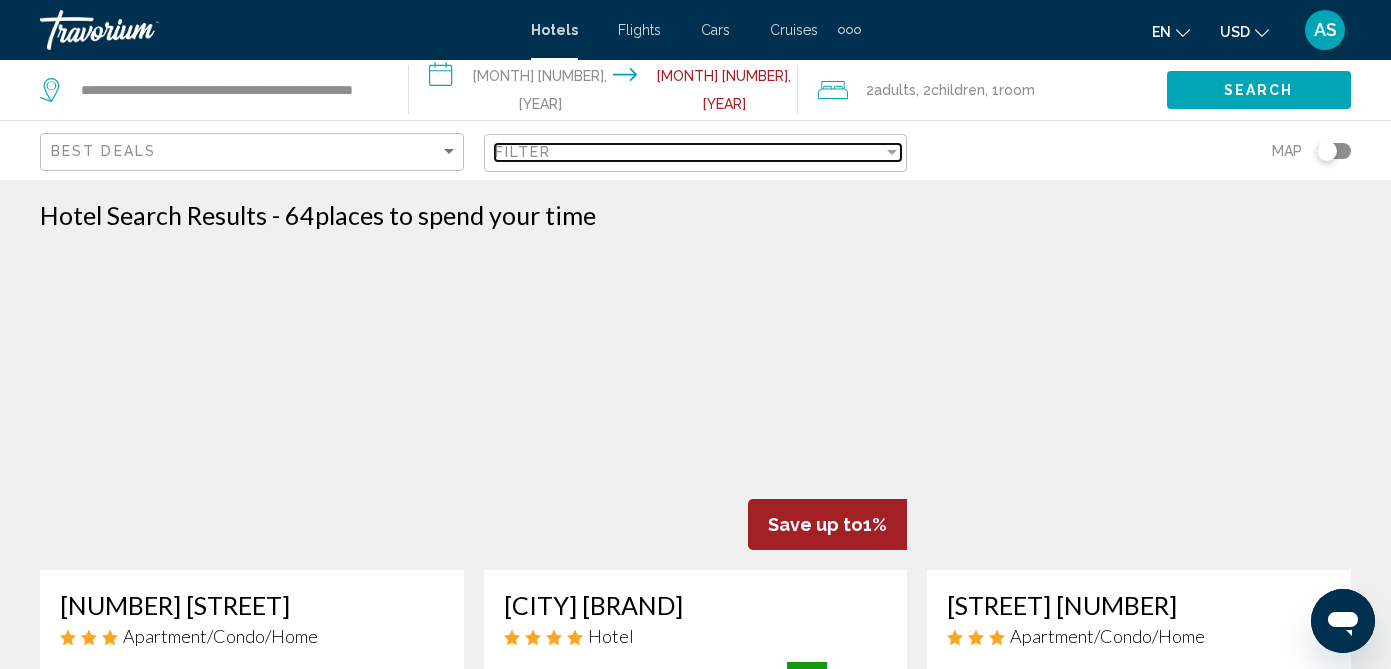 click at bounding box center [892, 152] 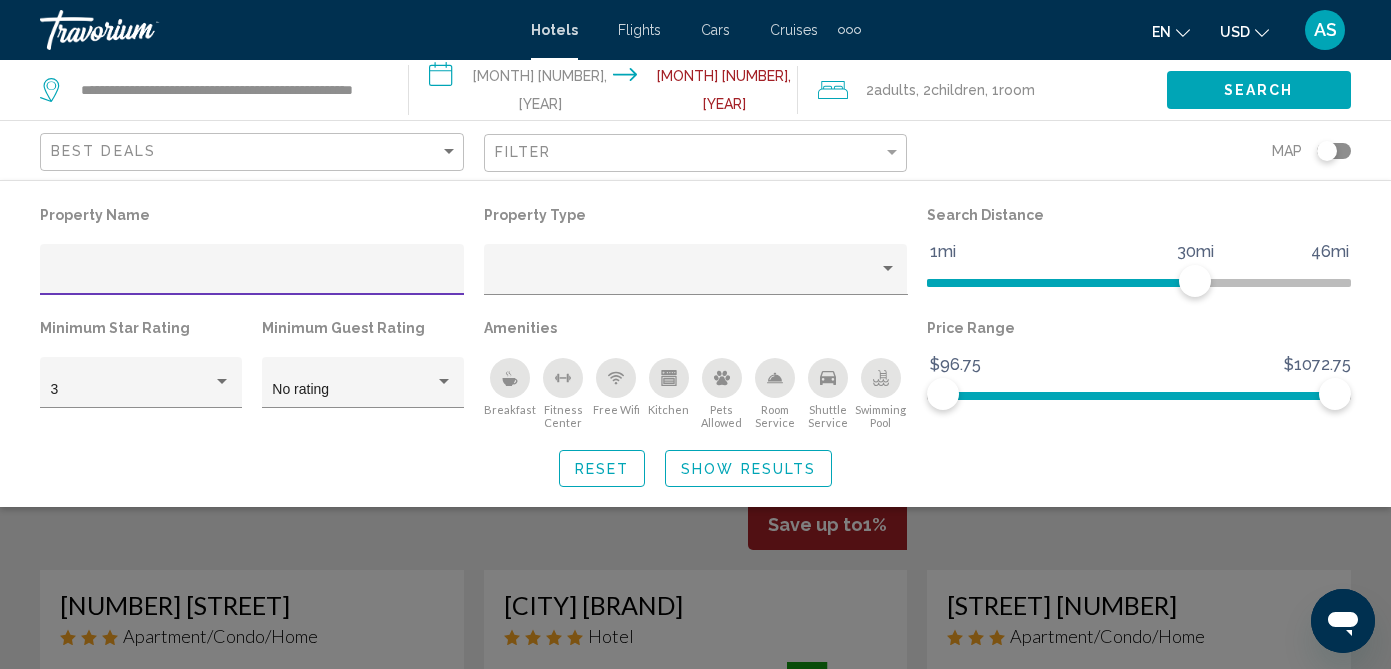 click at bounding box center [668, 381] 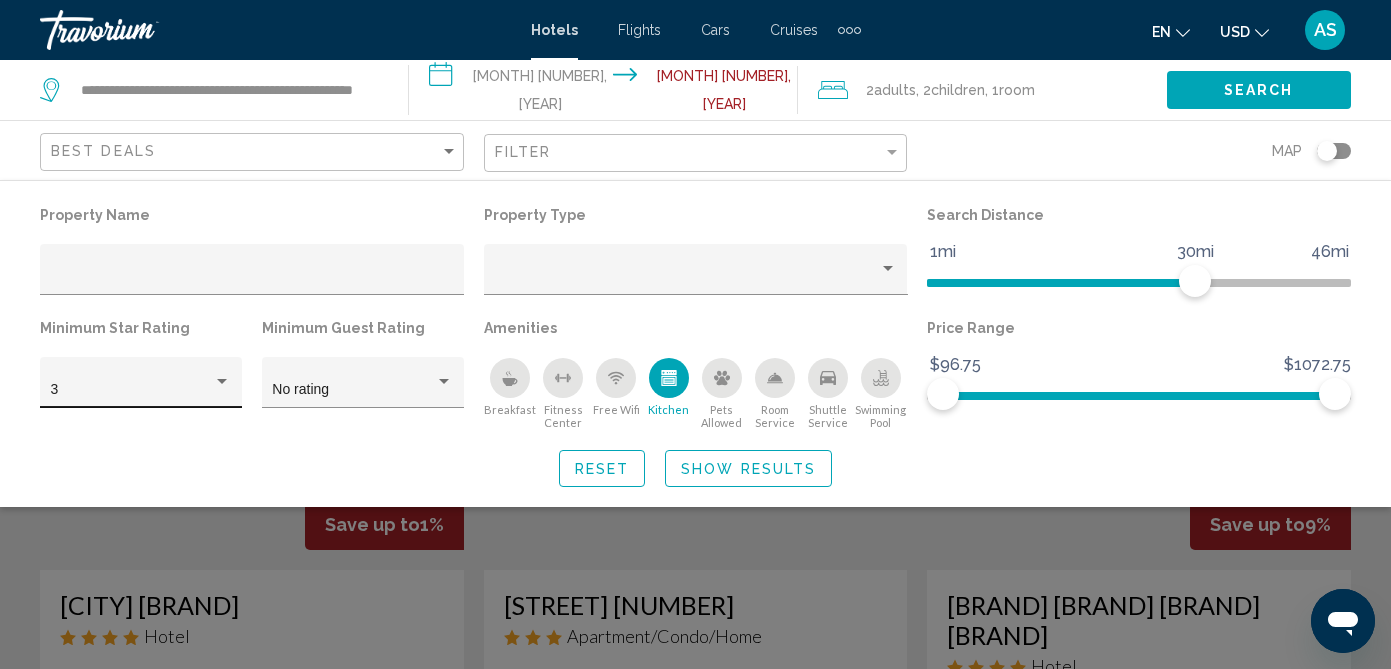 click at bounding box center (222, 381) 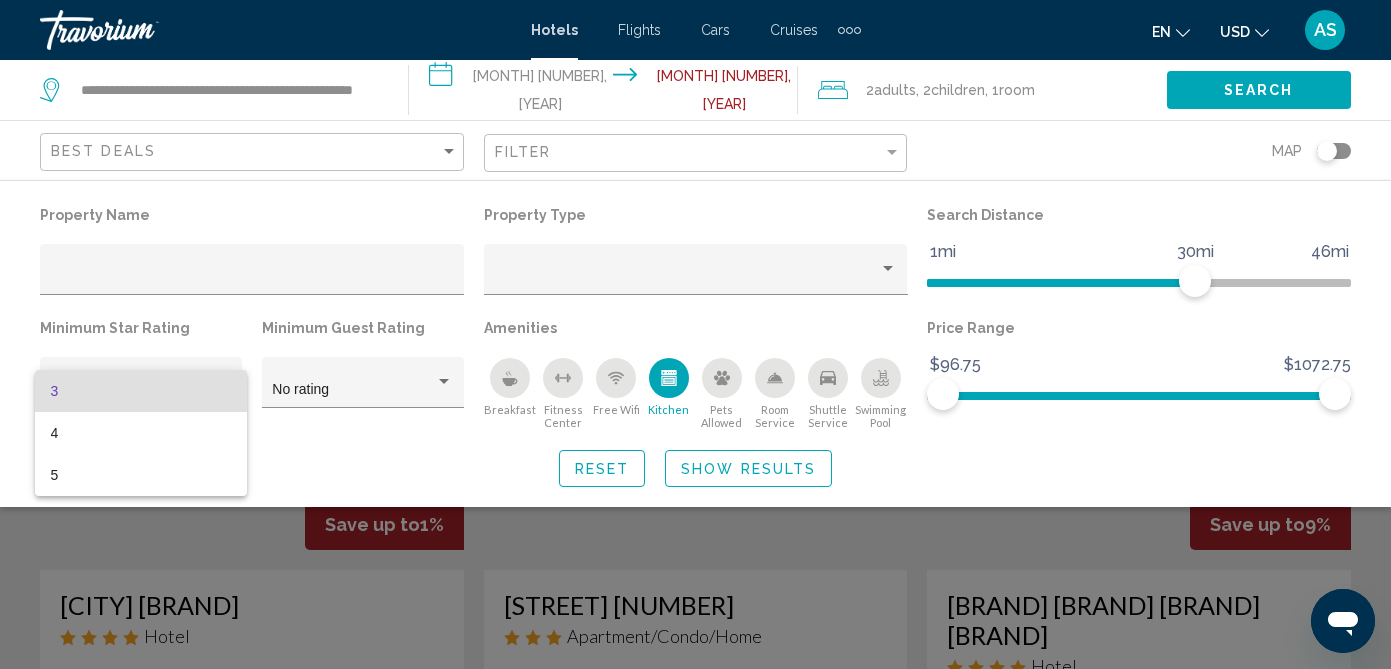 click on "3" at bounding box center [141, 391] 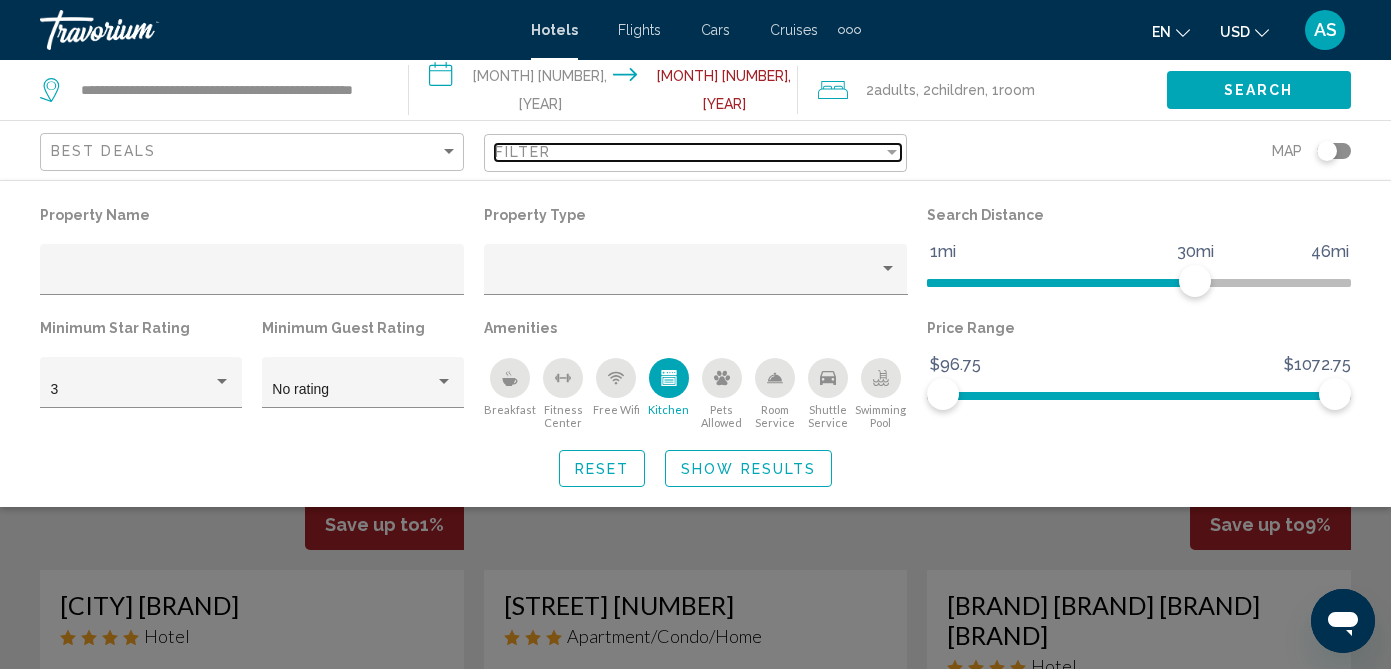 click at bounding box center (892, 152) 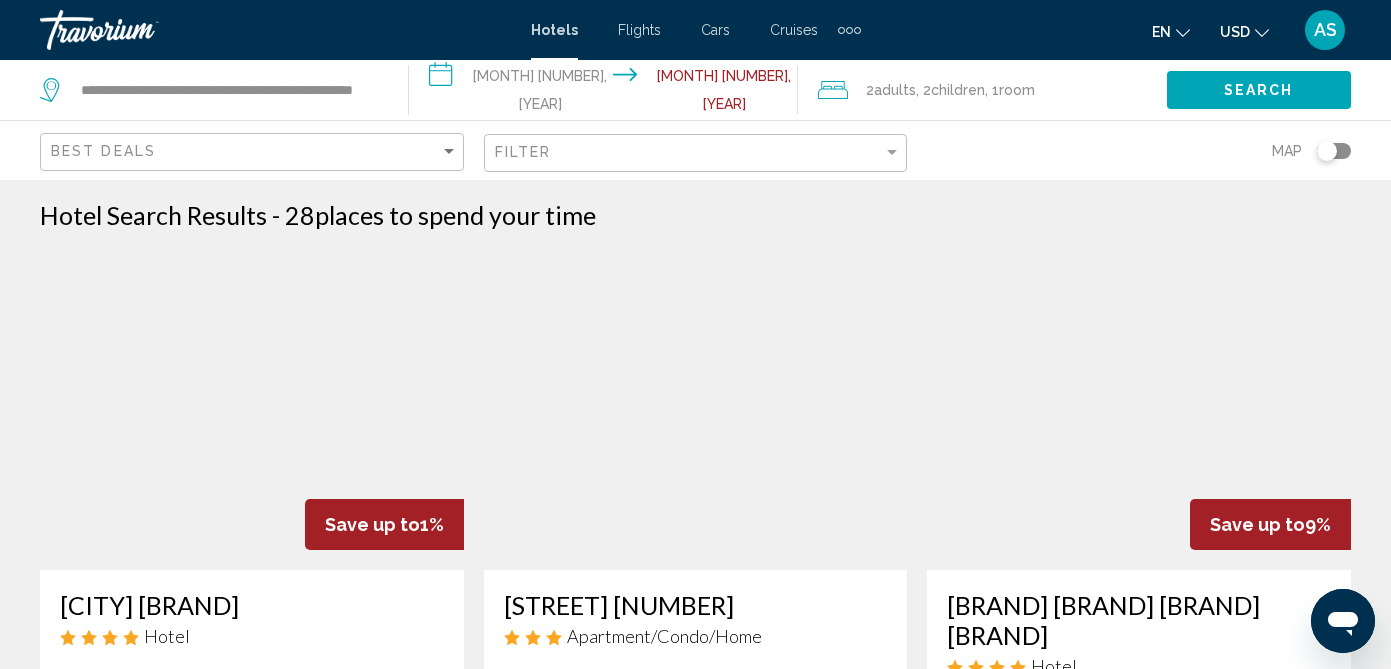 click on "Filter" at bounding box center [698, 153] 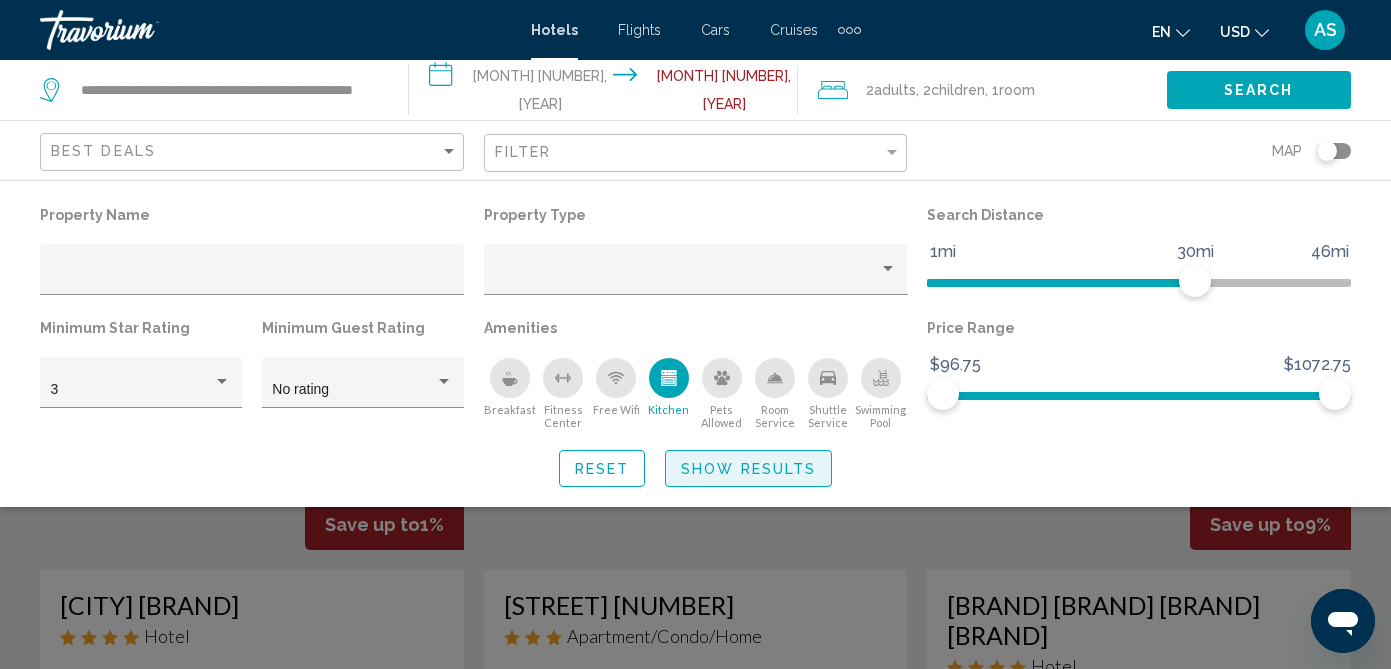 click on "Show Results" at bounding box center [748, 469] 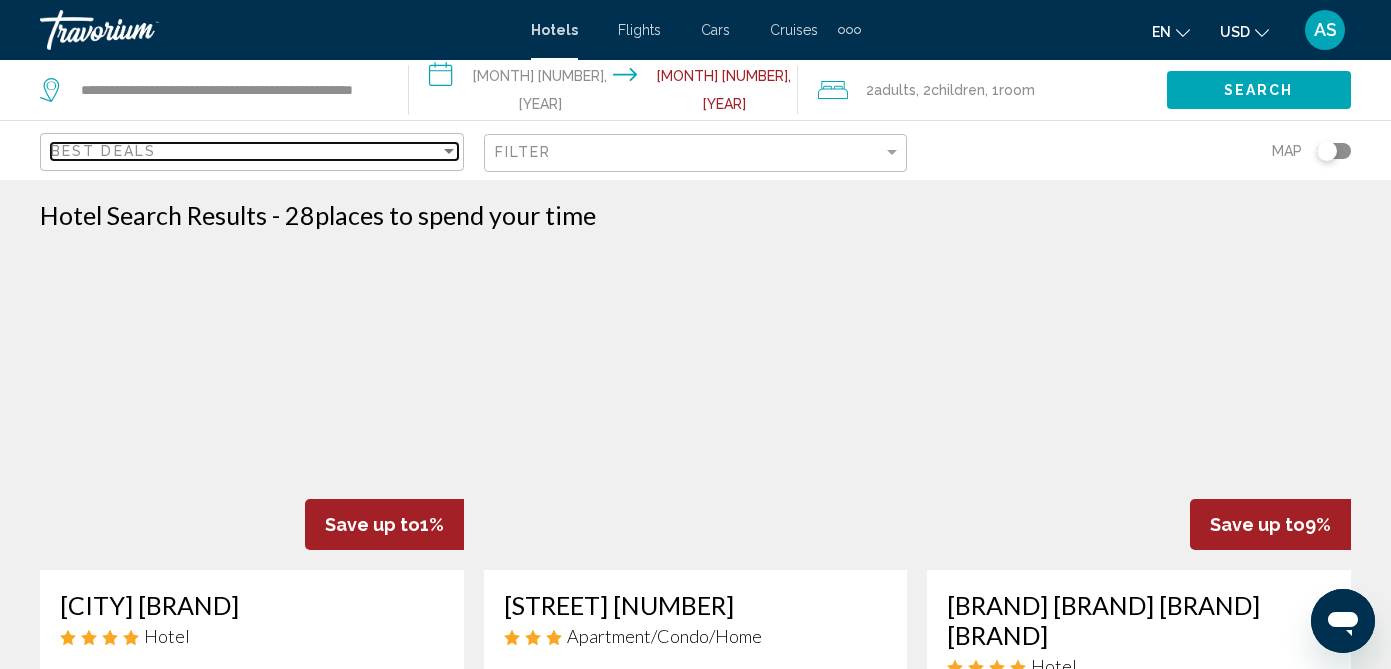 click at bounding box center (449, 151) 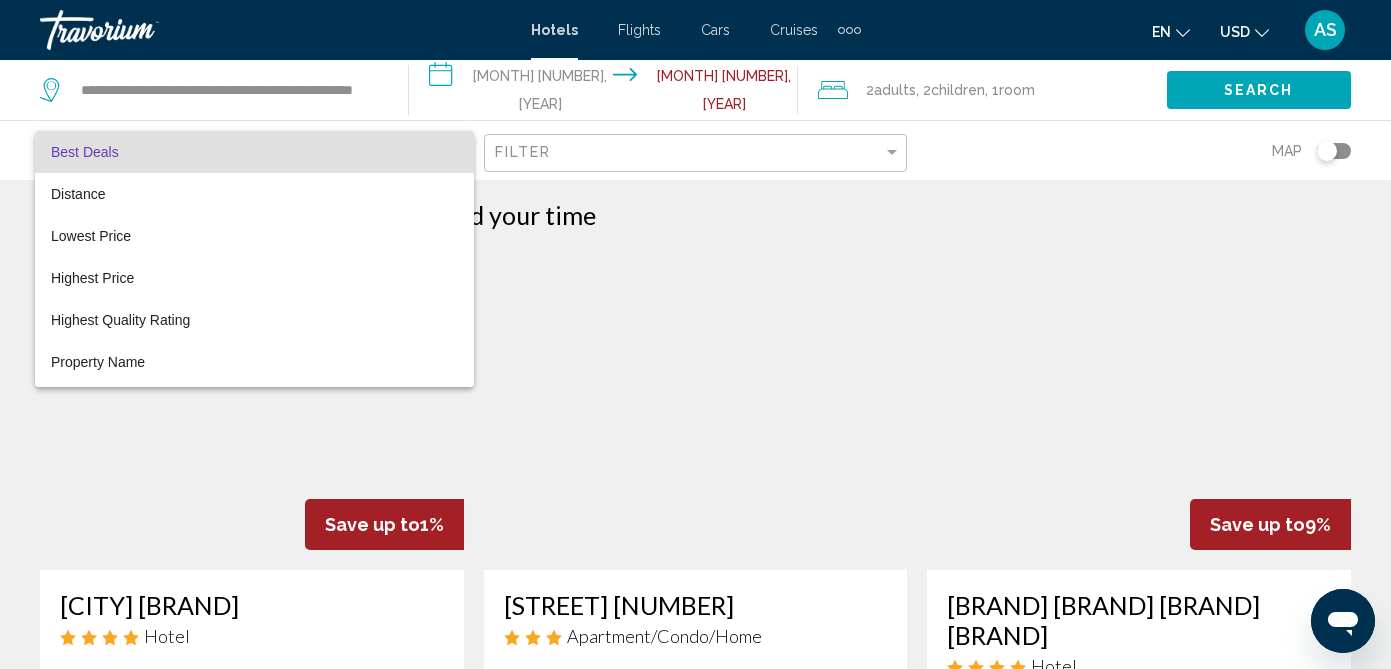click at bounding box center (695, 334) 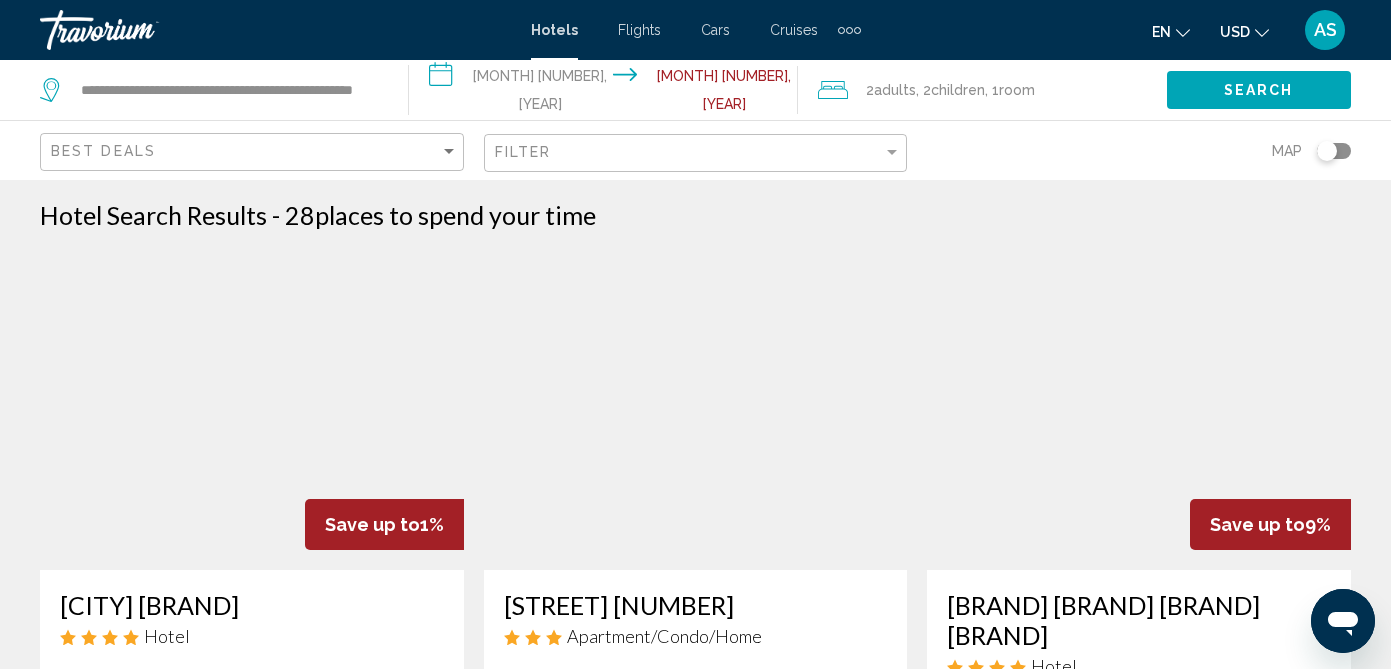 click on "Search" at bounding box center (1259, 89) 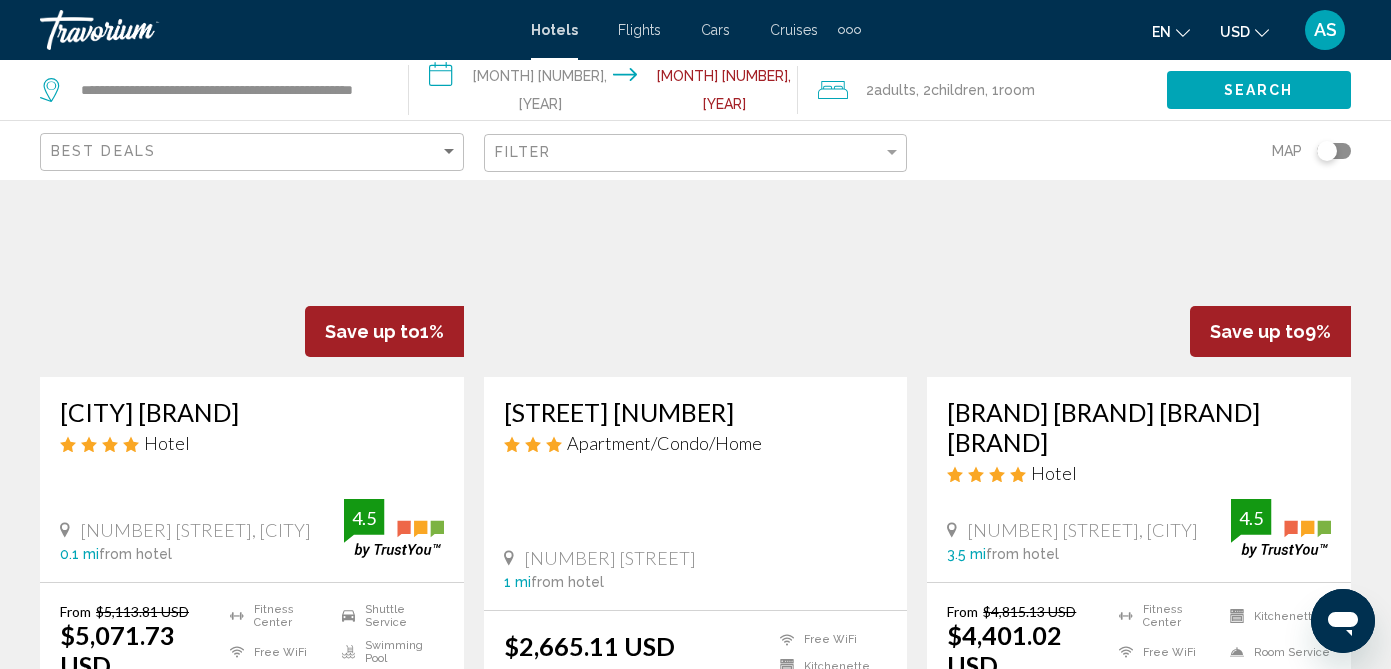 scroll, scrollTop: 0, scrollLeft: 0, axis: both 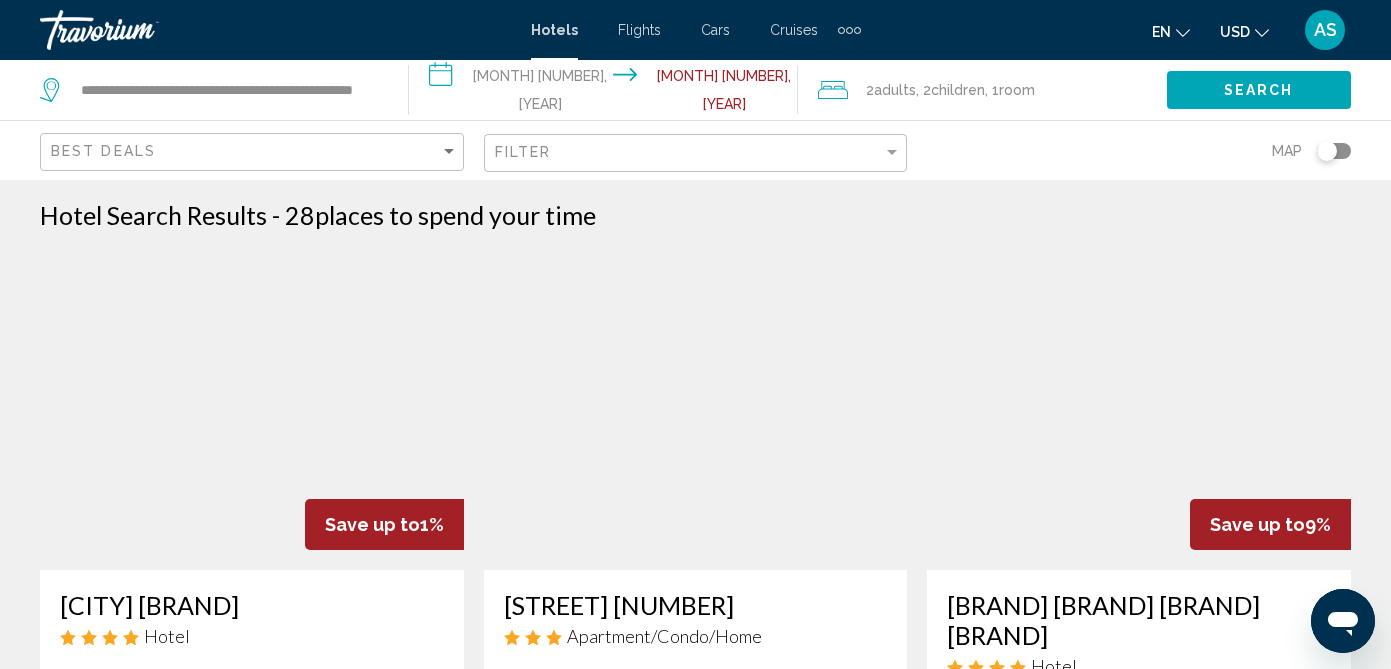 click on "**********" at bounding box center (204, 90) 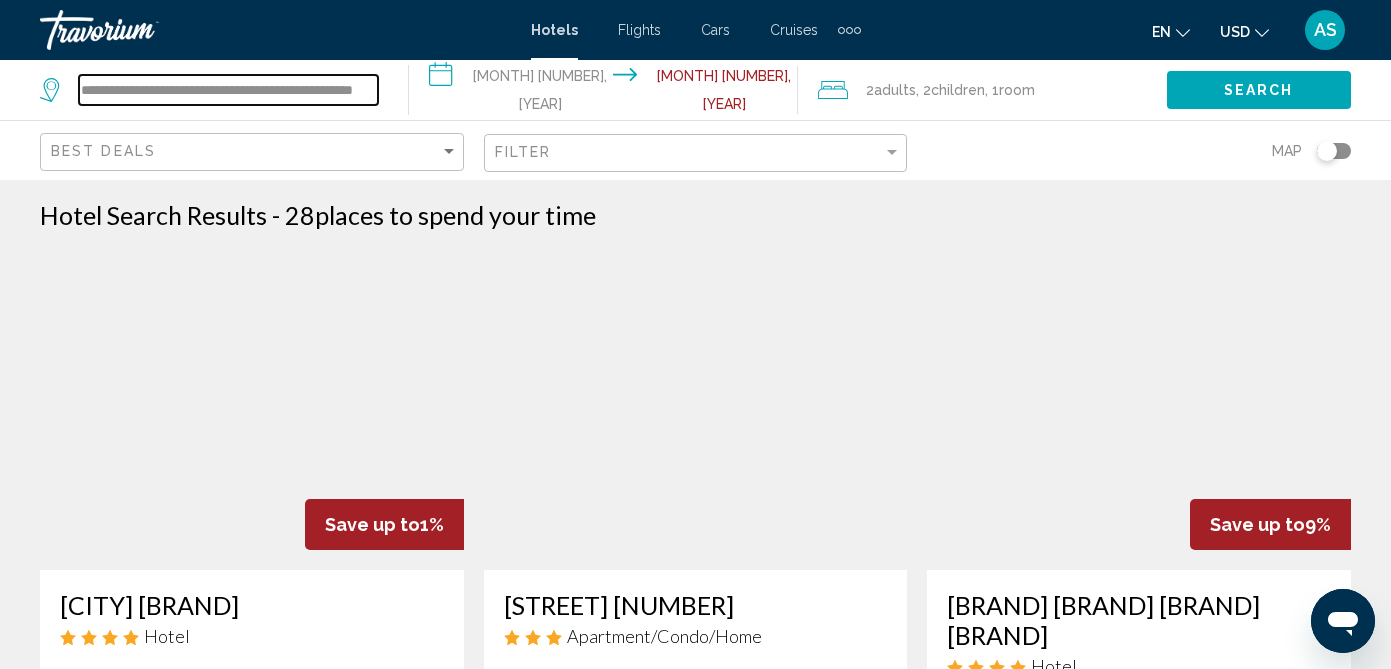 click on "**********" at bounding box center (228, 90) 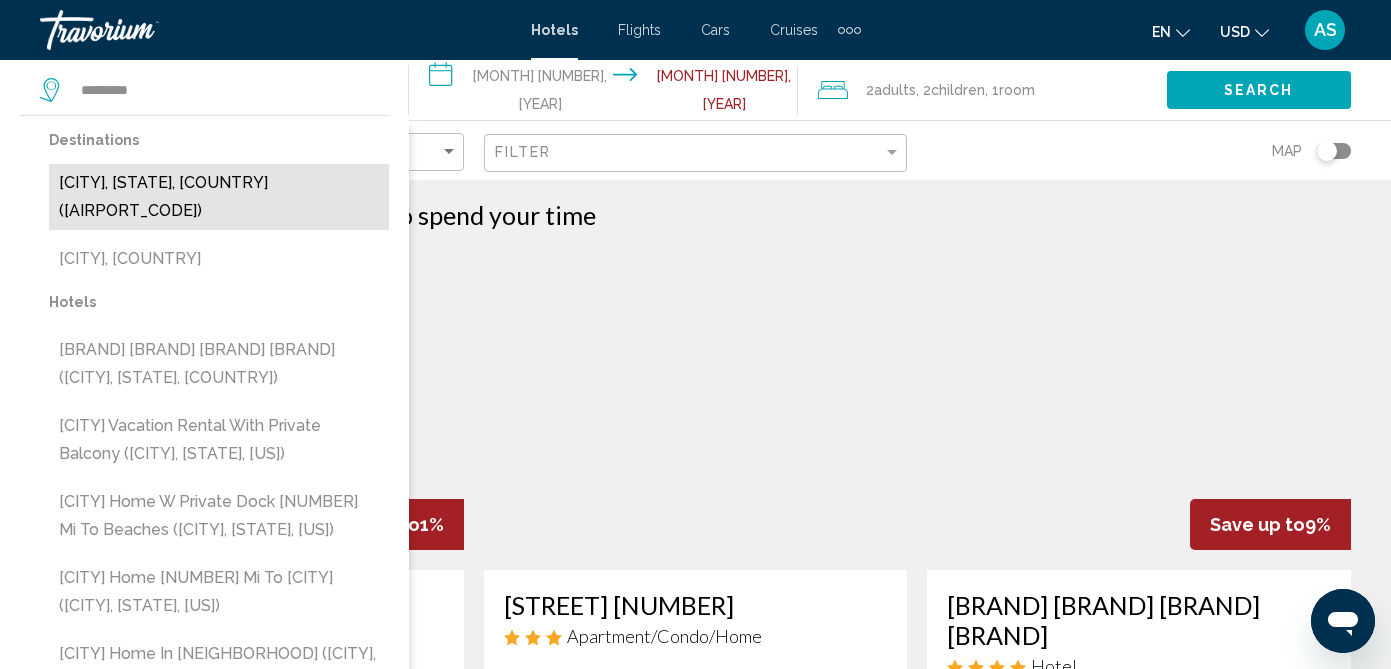 click on "[CITY], [STATE], [COUNTRY] ([AIRPORT_CODE])" at bounding box center [219, 197] 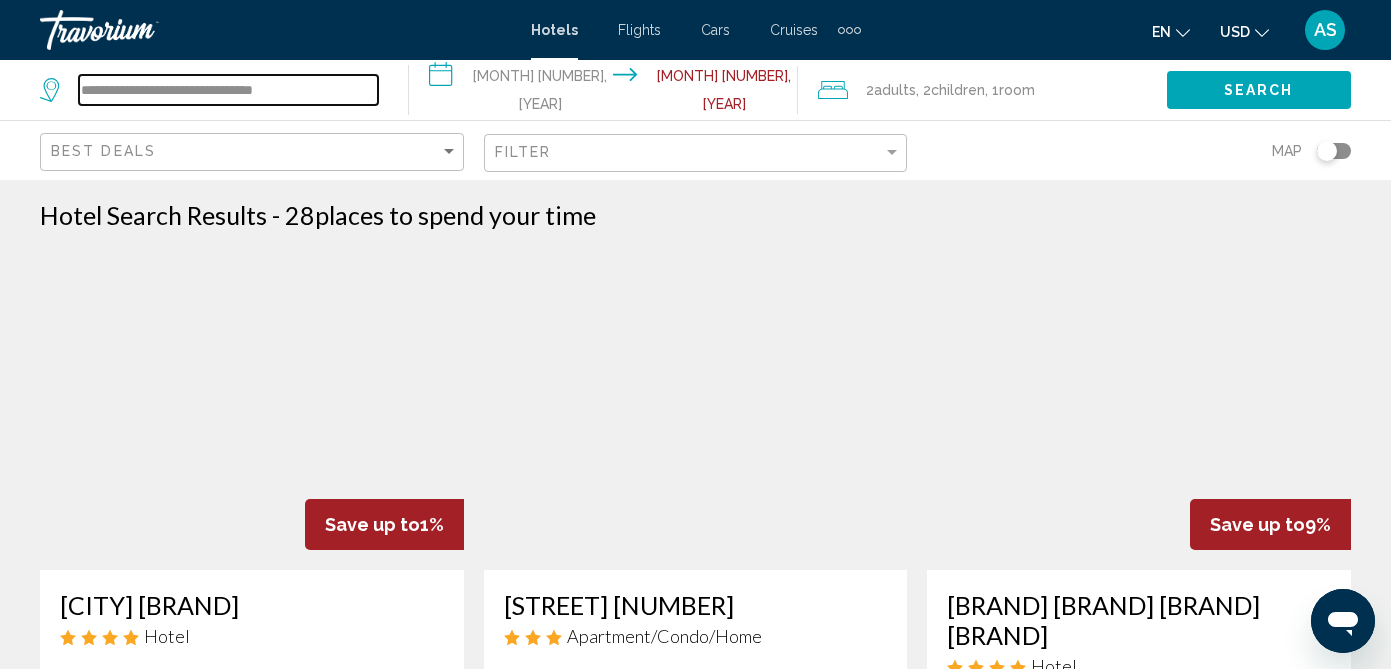 click on "**********" at bounding box center (228, 90) 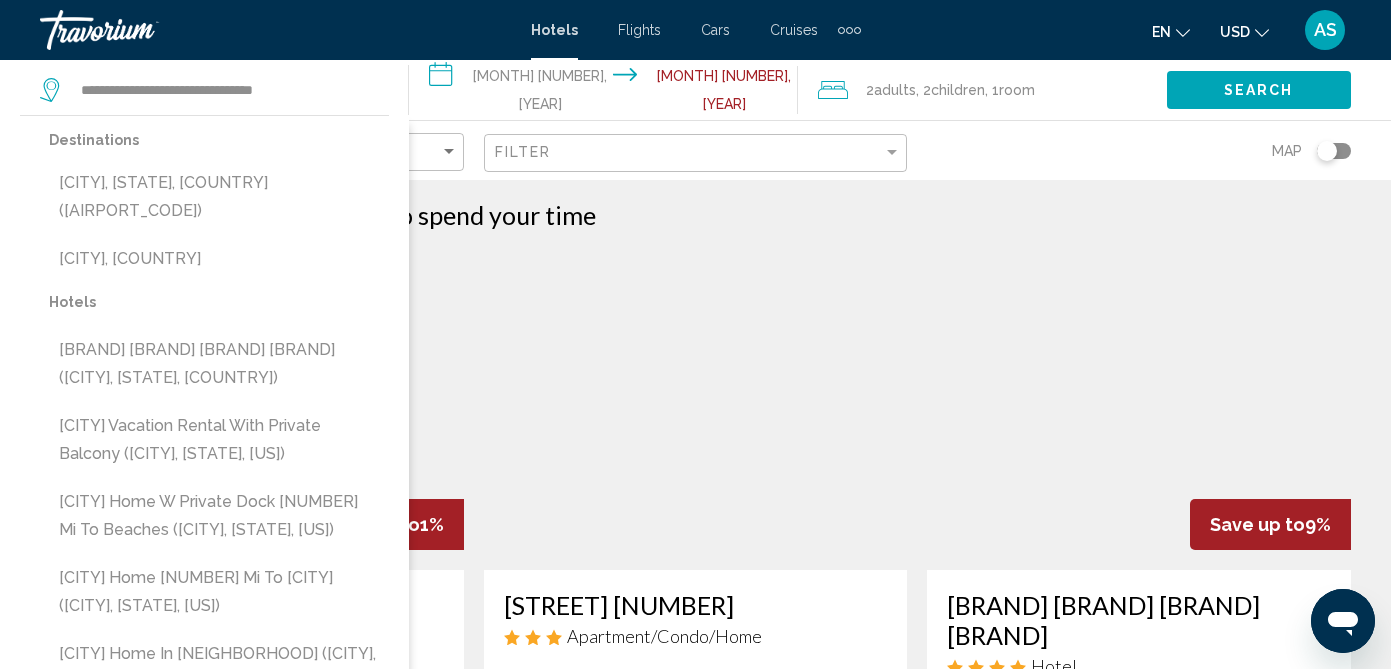 click on "[CITY], [STATE], [COUNTRY] ([AIRPORT_CODE])" at bounding box center (219, 197) 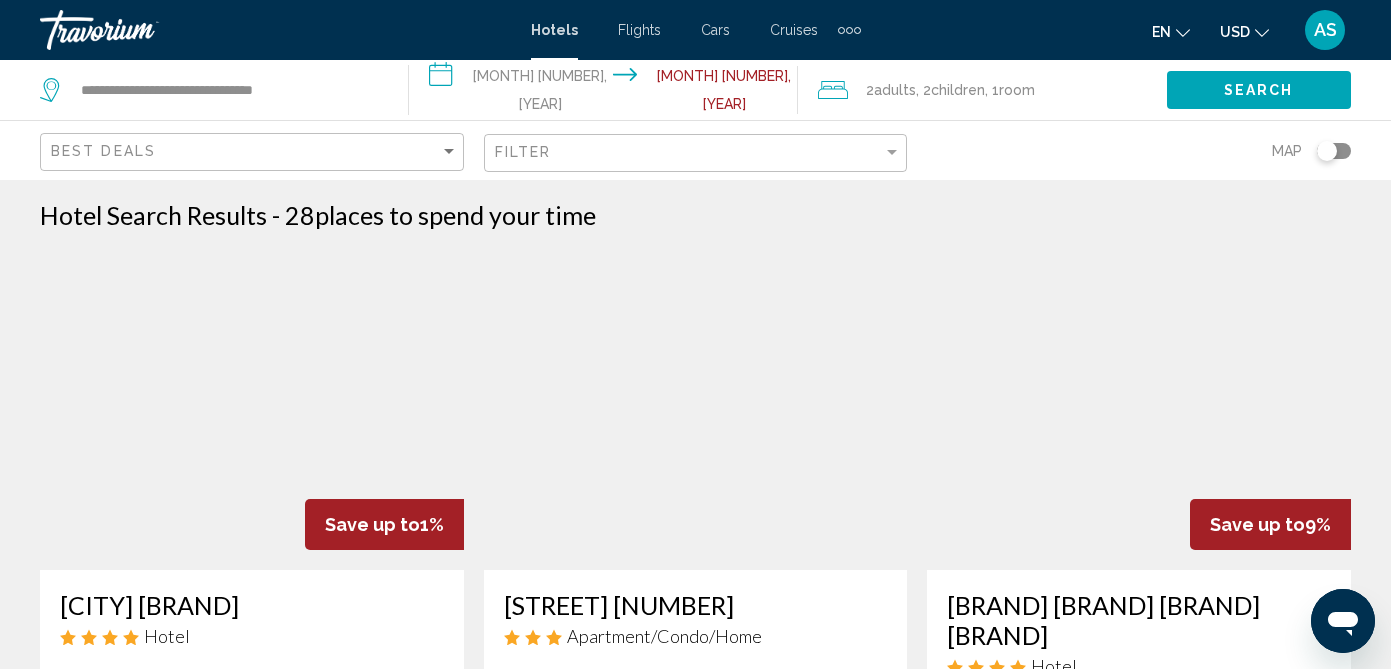 click on "**********" at bounding box center (607, 93) 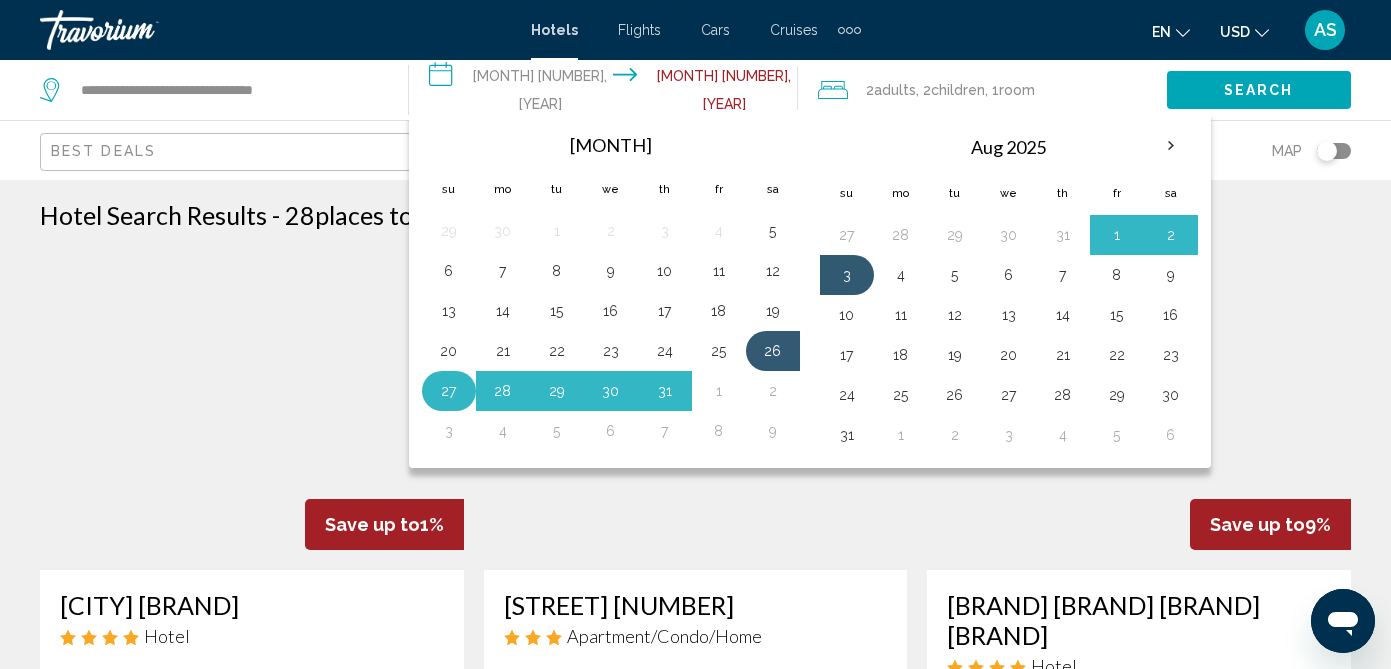 click on "27" at bounding box center (449, 391) 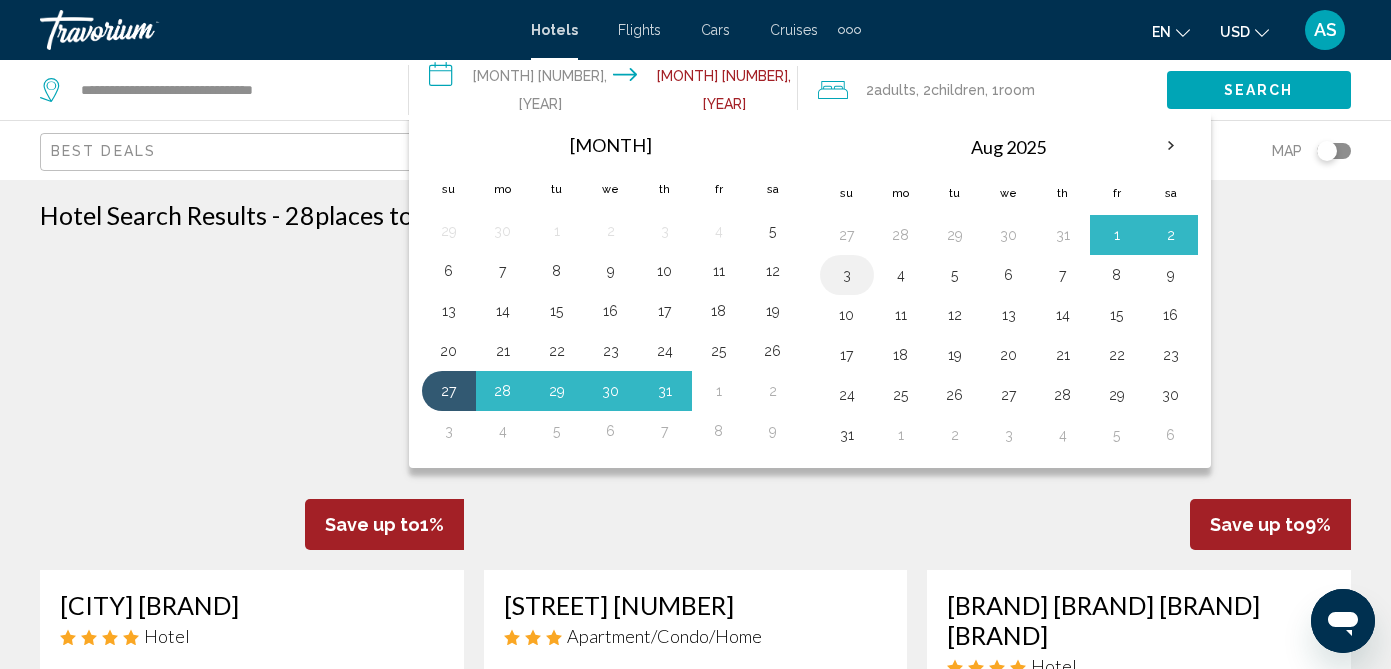 click on "3" at bounding box center (847, 275) 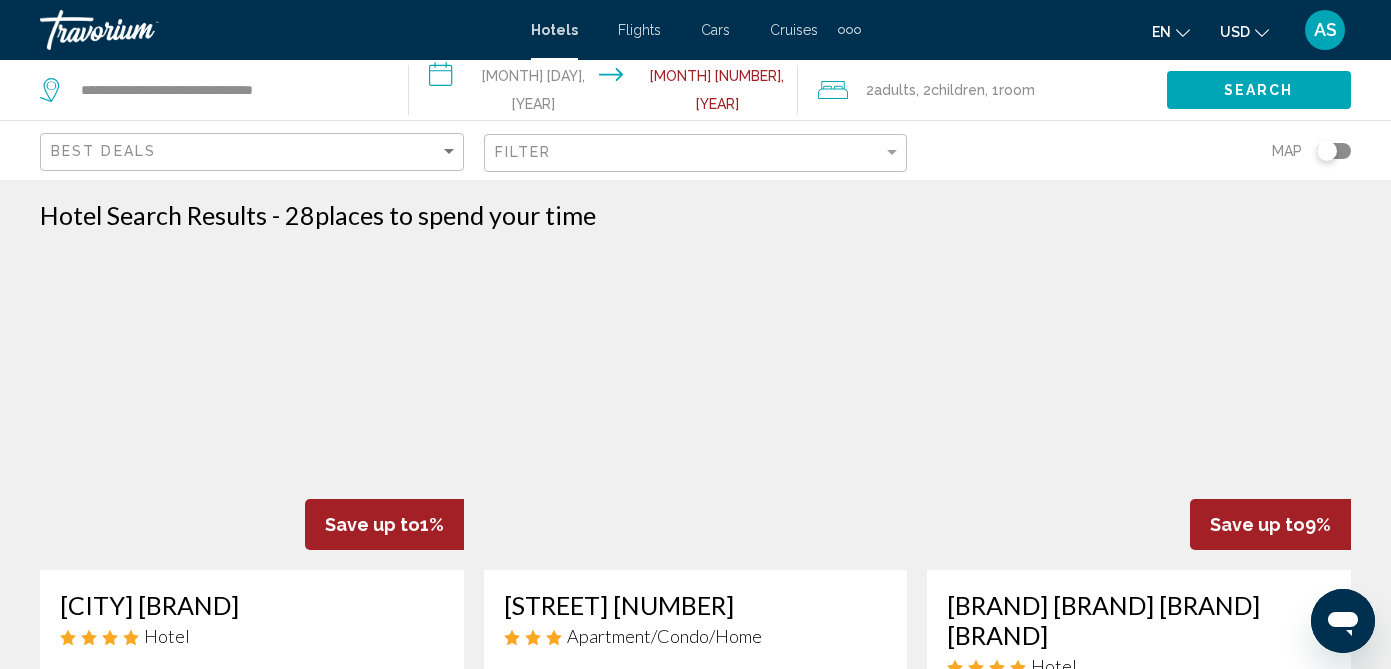 click on "Search" at bounding box center [1259, 91] 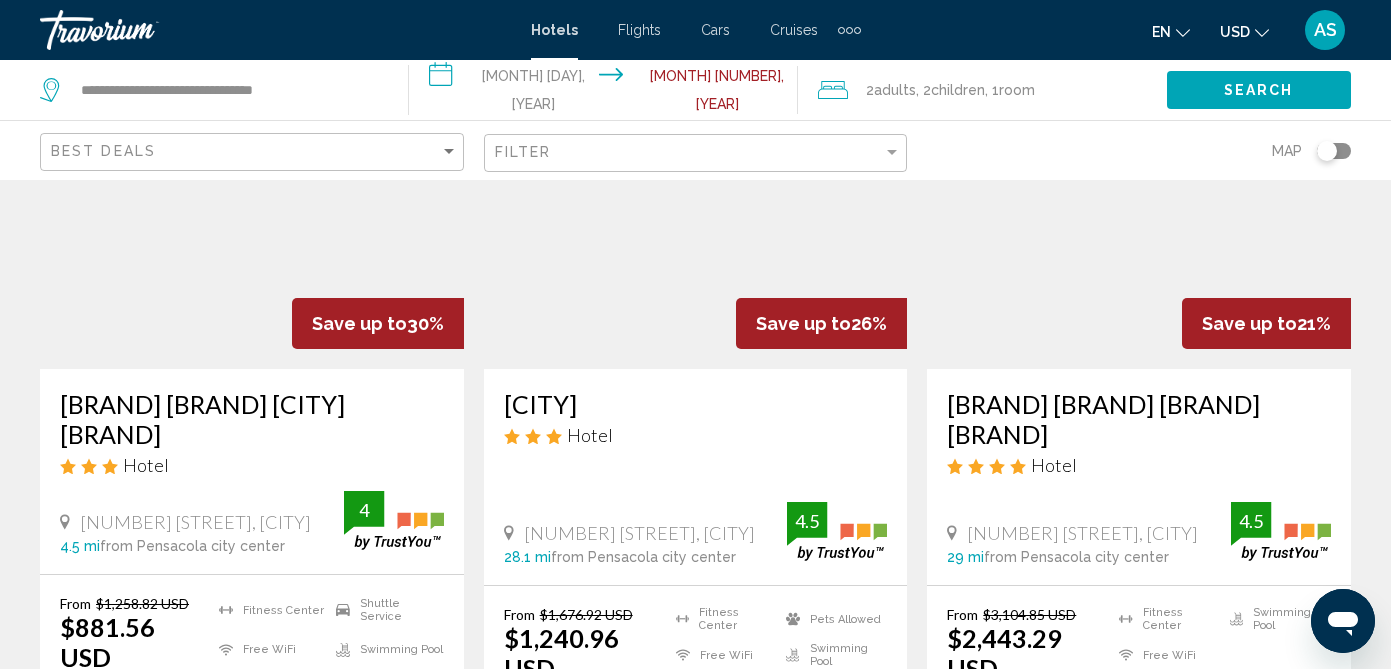 scroll, scrollTop: 25, scrollLeft: 0, axis: vertical 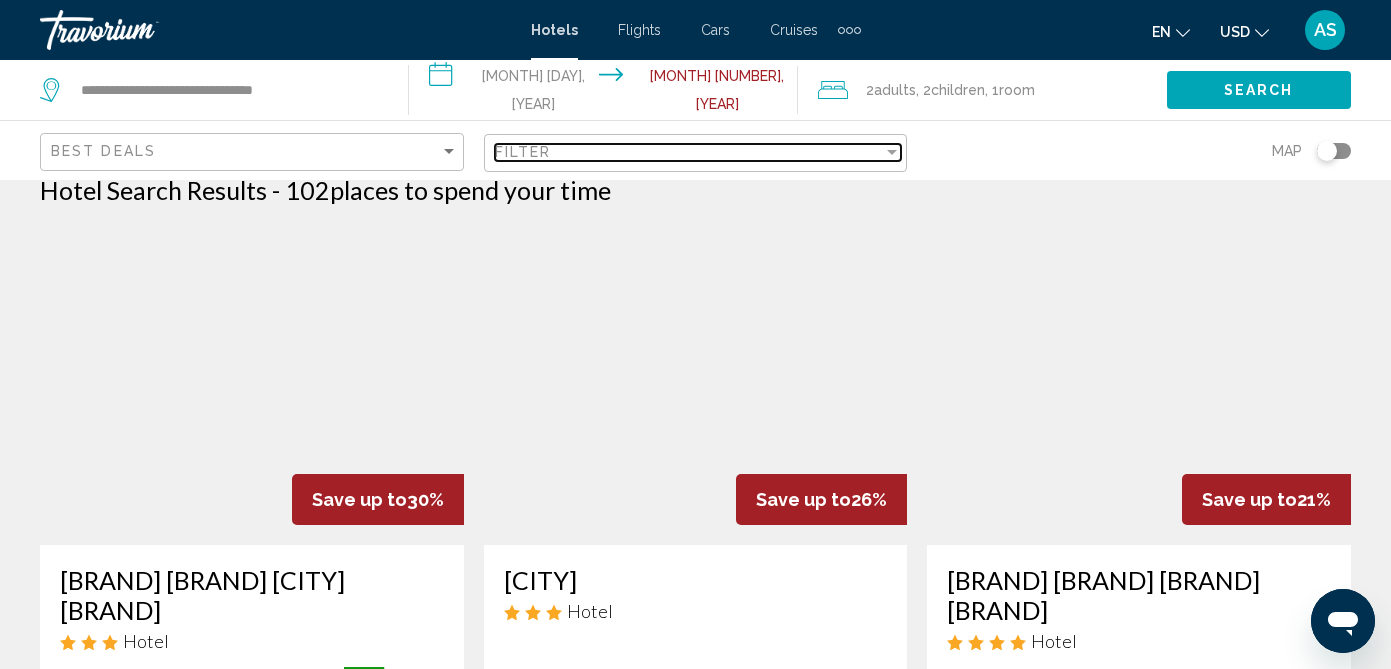 click at bounding box center (892, 152) 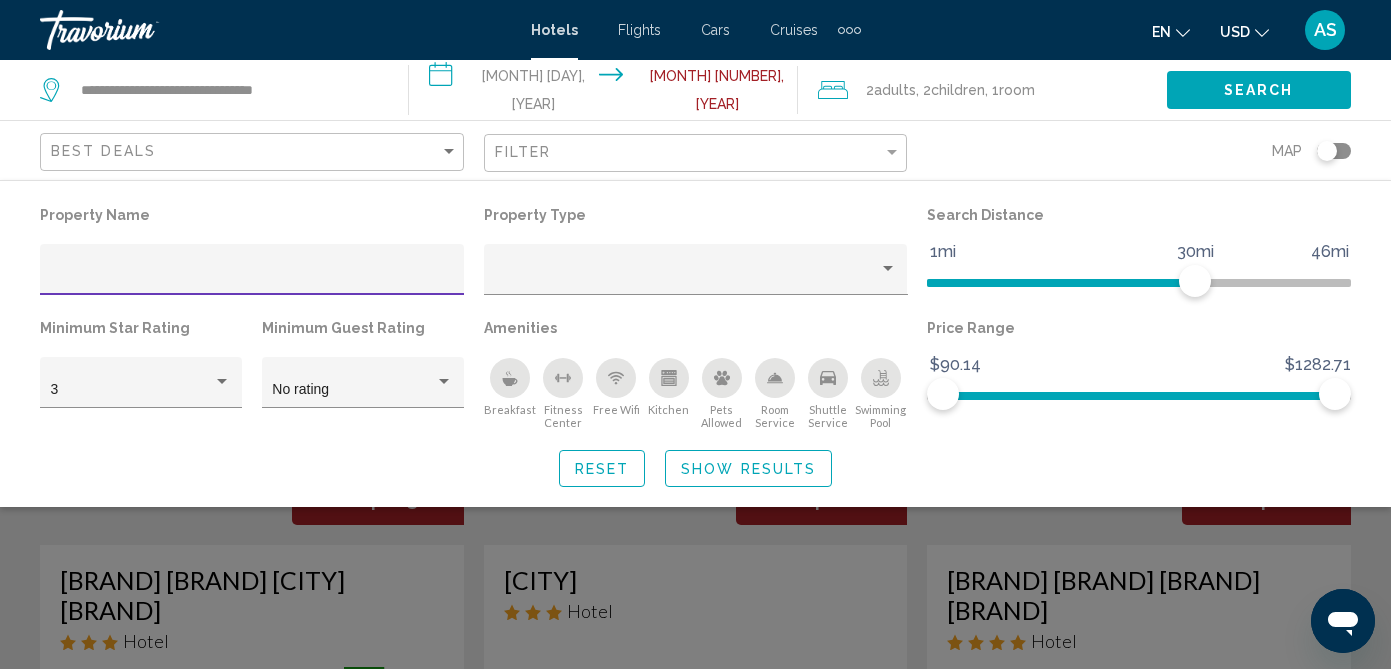 click at bounding box center [510, 378] 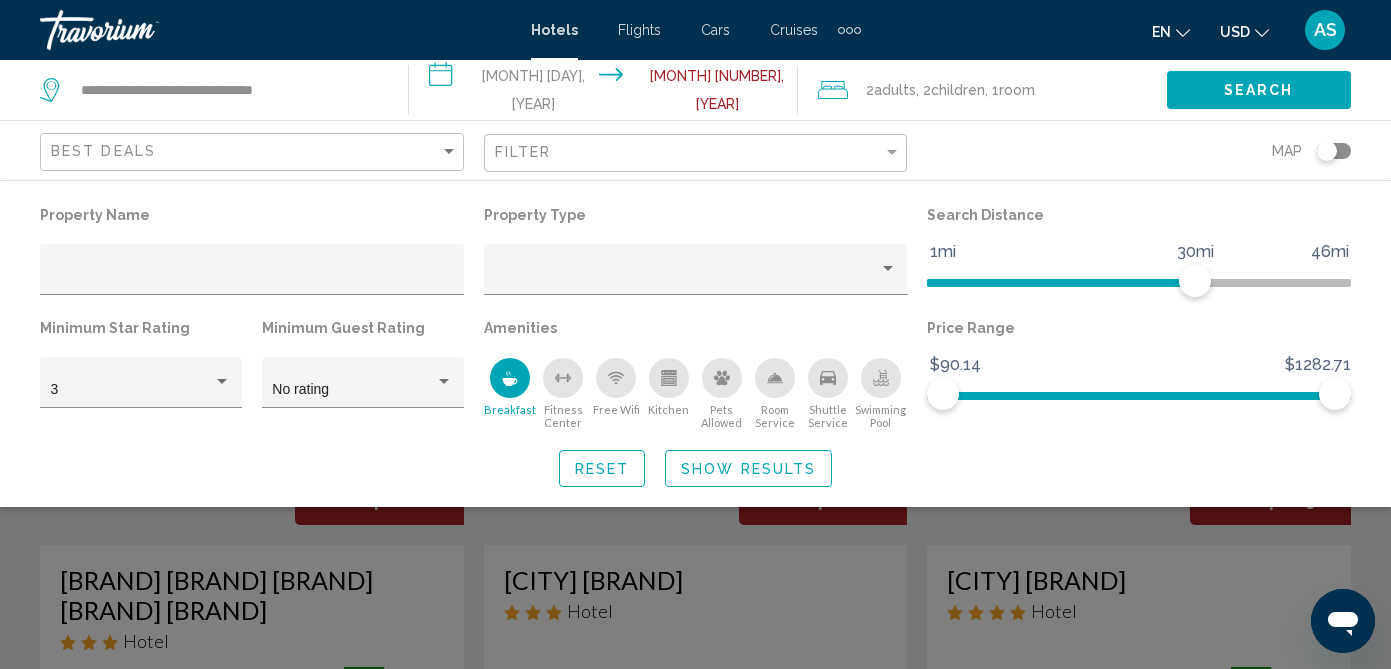 click at bounding box center [668, 381] 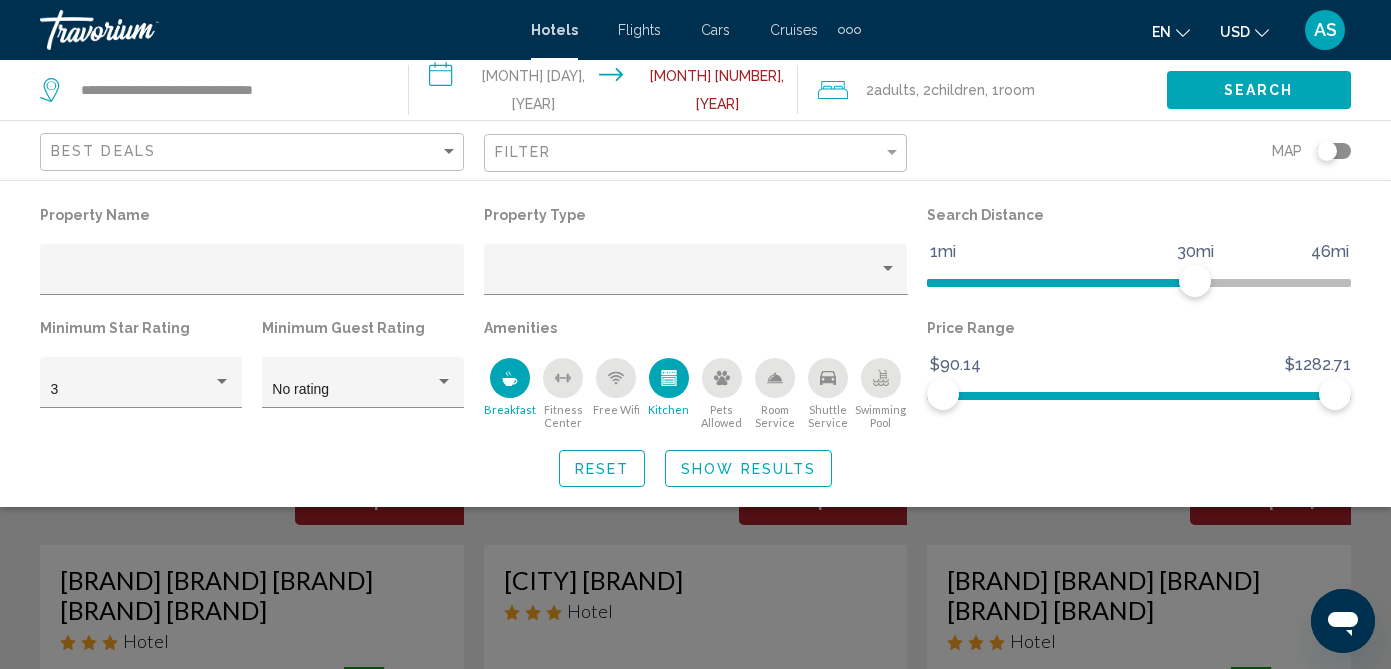 click on "Show Results" at bounding box center (748, 469) 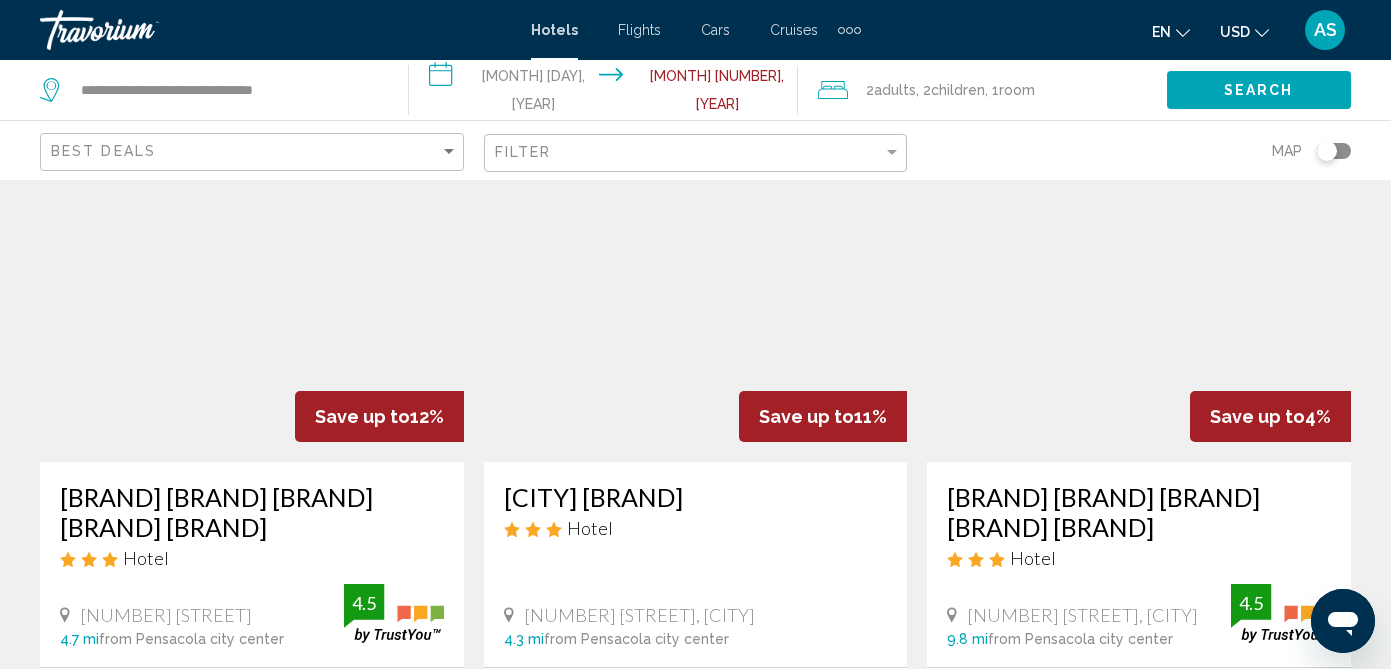 scroll, scrollTop: 69, scrollLeft: 0, axis: vertical 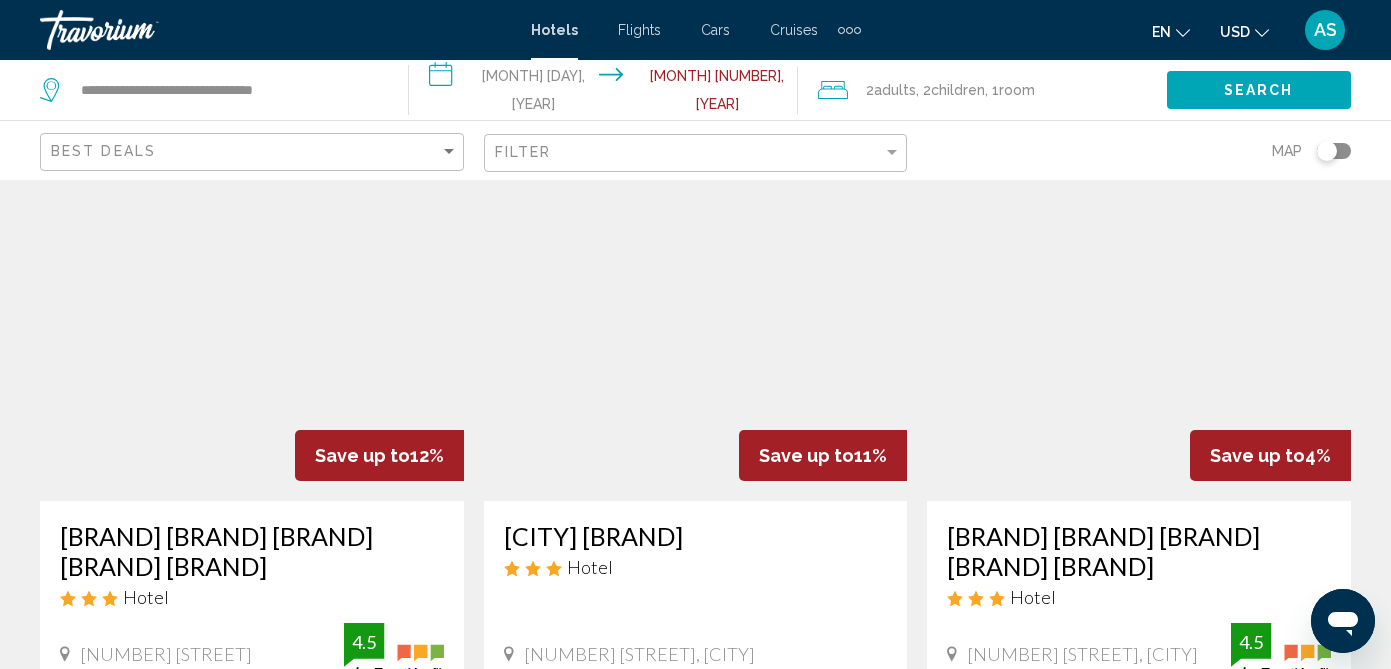 click on "Search" at bounding box center [1279, 90] 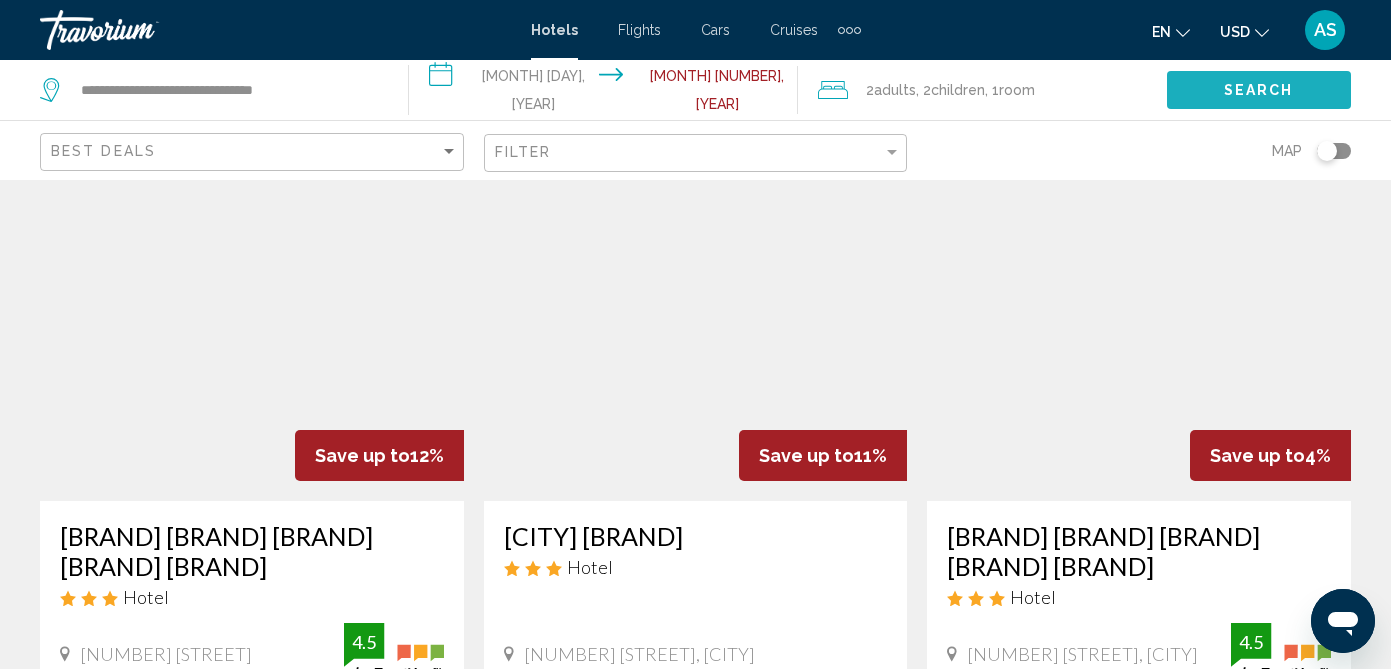 click on "Search" at bounding box center [1259, 89] 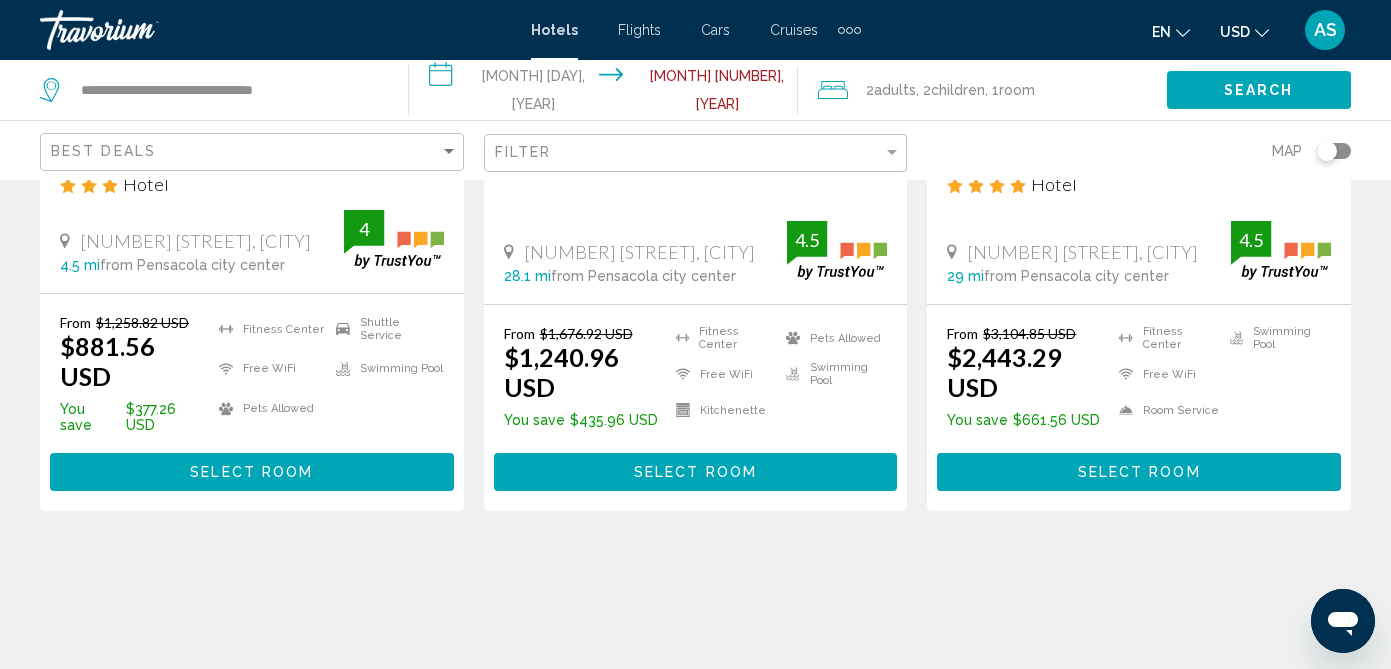 scroll, scrollTop: 0, scrollLeft: 0, axis: both 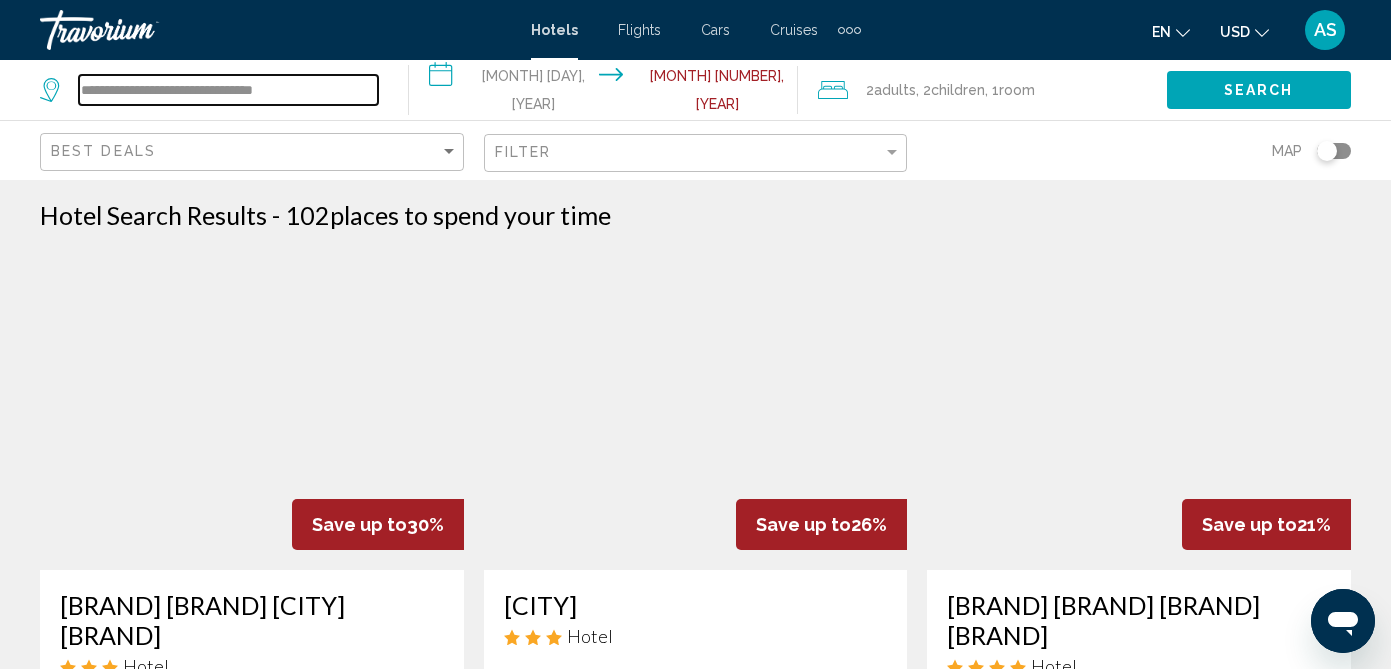 click on "**********" at bounding box center [228, 90] 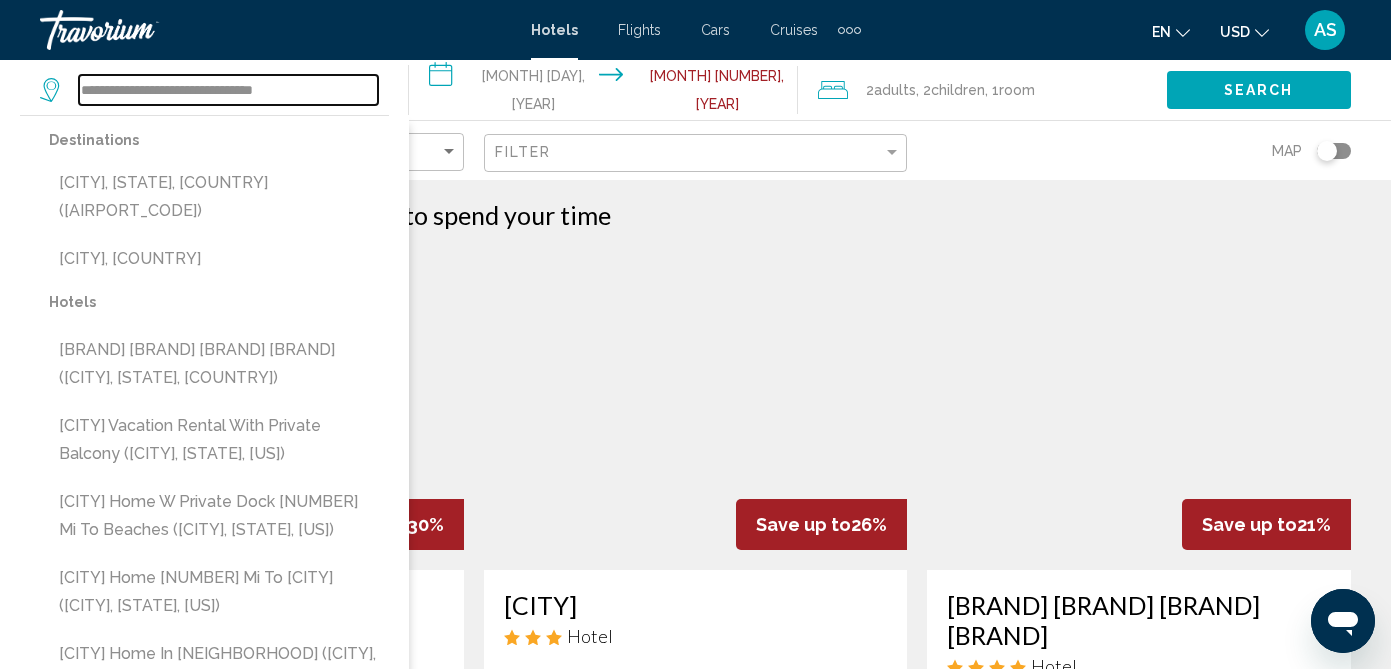 click on "**********" at bounding box center (228, 90) 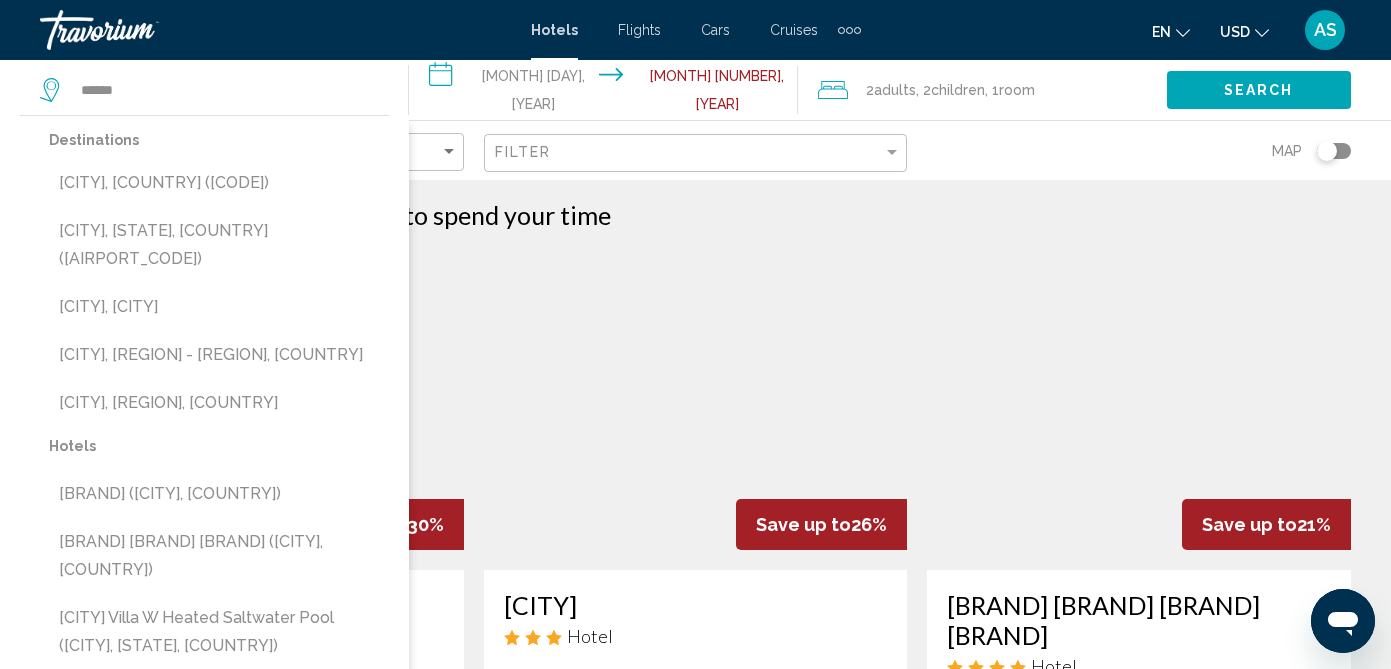 click on "[CITY], [STATE], [COUNTRY] ([AIRPORT_CODE])" at bounding box center [219, 245] 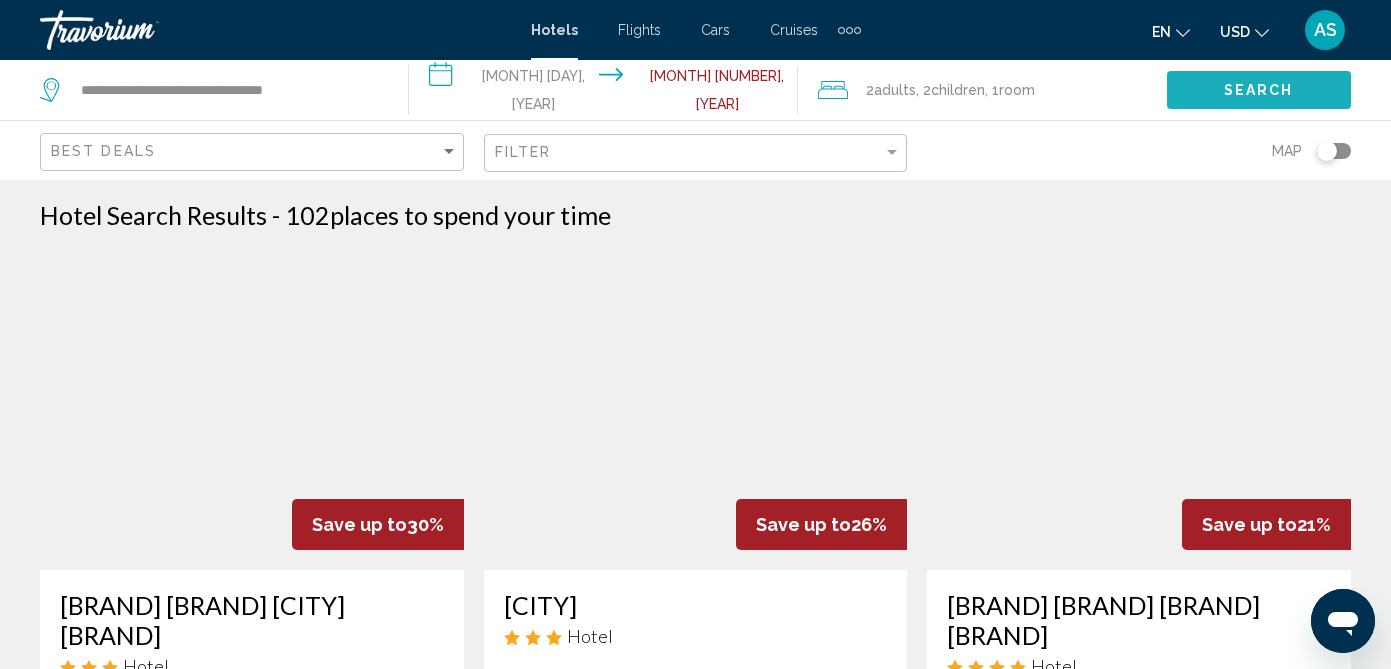 click on "Search" at bounding box center [1259, 89] 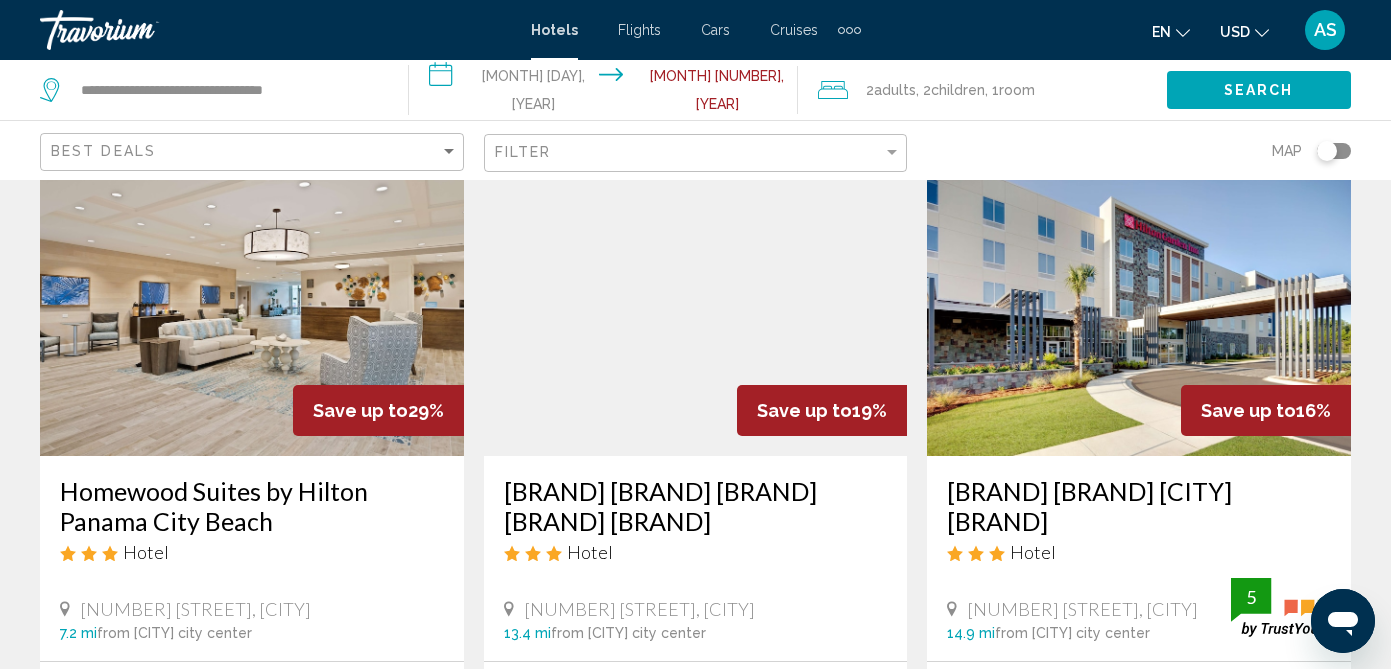 scroll, scrollTop: 0, scrollLeft: 0, axis: both 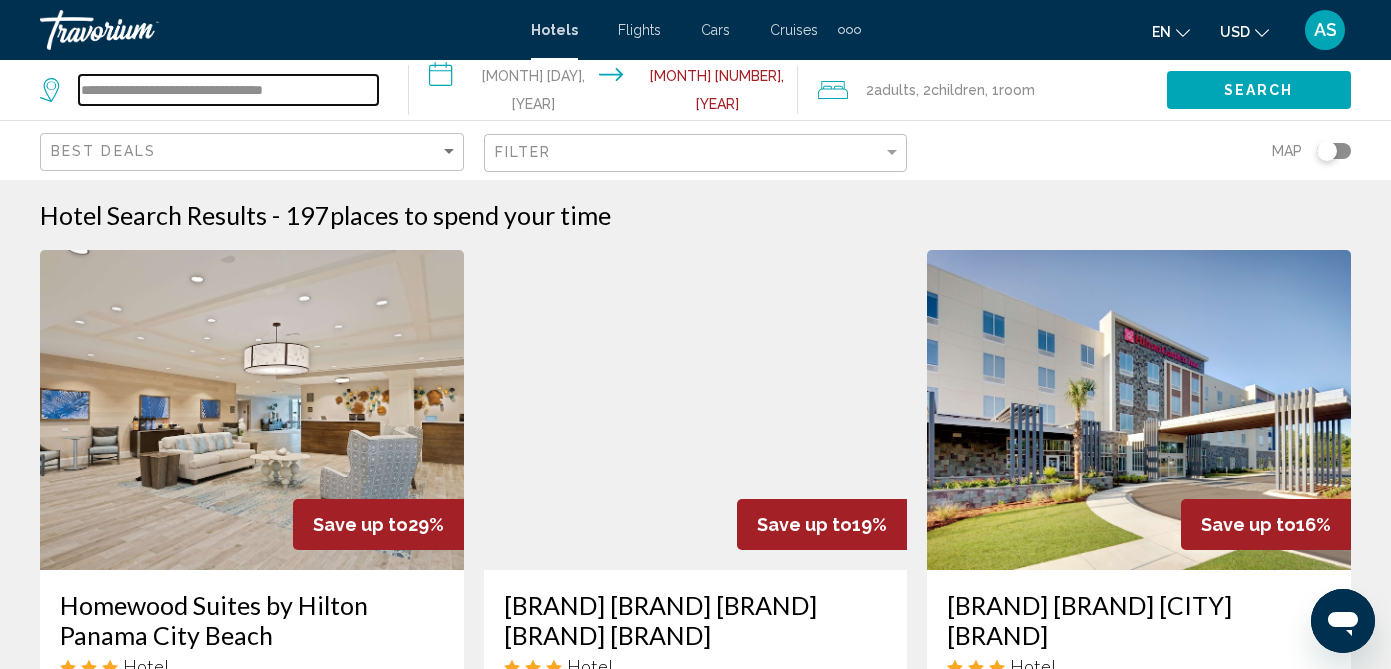 click on "**********" at bounding box center [228, 90] 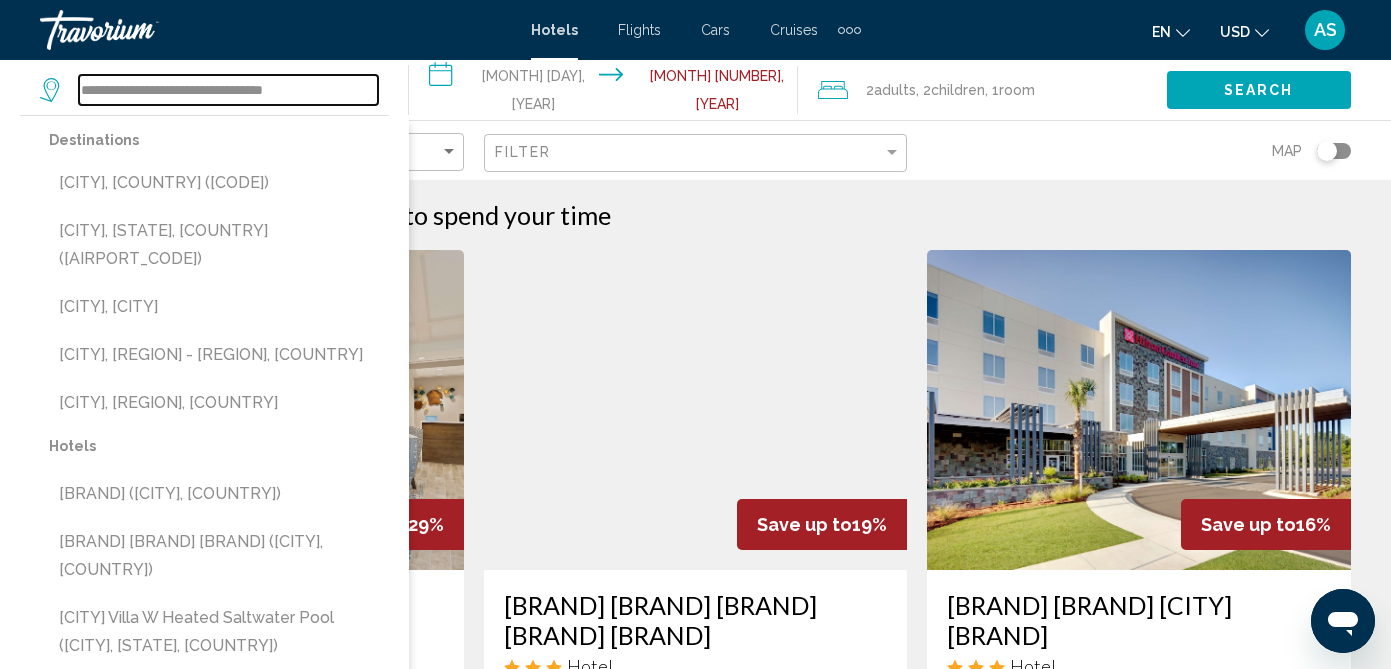 click on "**********" at bounding box center [228, 90] 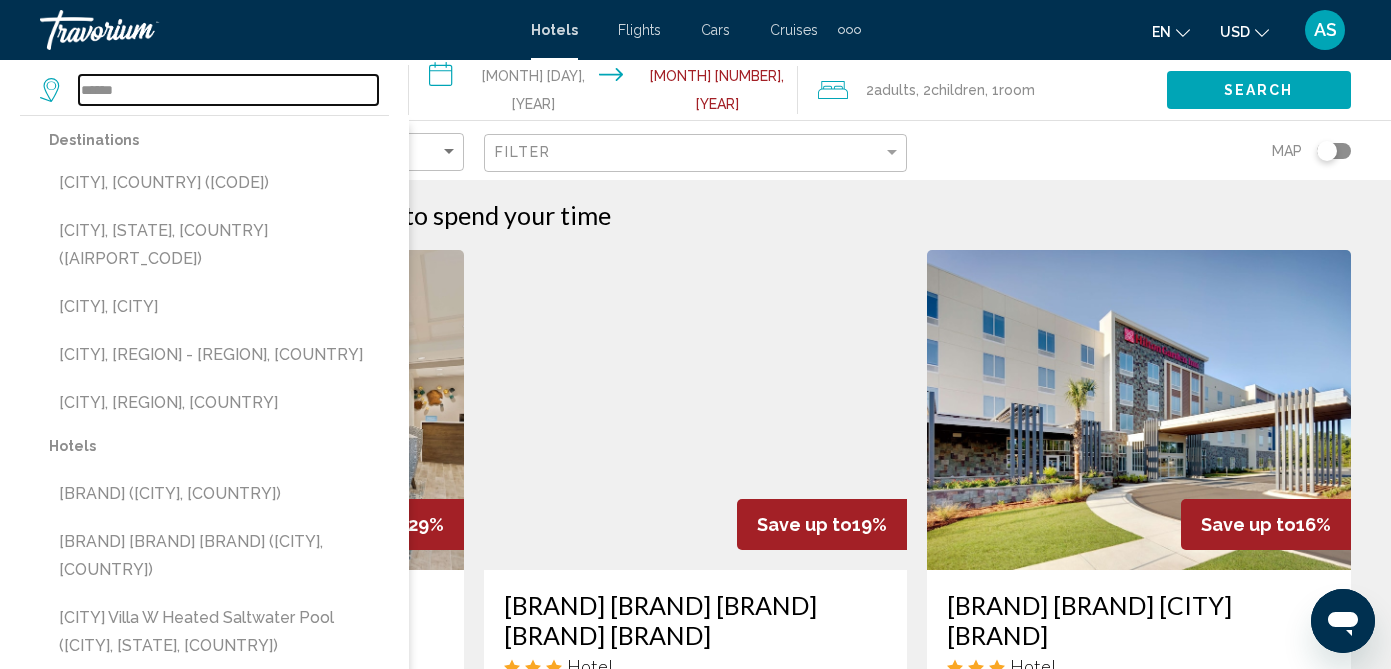 type on "******" 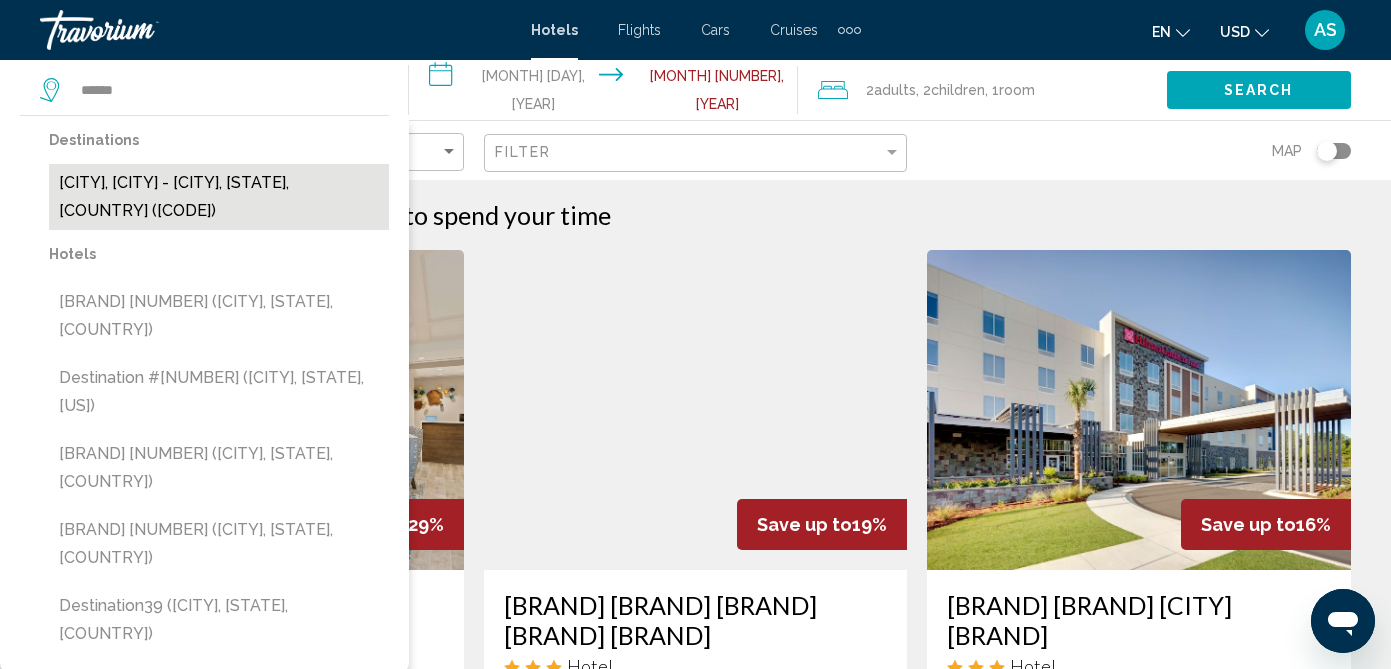 click on "[CITY], [CITY] - [CITY], [STATE], [COUNTRY] ([CODE])" at bounding box center (219, 197) 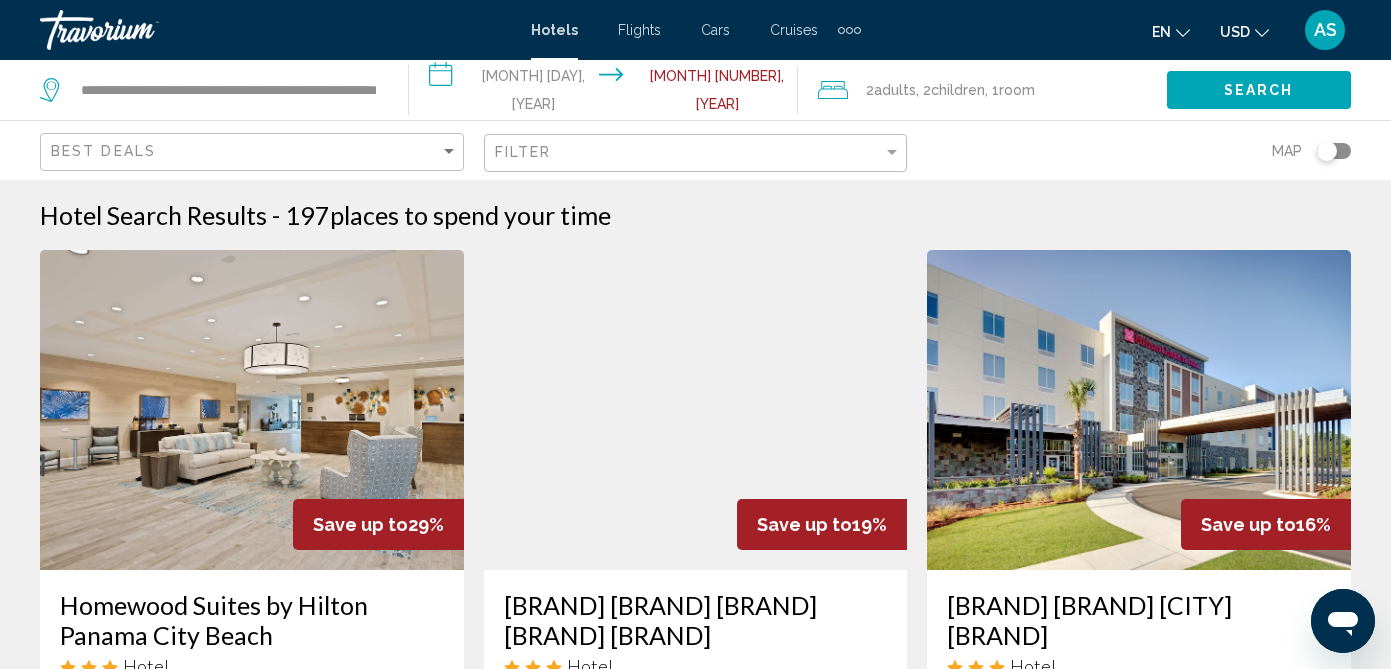 click on "Search" at bounding box center (1259, 89) 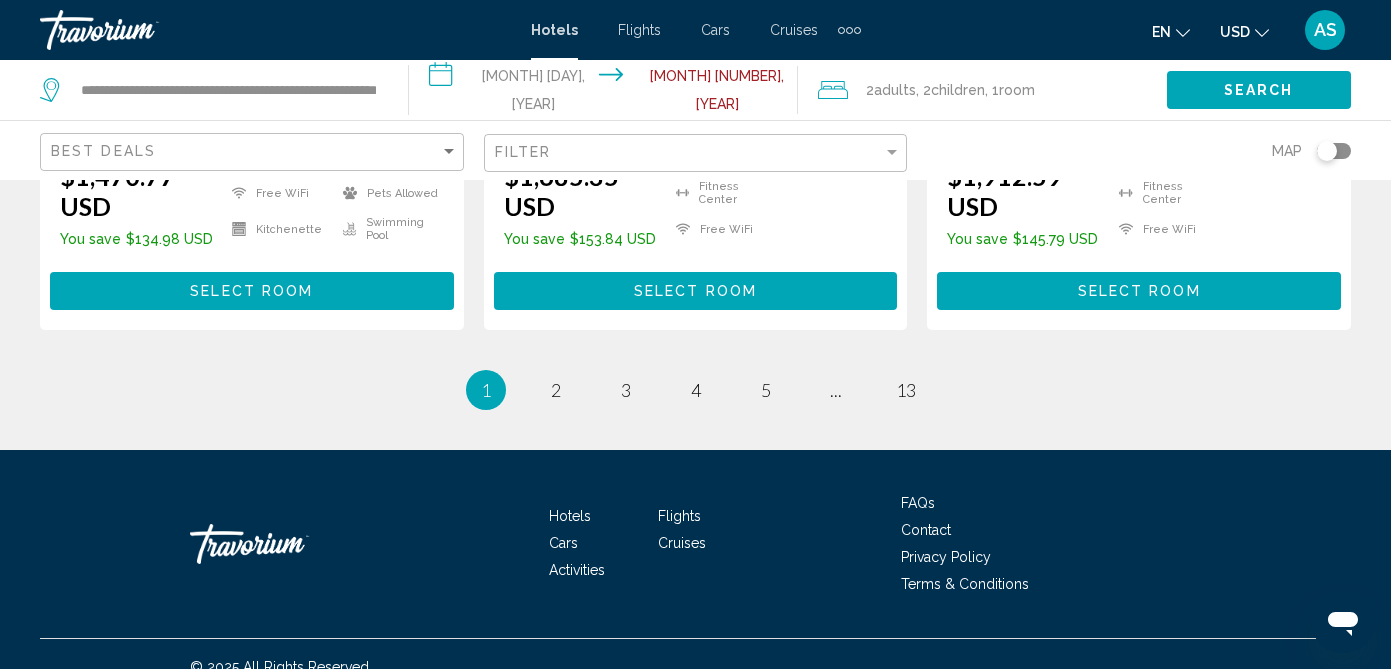 scroll, scrollTop: 2975, scrollLeft: 0, axis: vertical 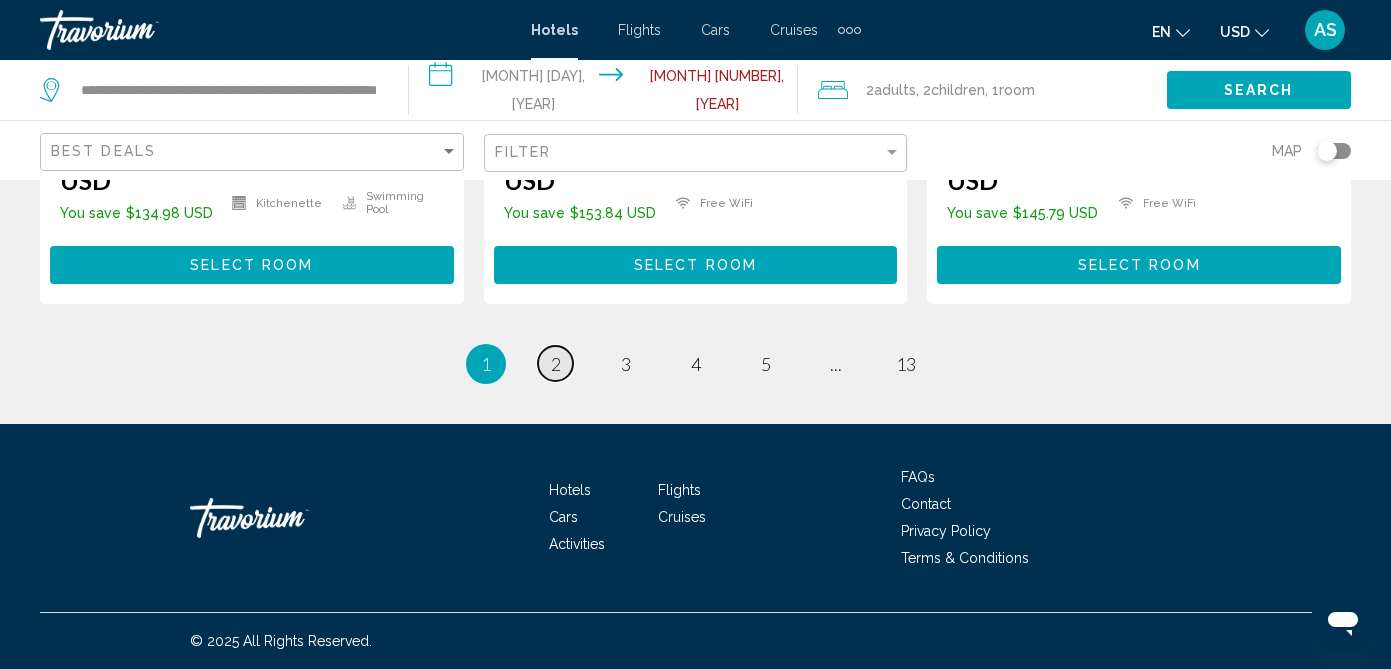 click on "2" at bounding box center (556, 364) 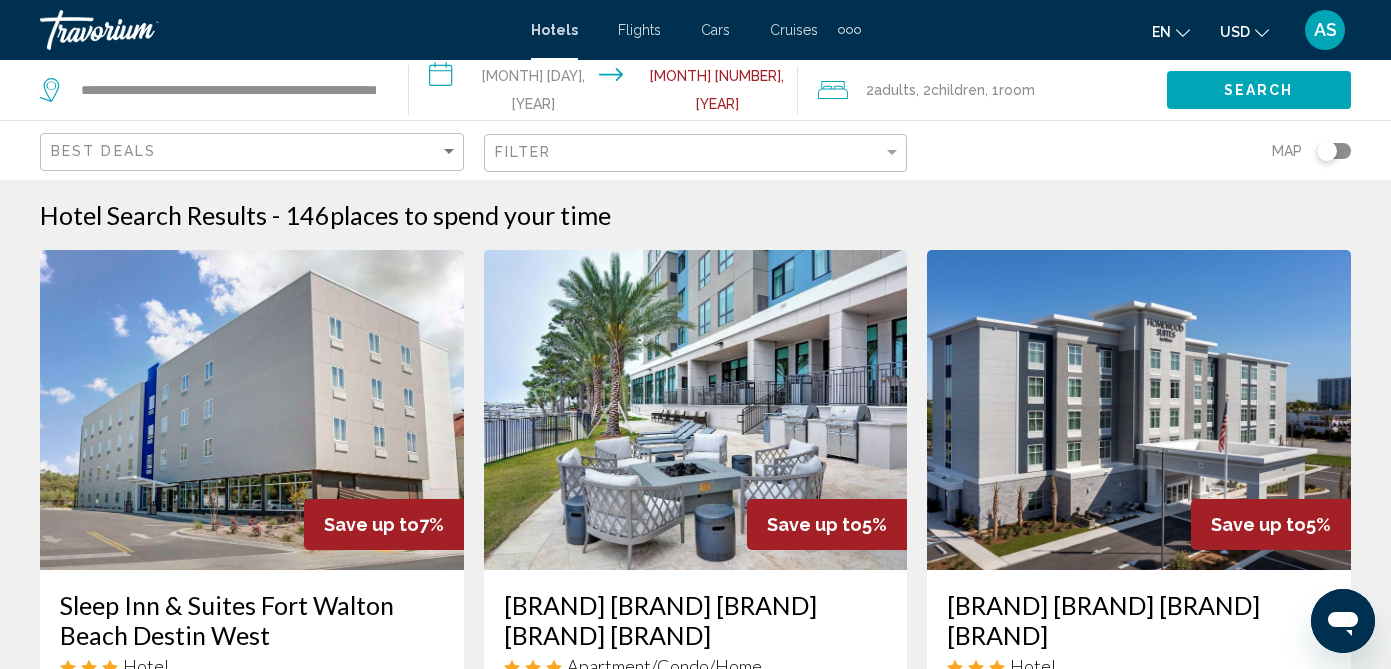 scroll, scrollTop: 5, scrollLeft: 0, axis: vertical 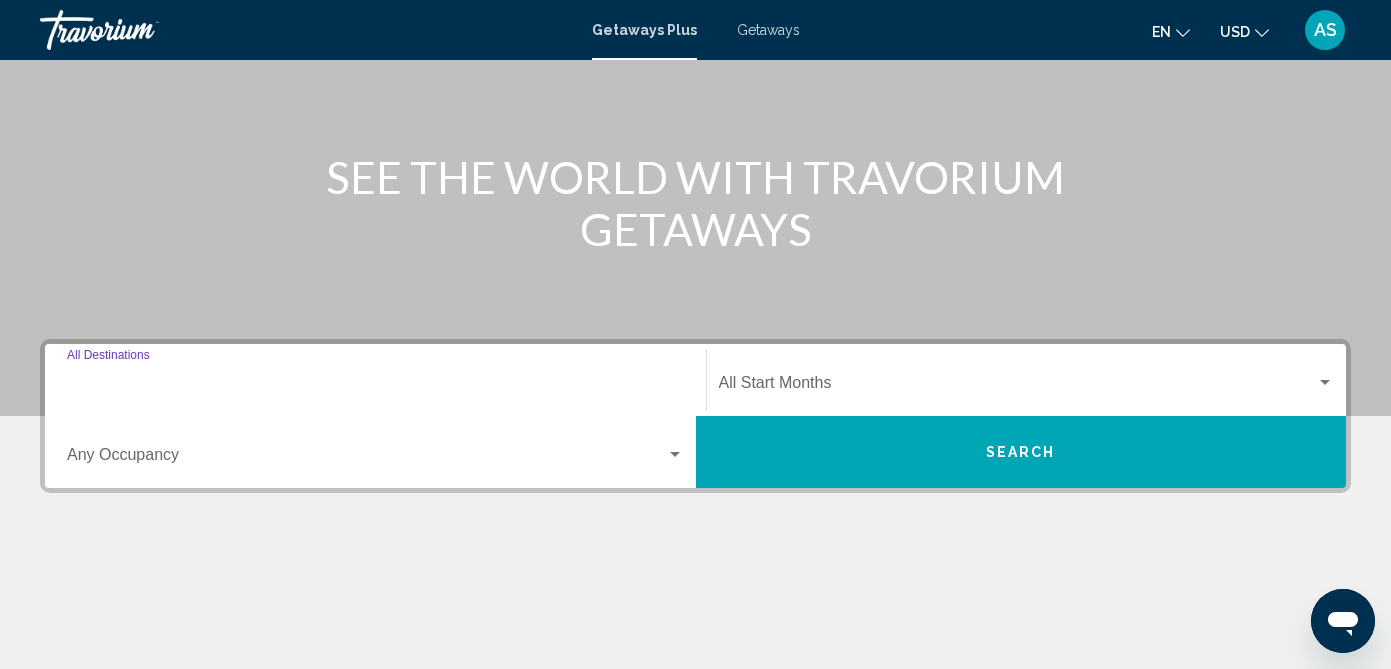 click on "Destination All Destinations" at bounding box center [375, 387] 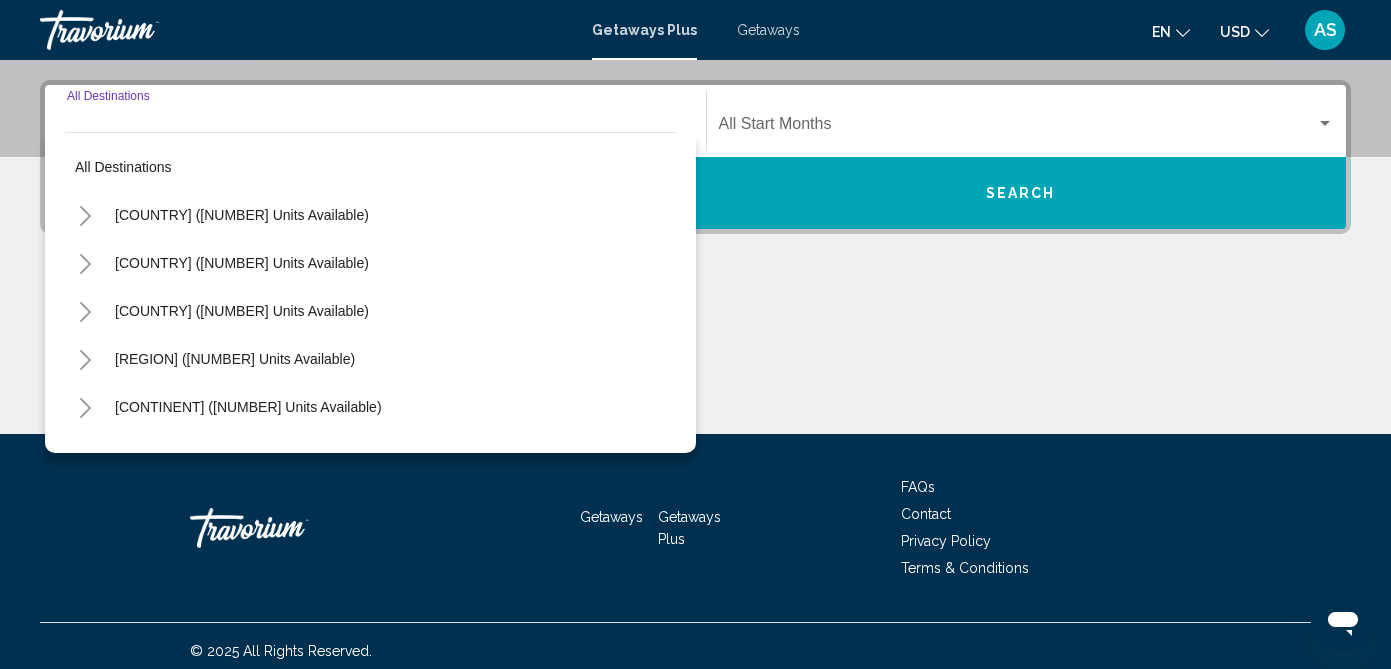 scroll, scrollTop: 453, scrollLeft: 0, axis: vertical 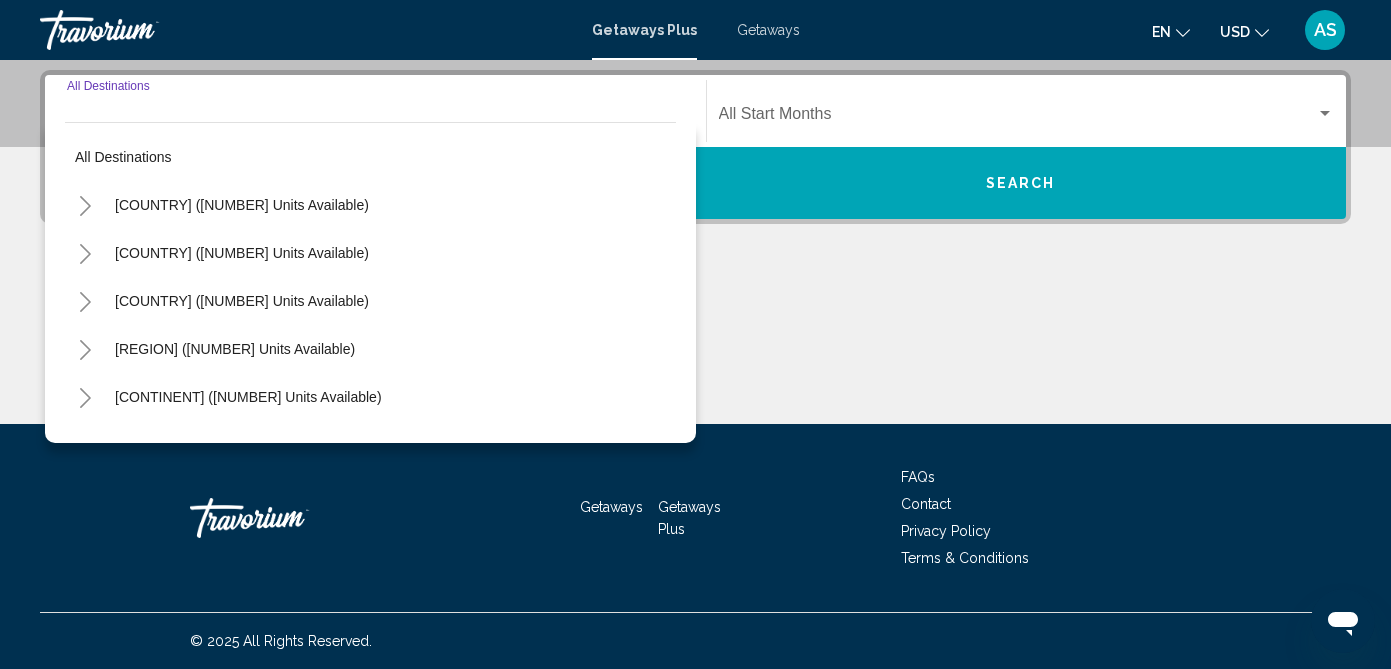 click at bounding box center [85, 206] 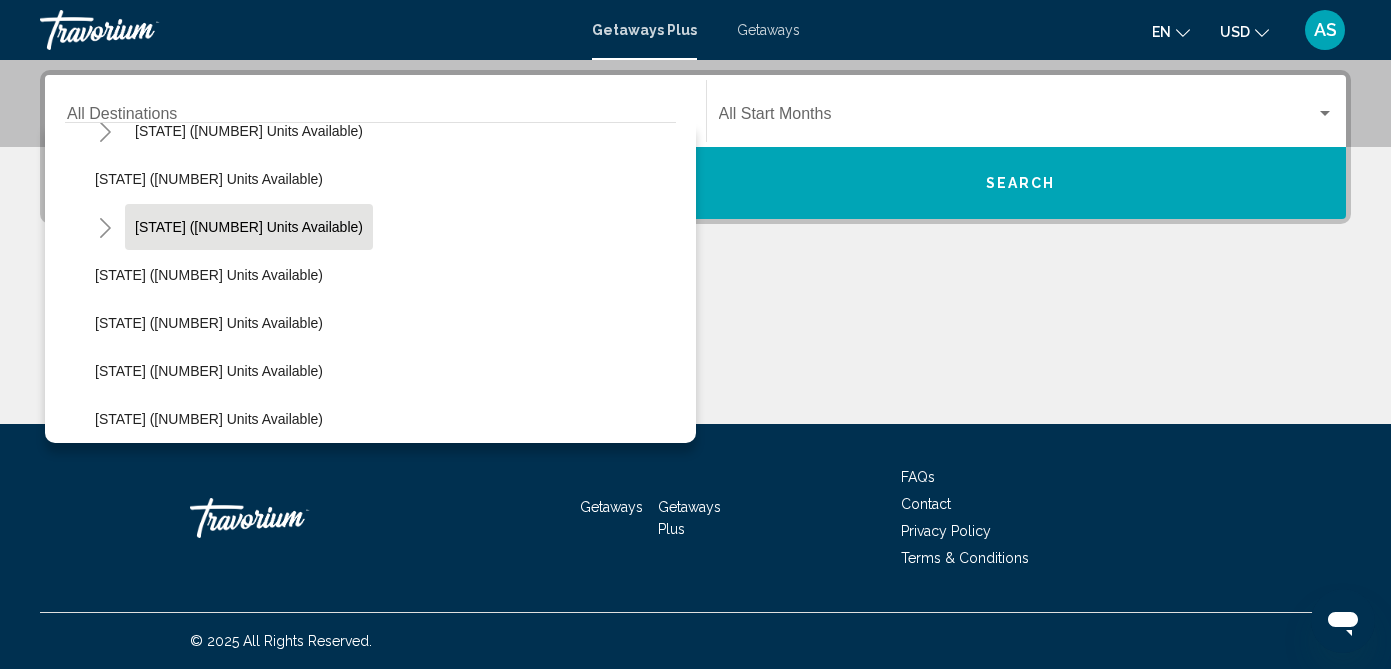 scroll, scrollTop: 317, scrollLeft: 0, axis: vertical 